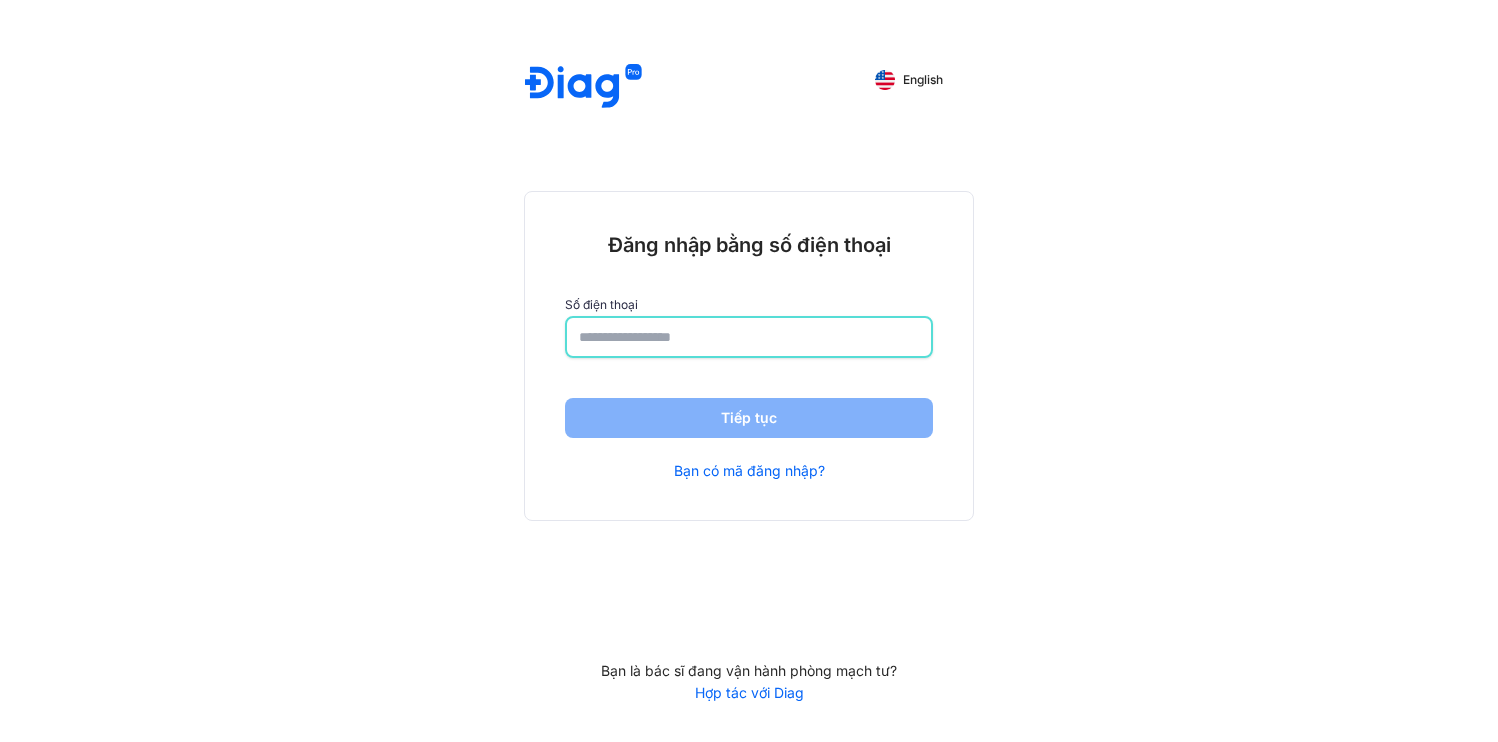 scroll, scrollTop: 0, scrollLeft: 0, axis: both 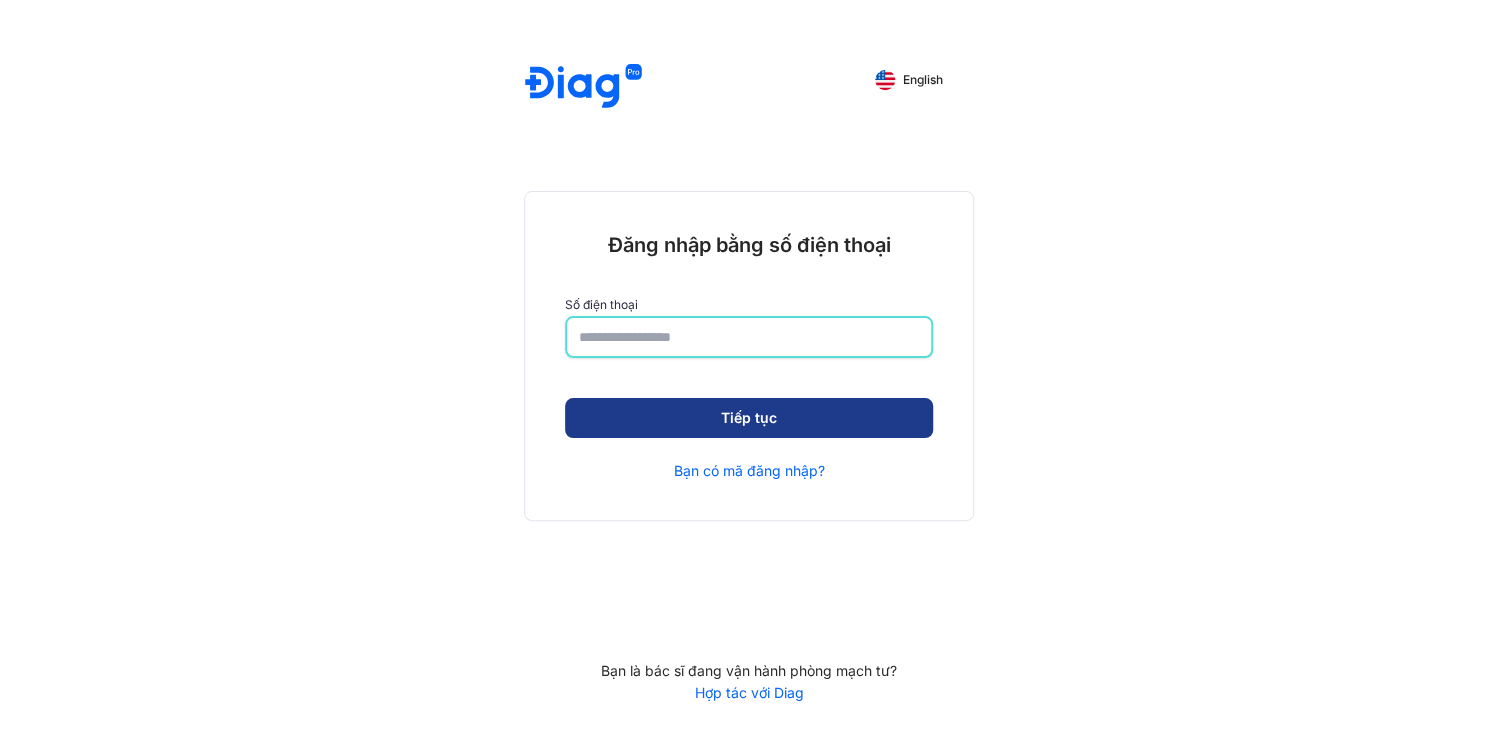 type on "**********" 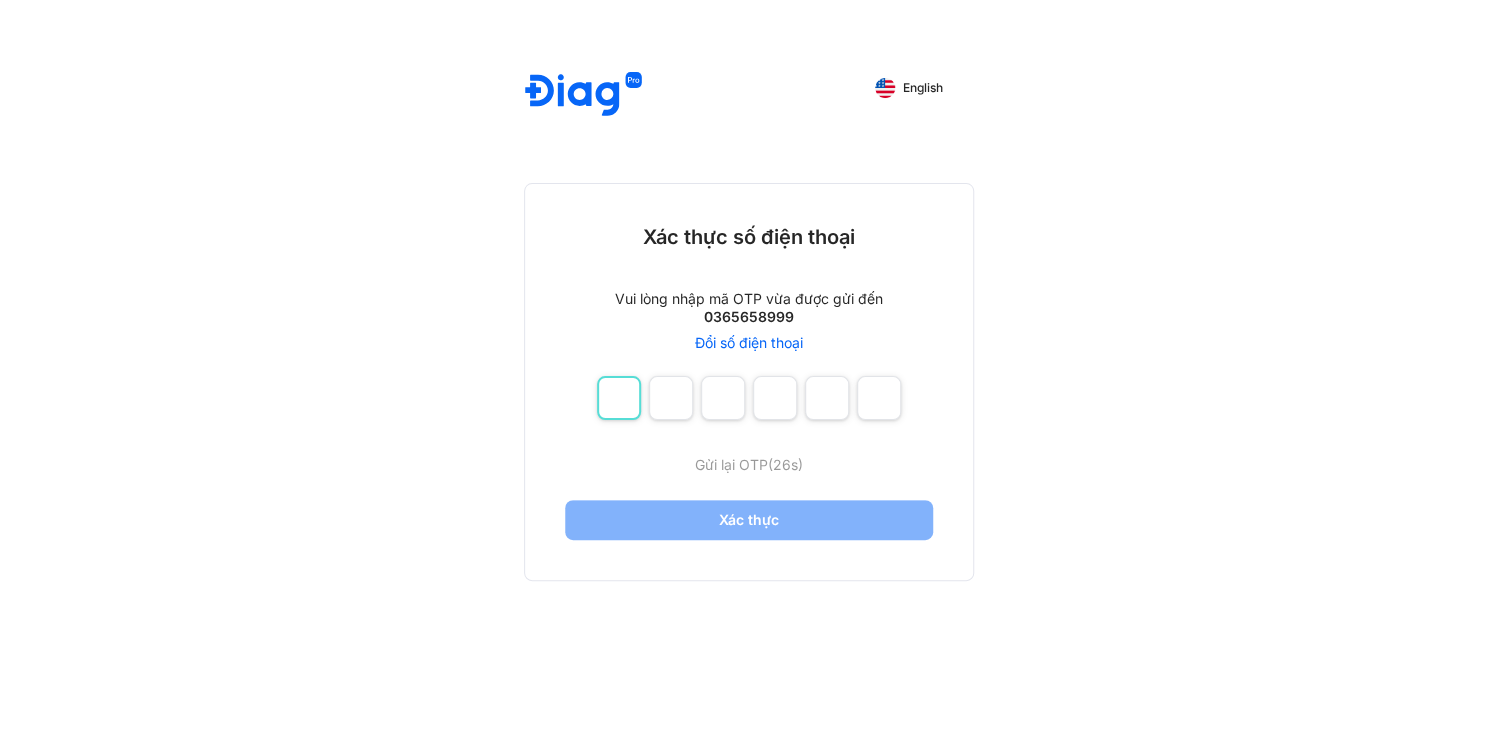 click at bounding box center (619, 398) 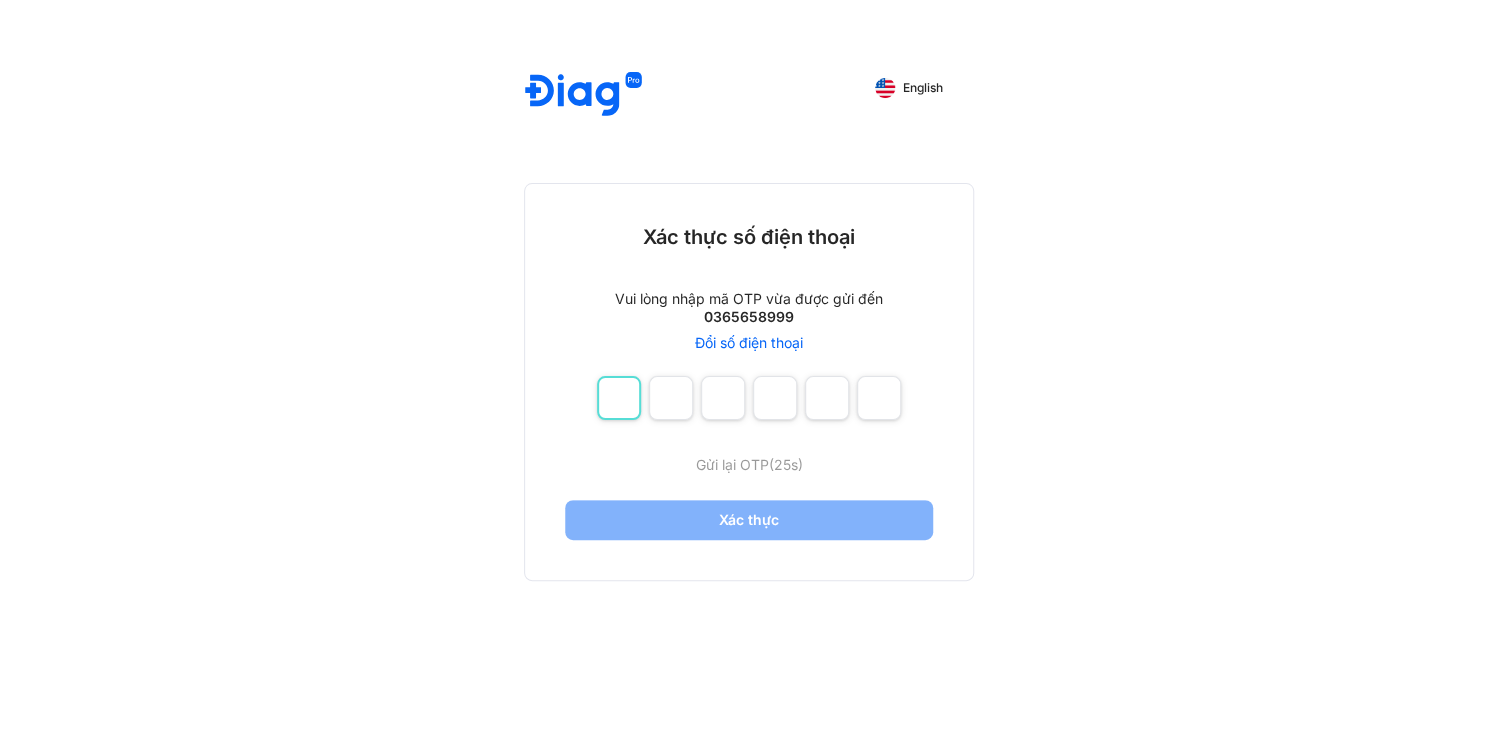 type on "*" 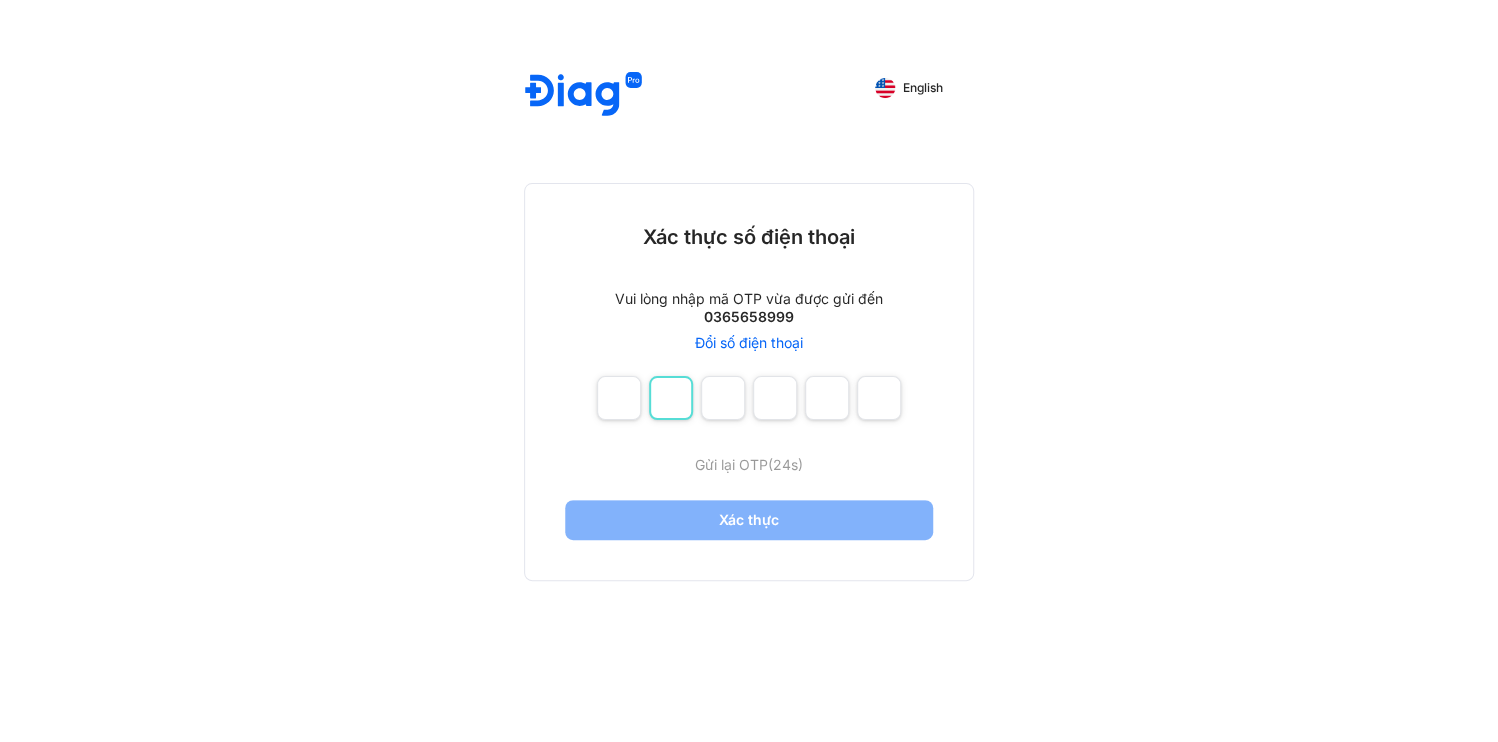 type on "*" 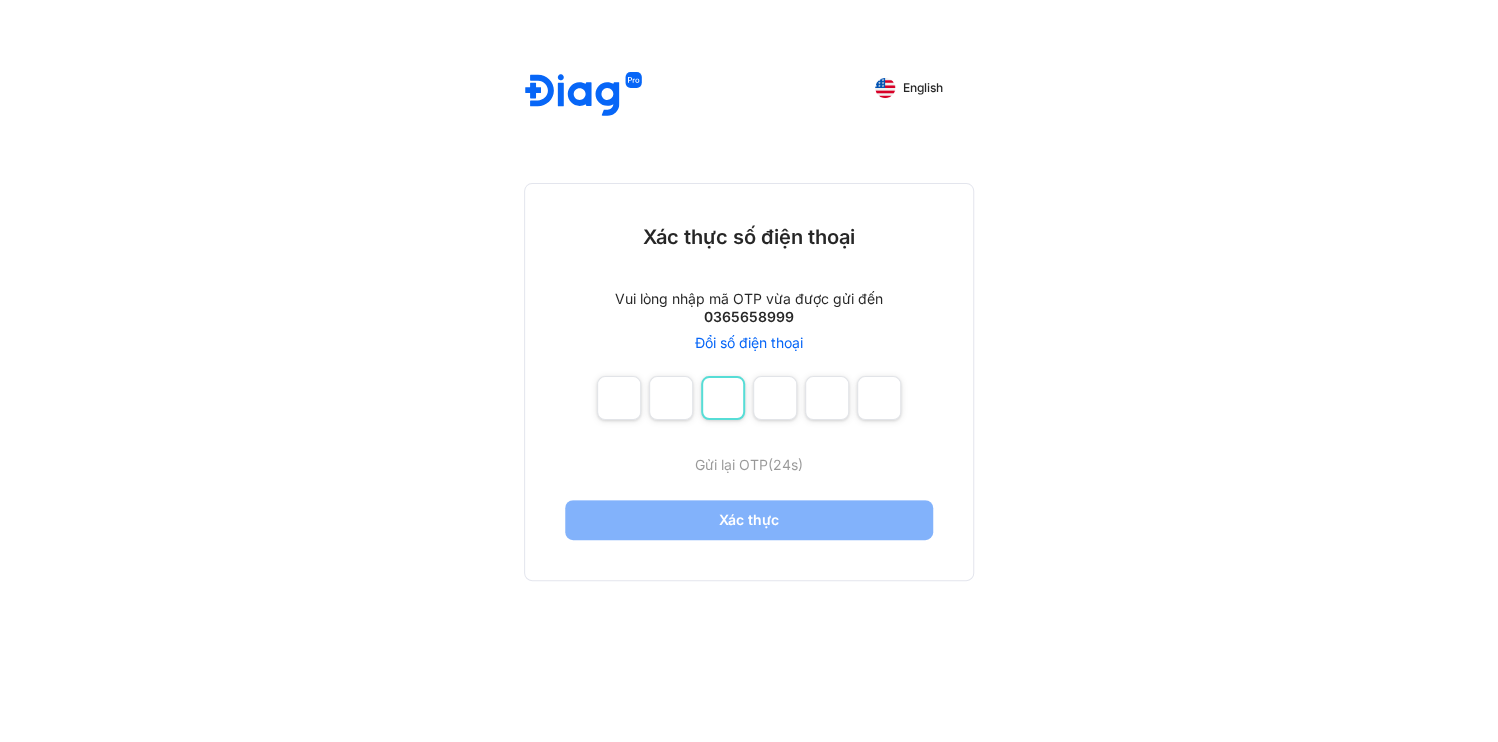 type on "*" 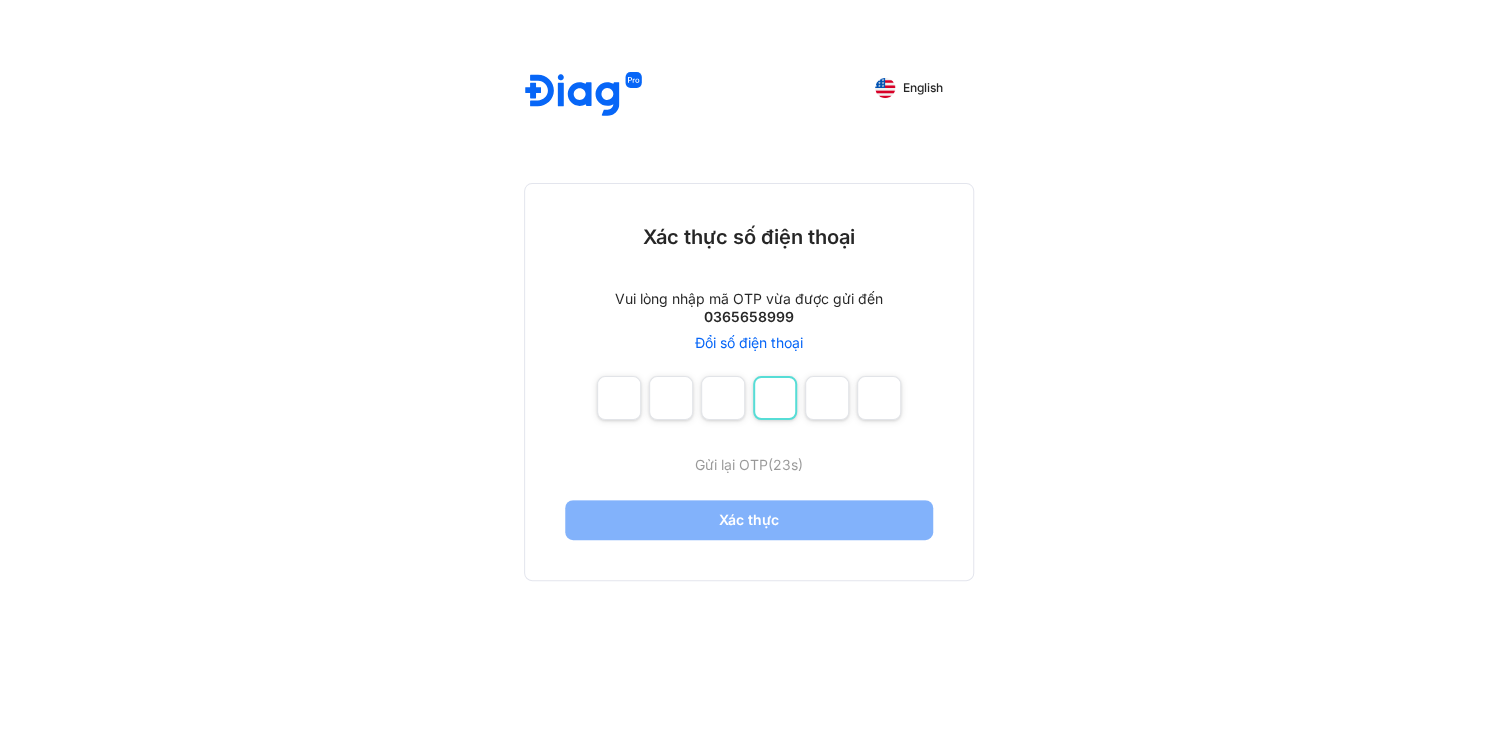 type on "*" 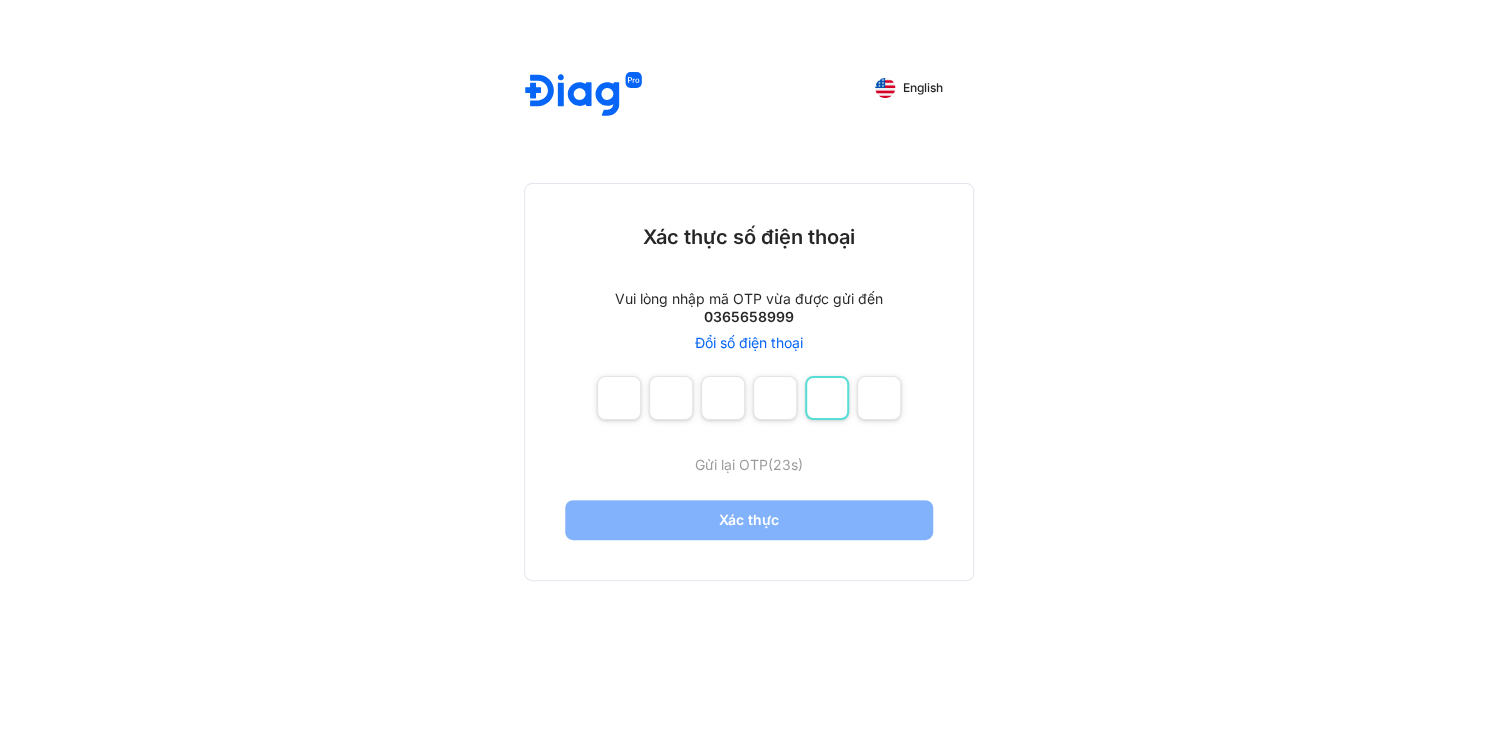 type on "*" 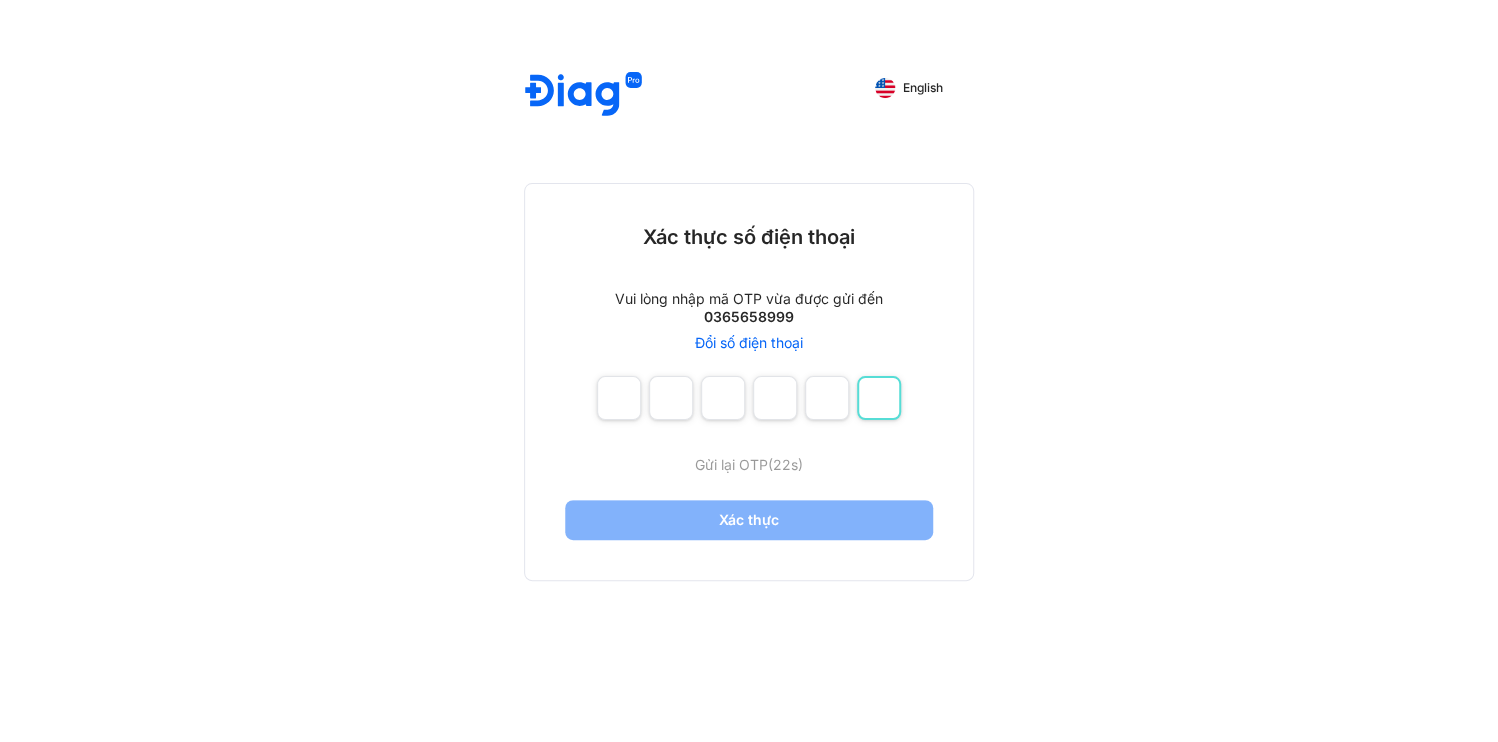 type on "*" 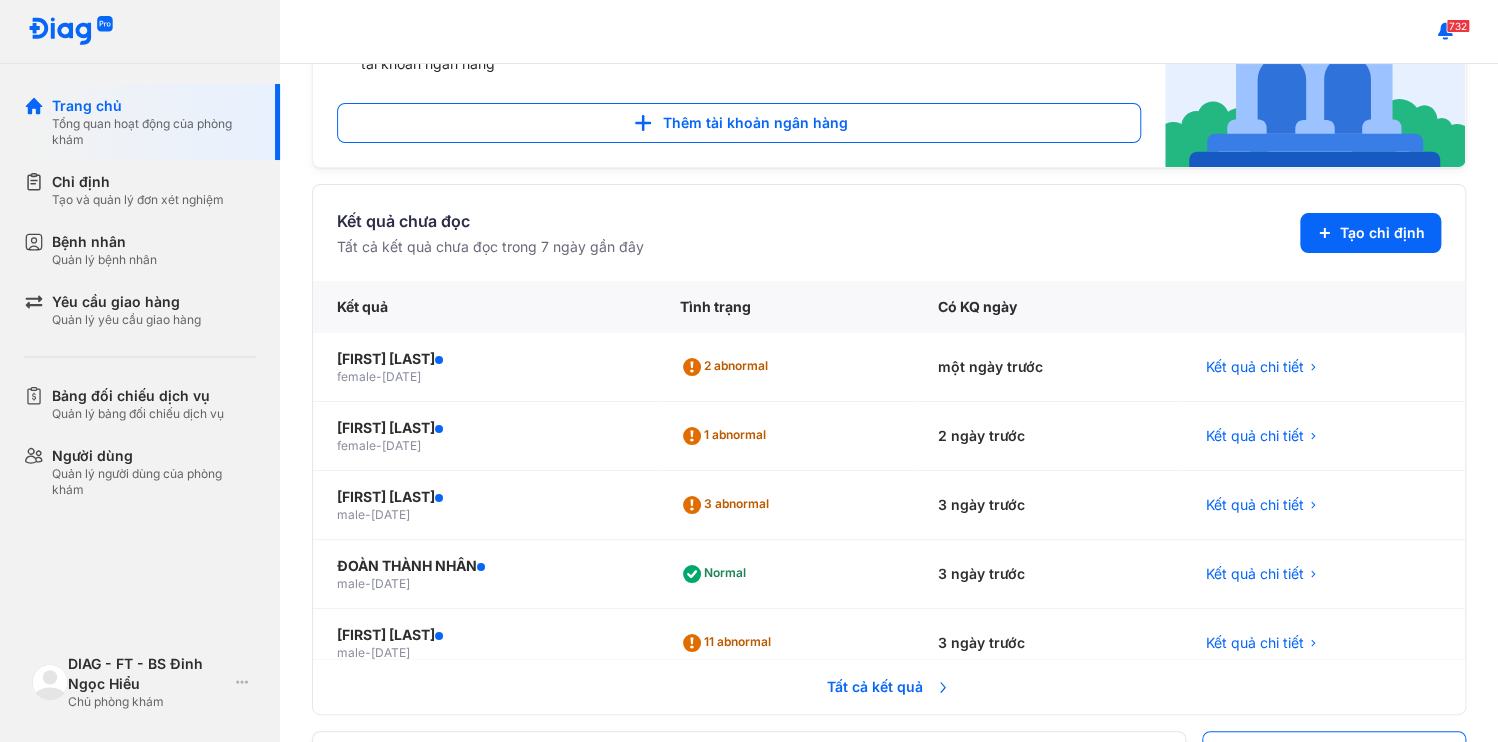 scroll, scrollTop: 160, scrollLeft: 0, axis: vertical 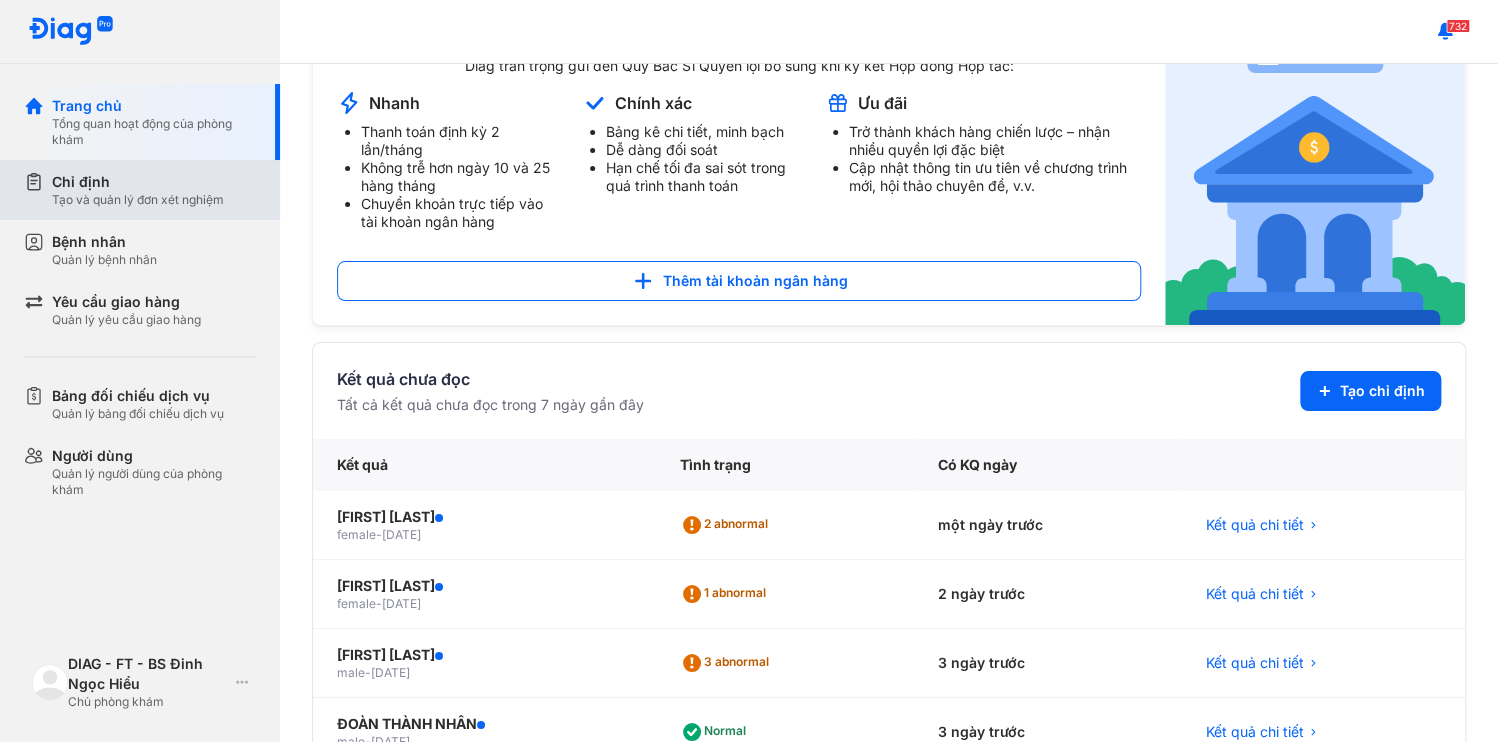 click on "Tạo và quản lý đơn xét nghiệm" at bounding box center (138, 200) 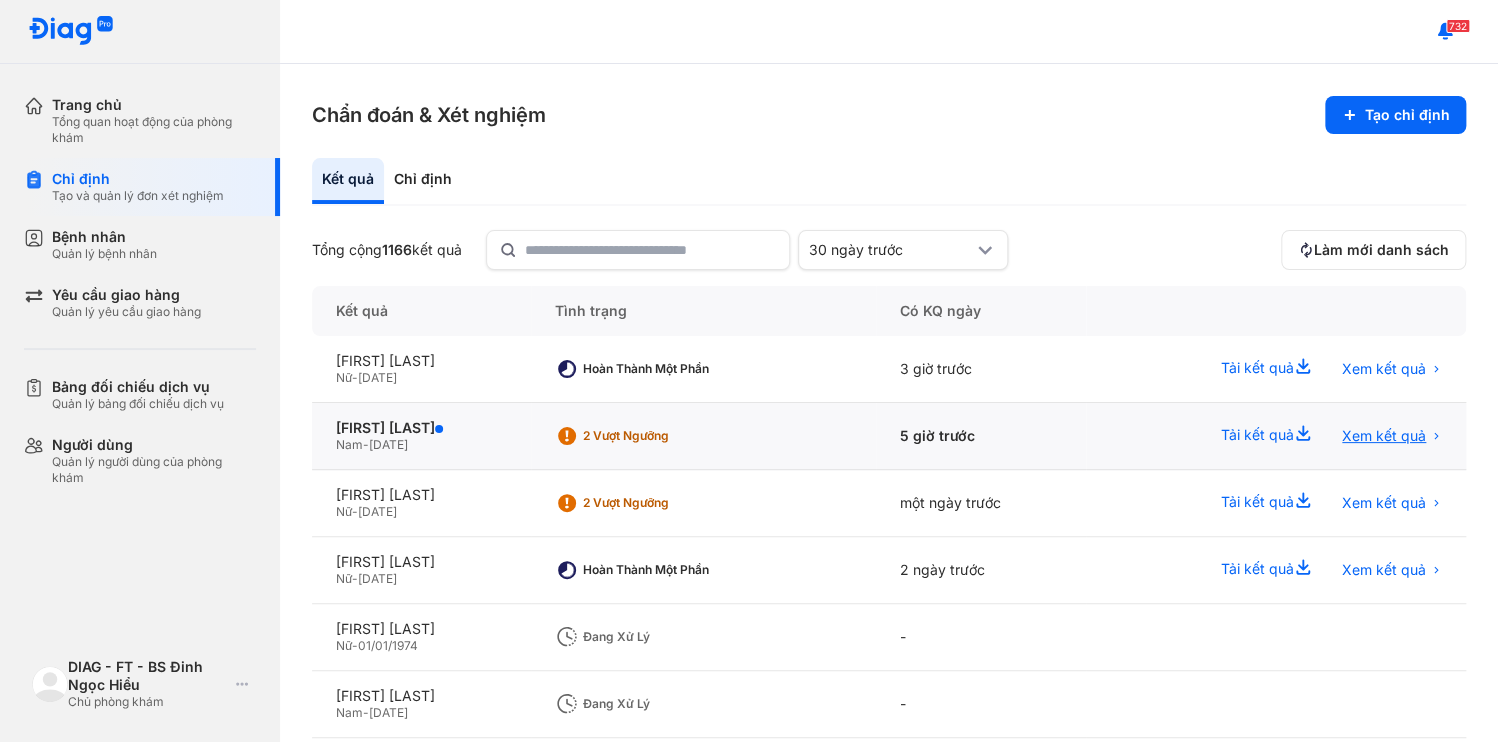 click on "Xem kết quả" at bounding box center (1384, 436) 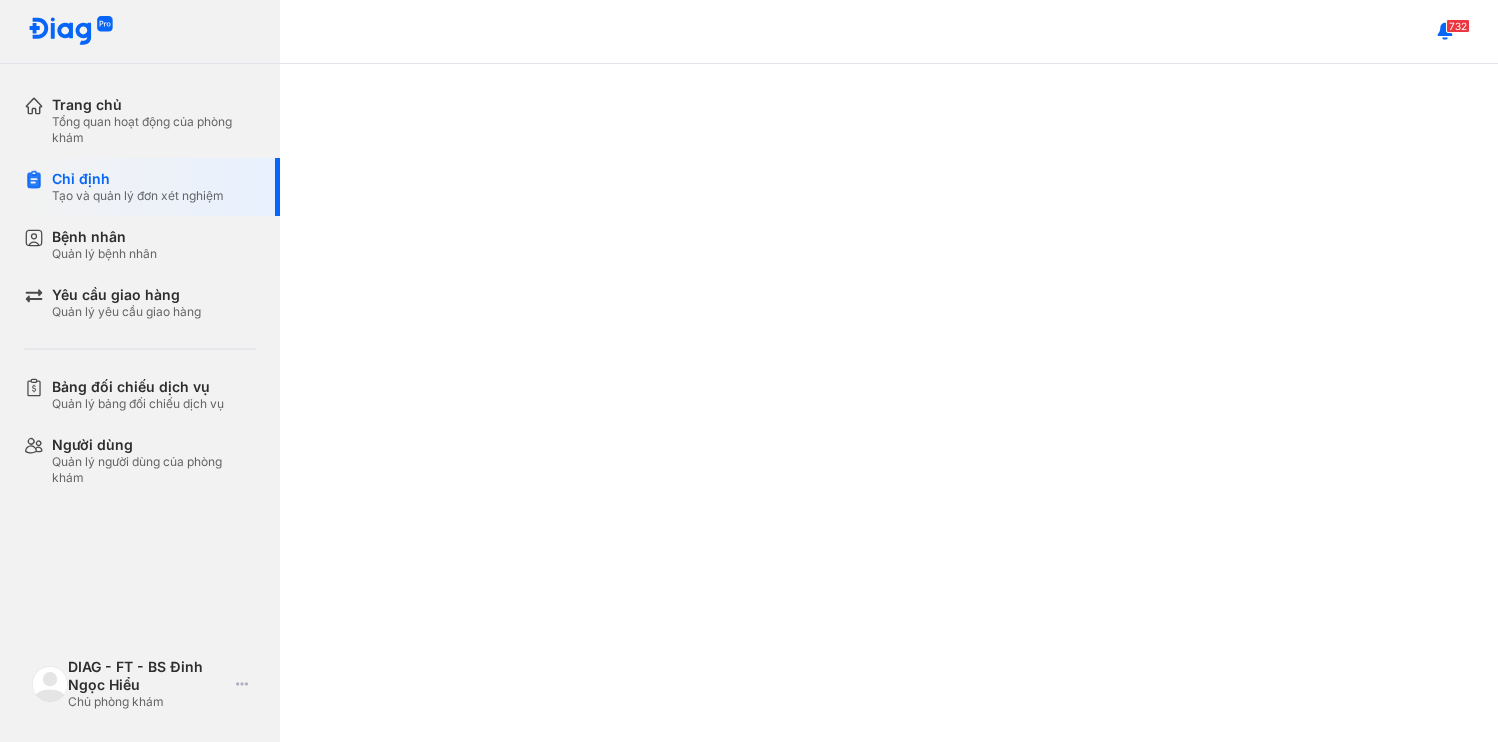 scroll, scrollTop: 0, scrollLeft: 0, axis: both 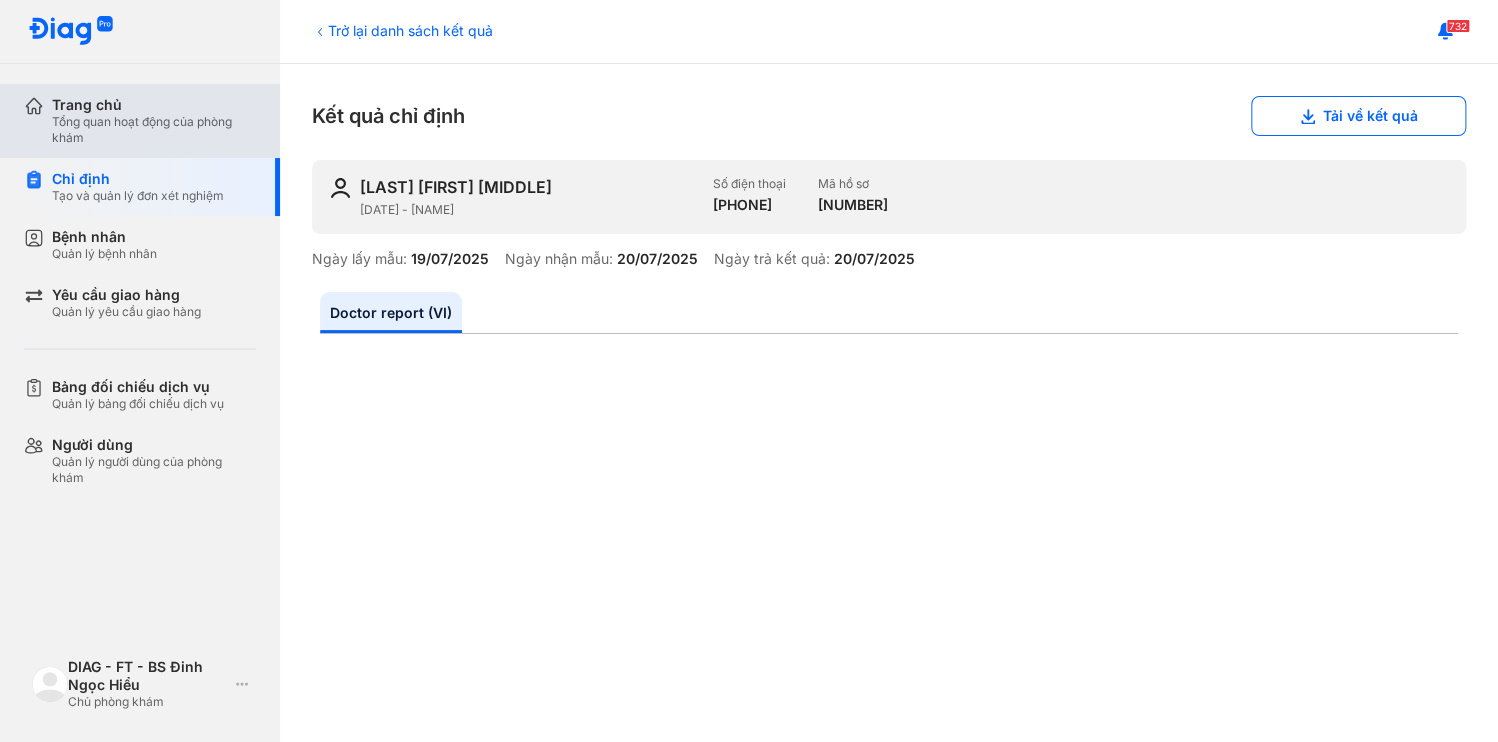 click on "Trang chủ" at bounding box center (154, 105) 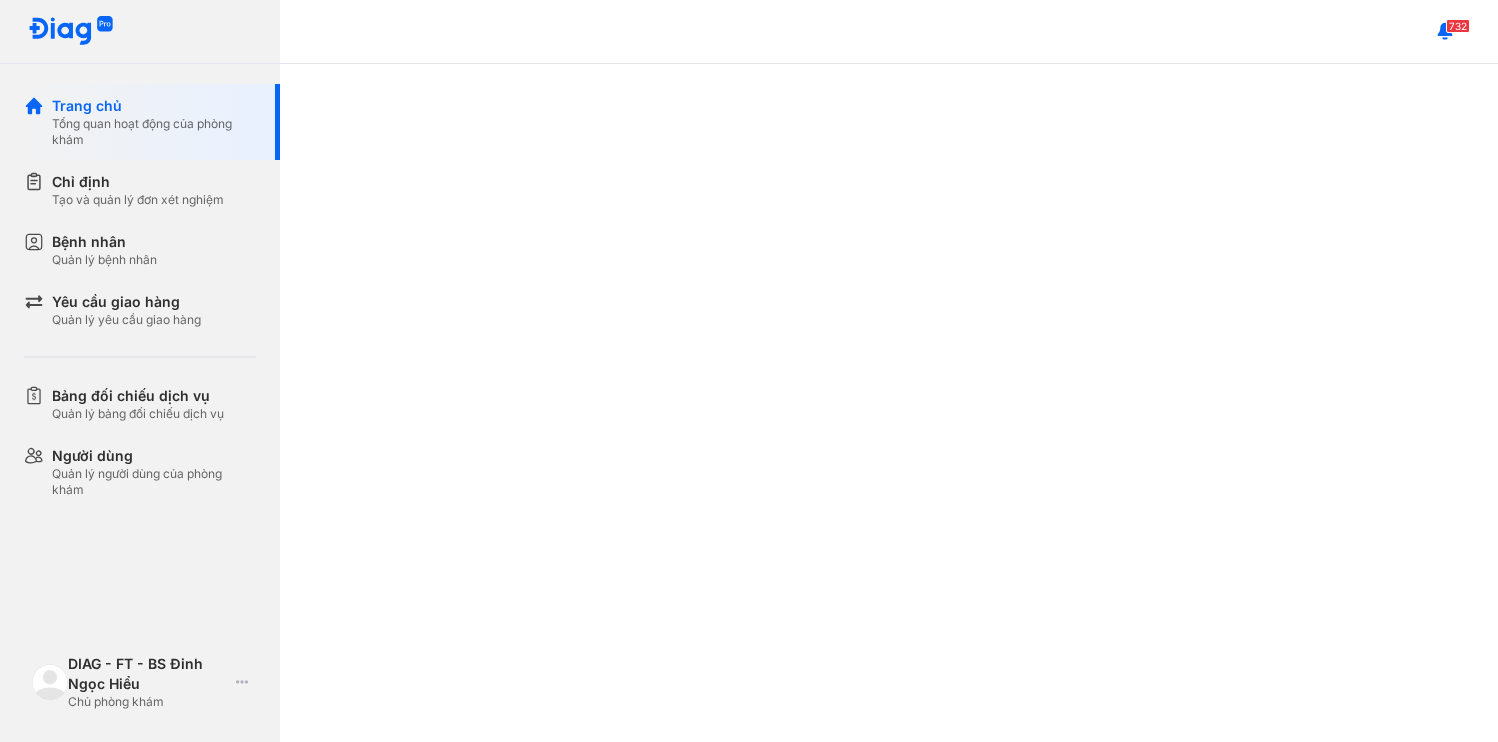 scroll, scrollTop: 0, scrollLeft: 0, axis: both 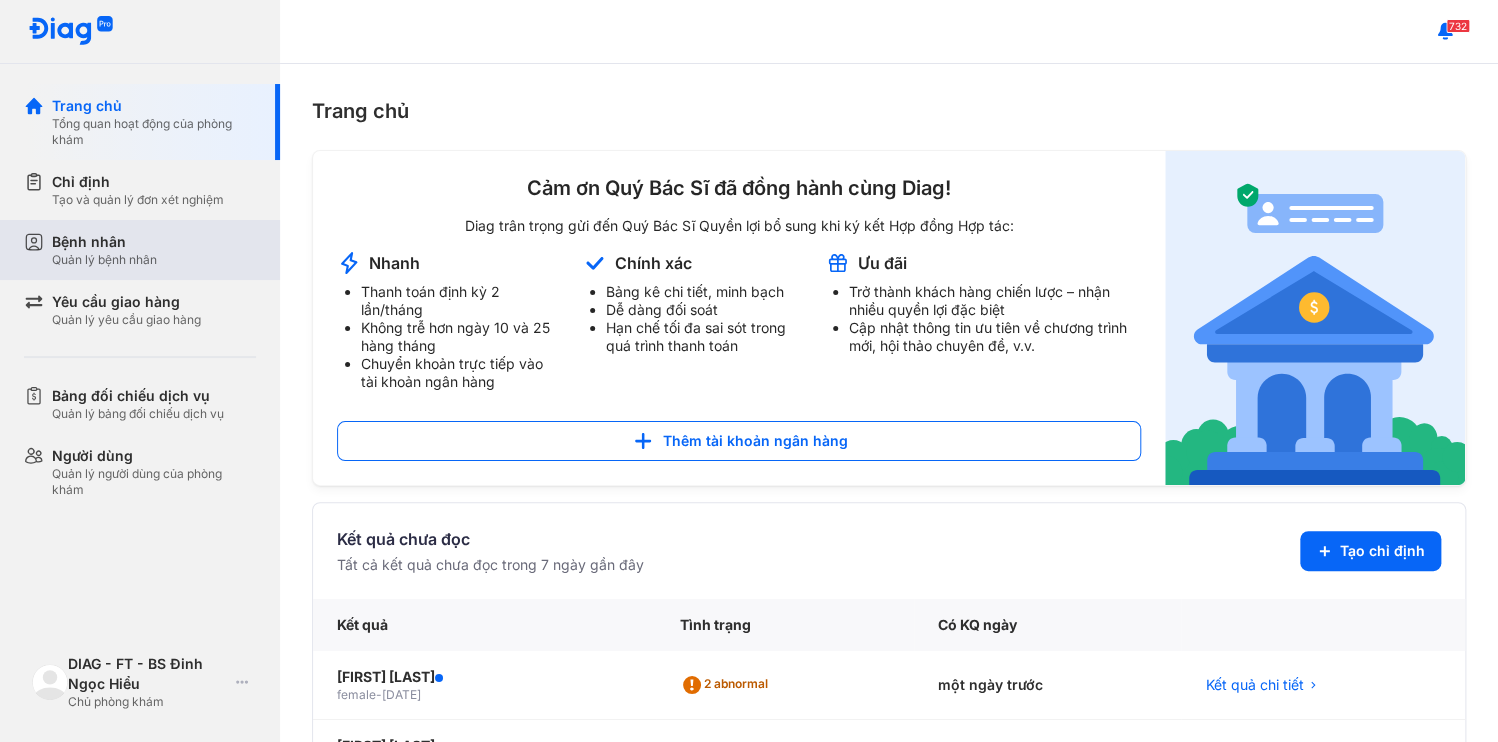 click on "Quản lý bệnh nhân" at bounding box center (104, 260) 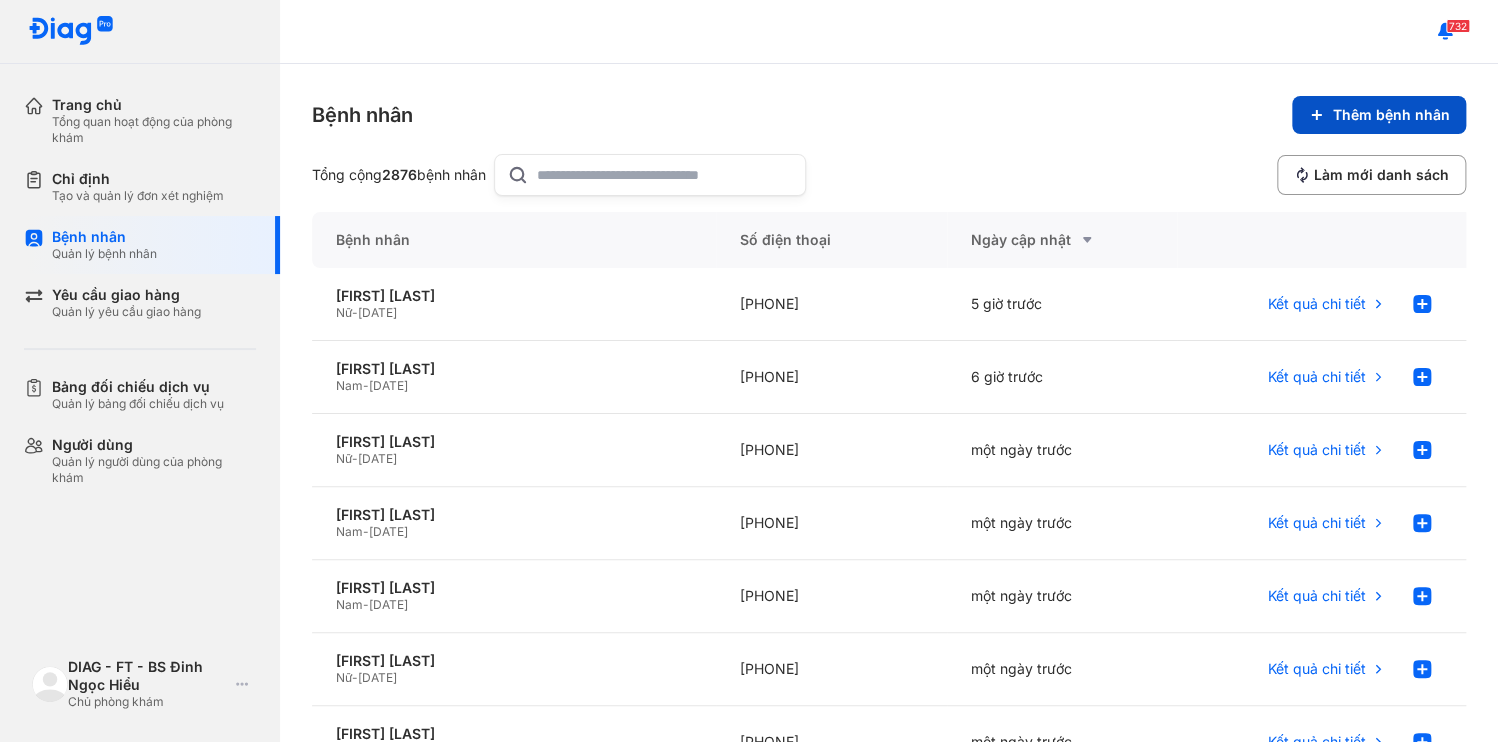 click on "Thêm bệnh nhân" 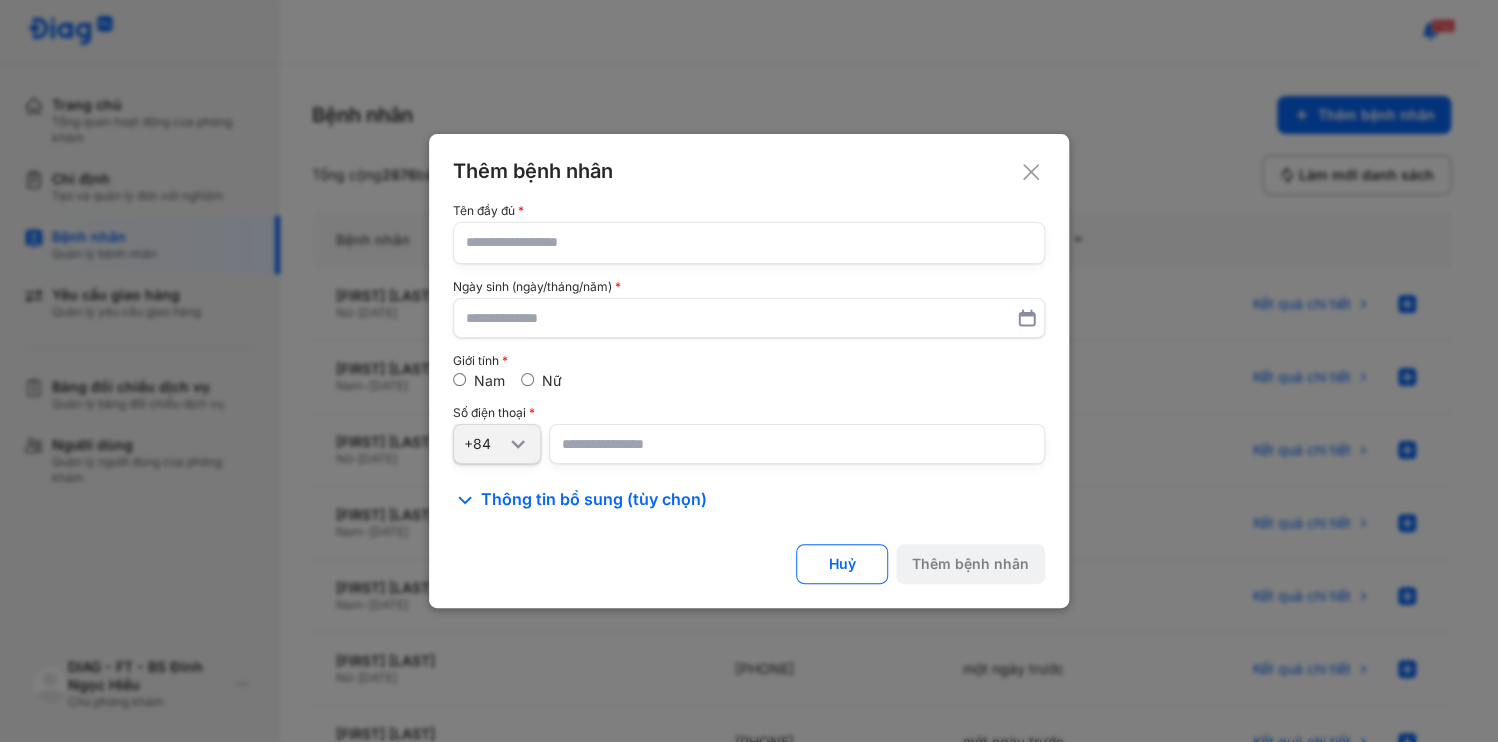 click 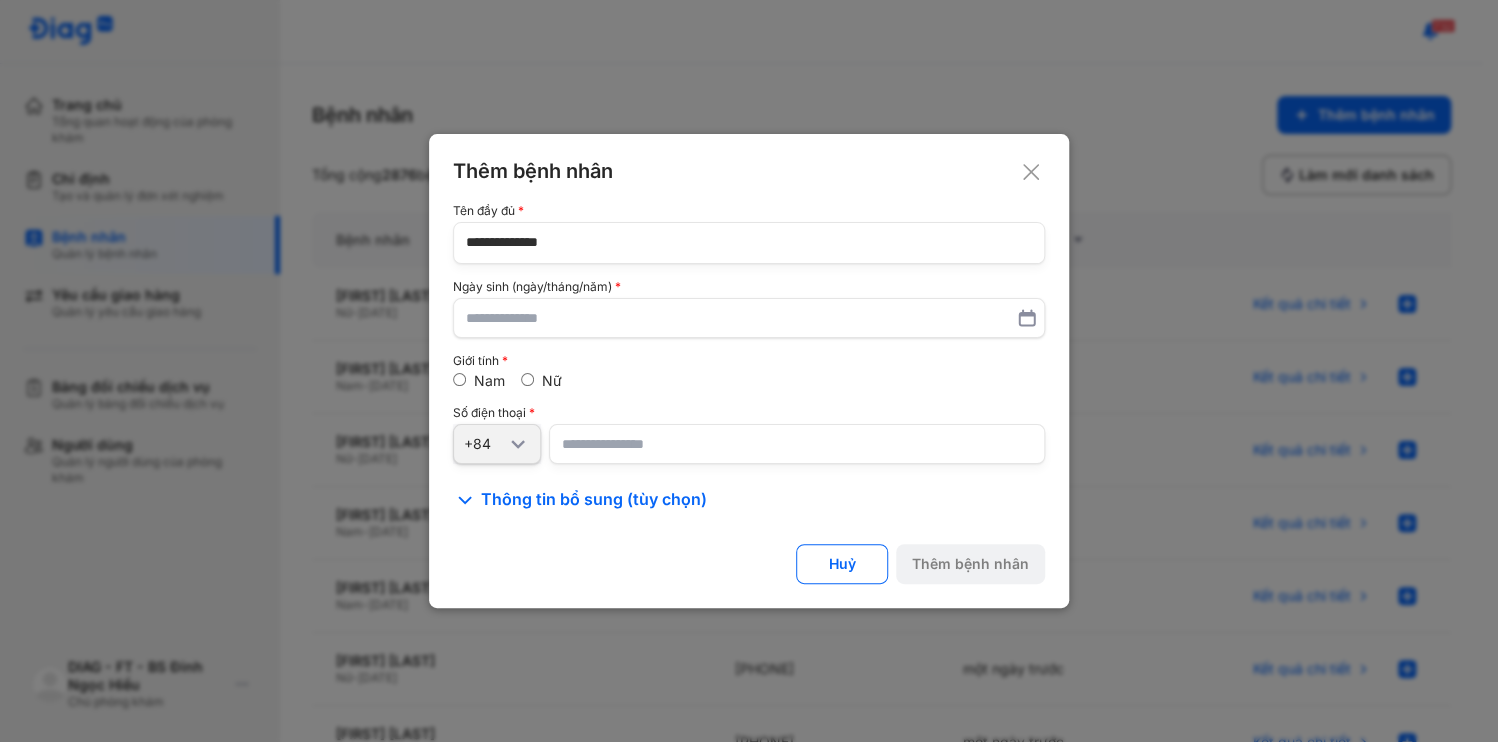 type on "**********" 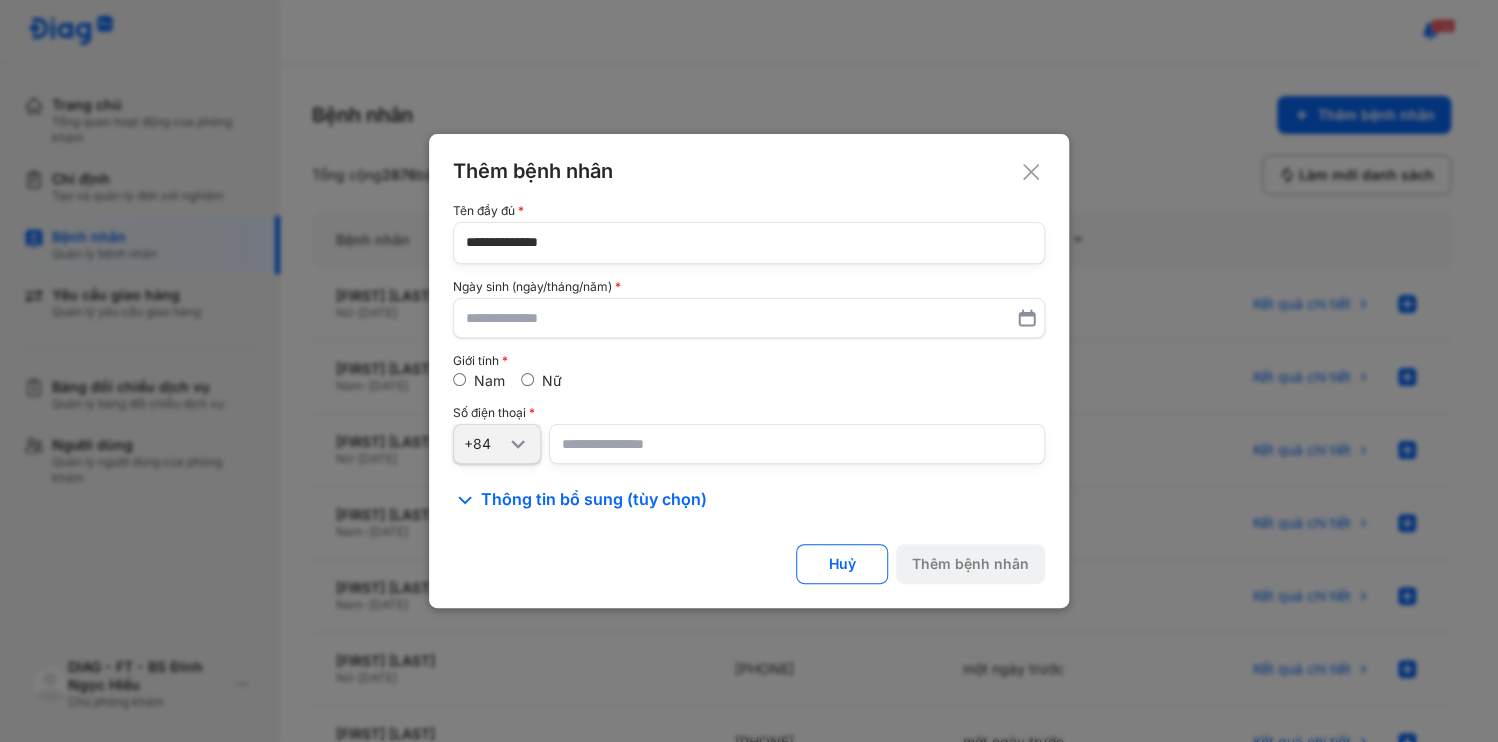 click at bounding box center [797, 444] 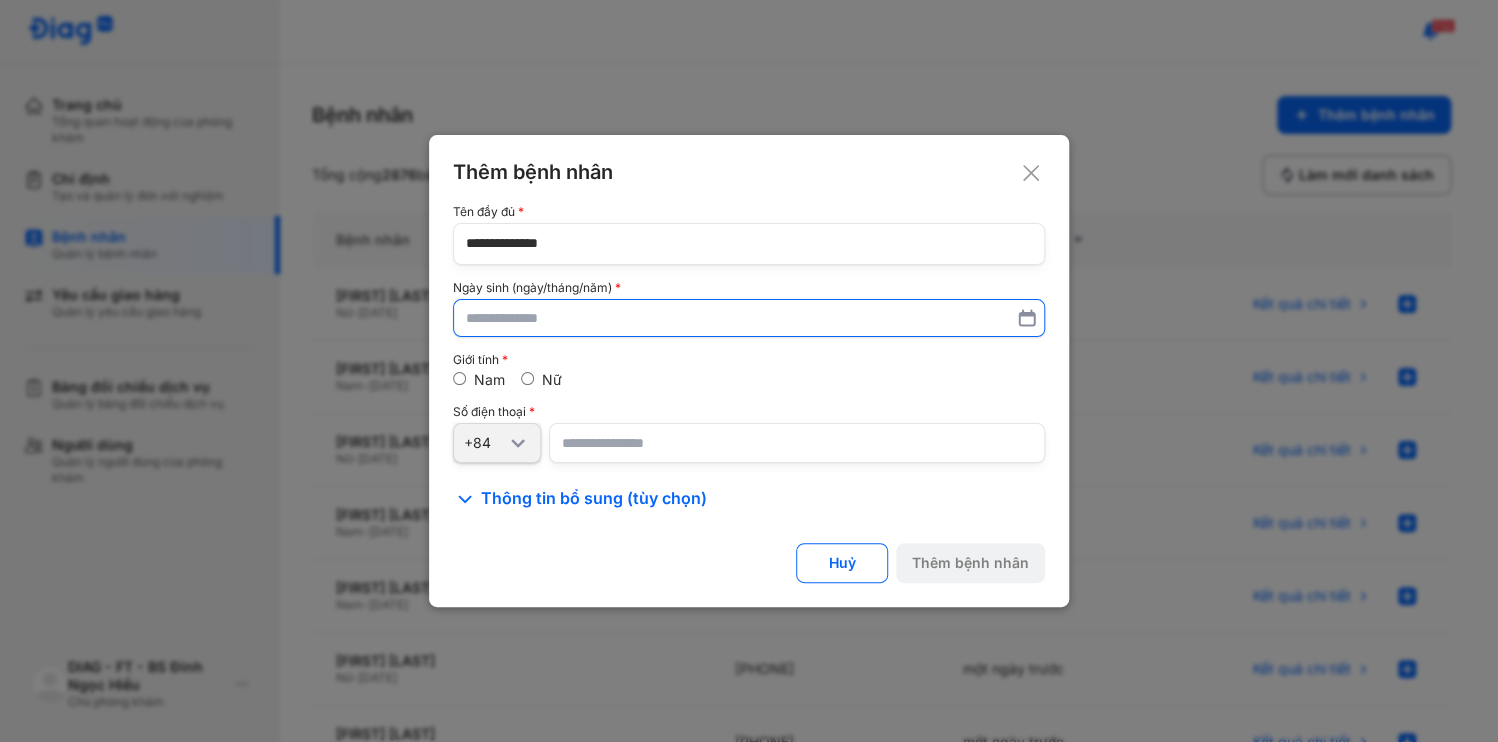 click at bounding box center (749, 318) 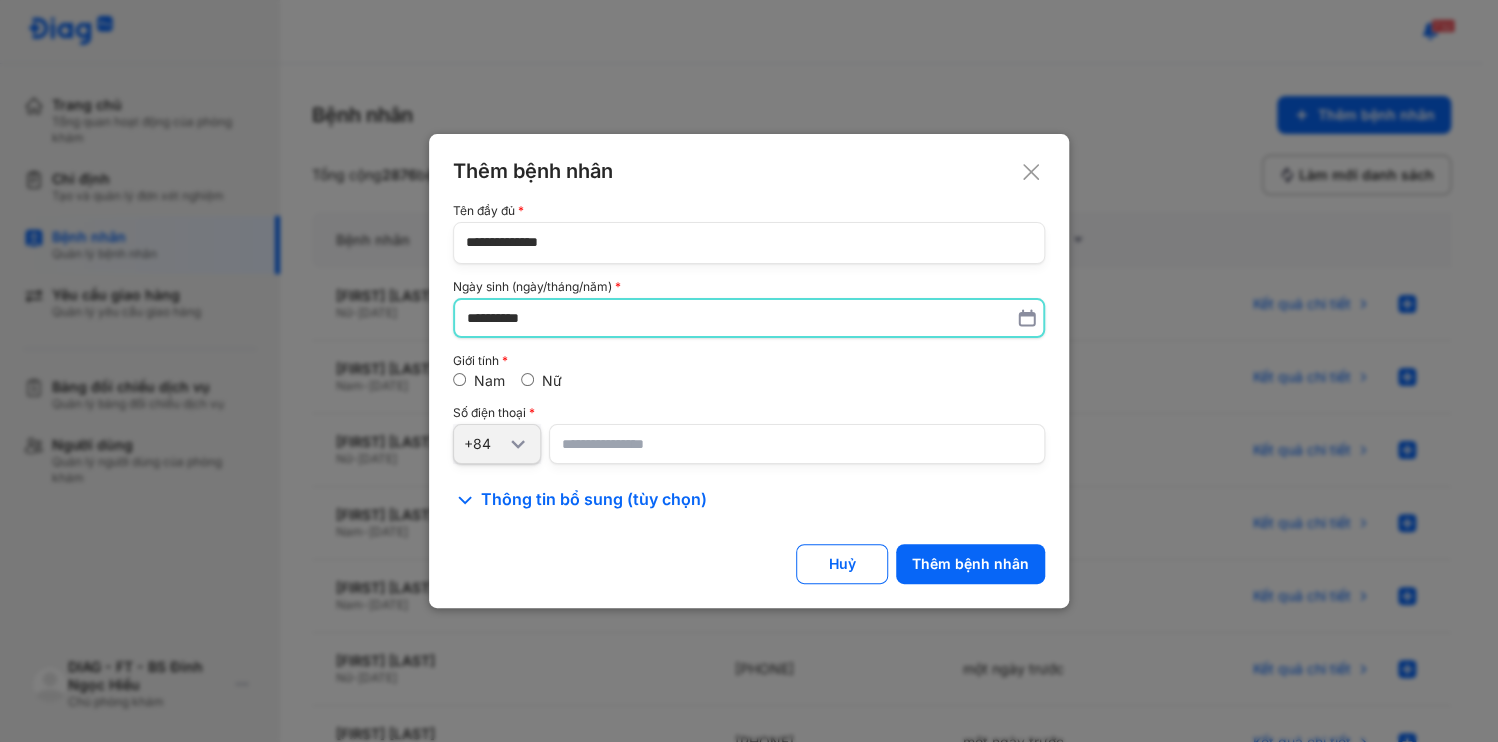 type on "**********" 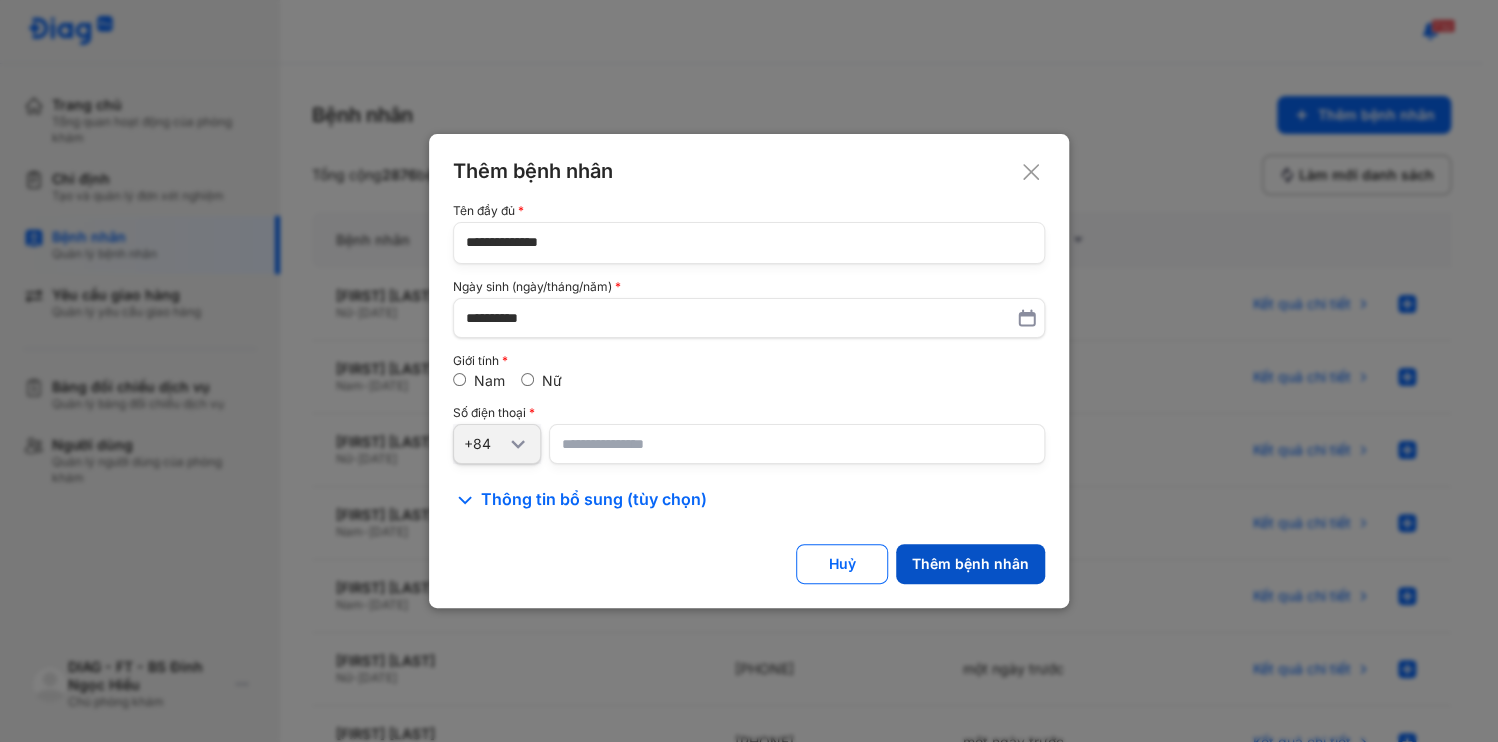 click on "Thêm bệnh nhân" 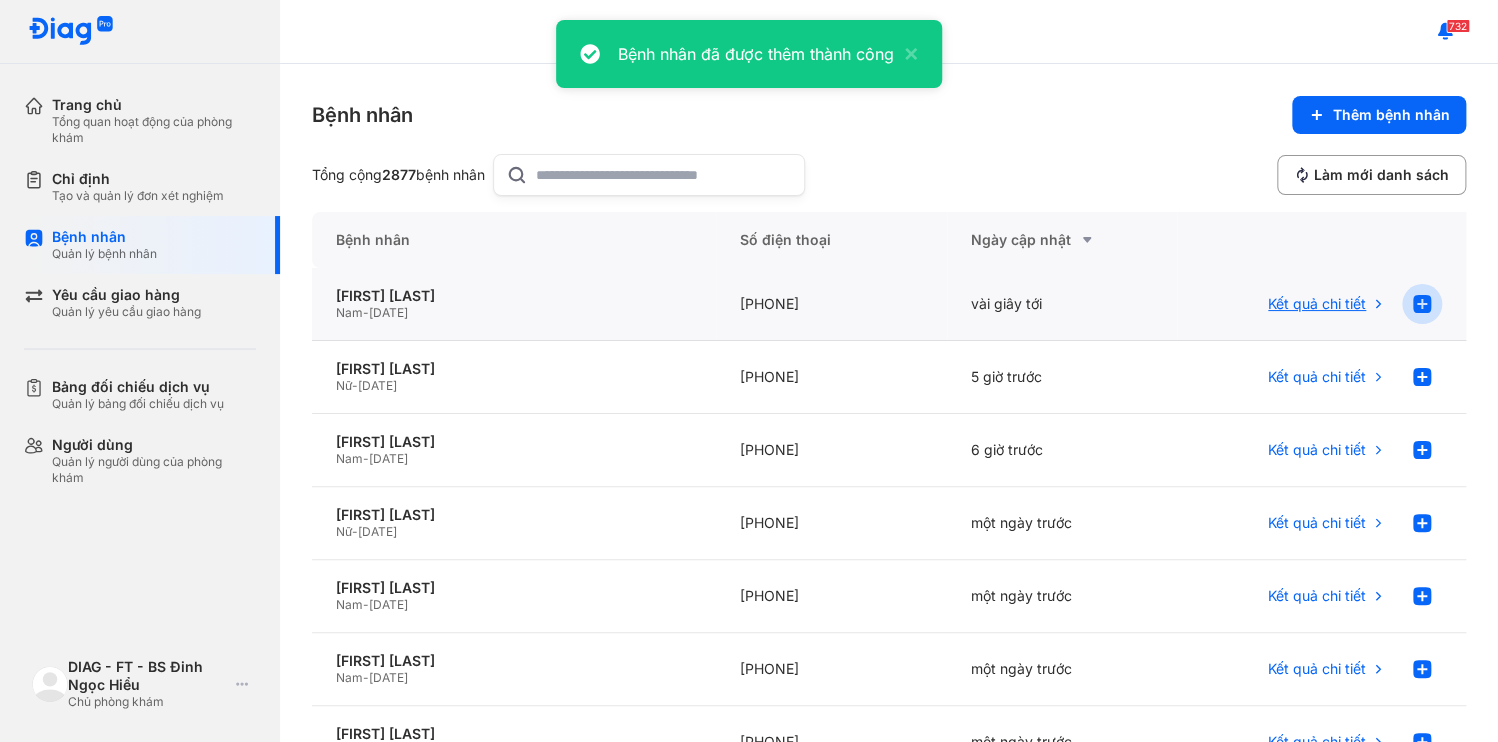 click 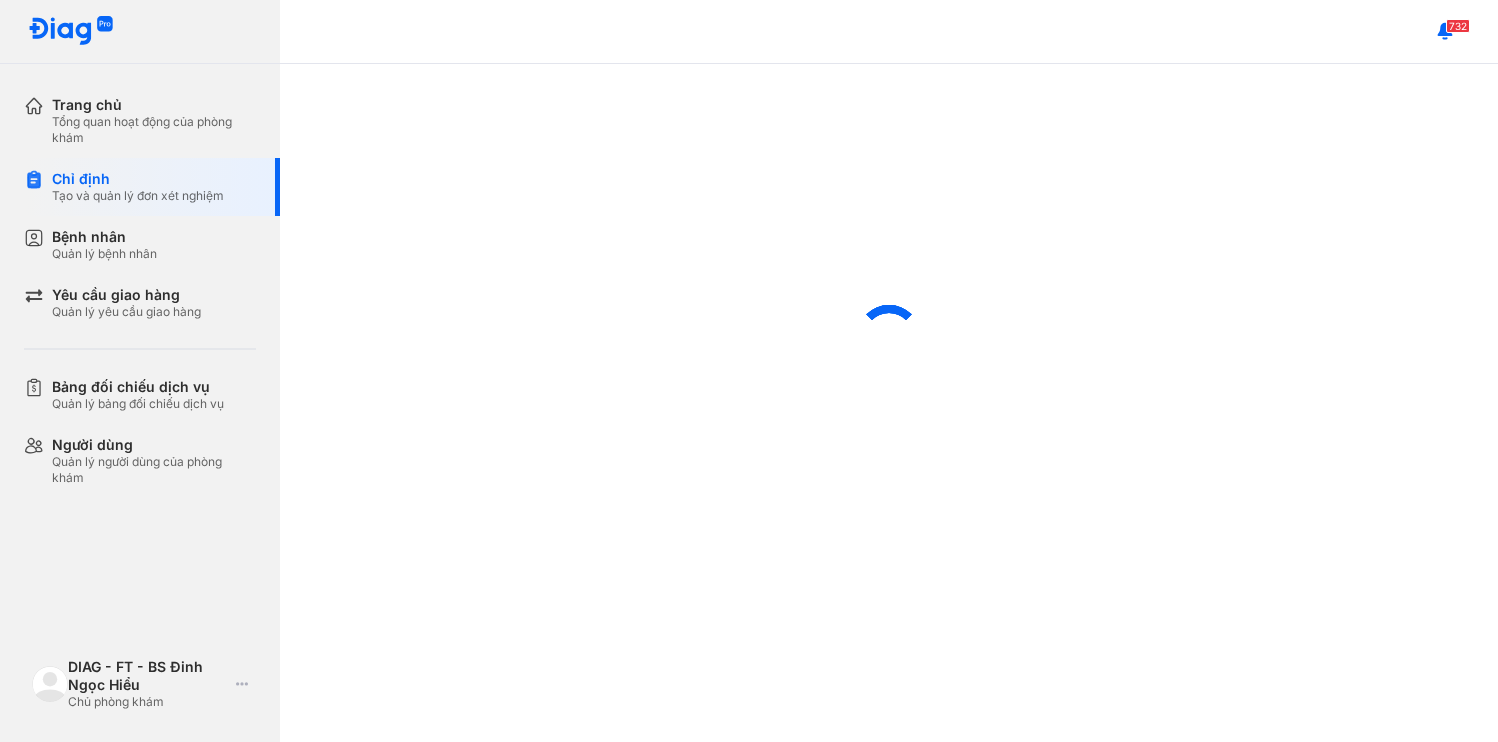 scroll, scrollTop: 0, scrollLeft: 0, axis: both 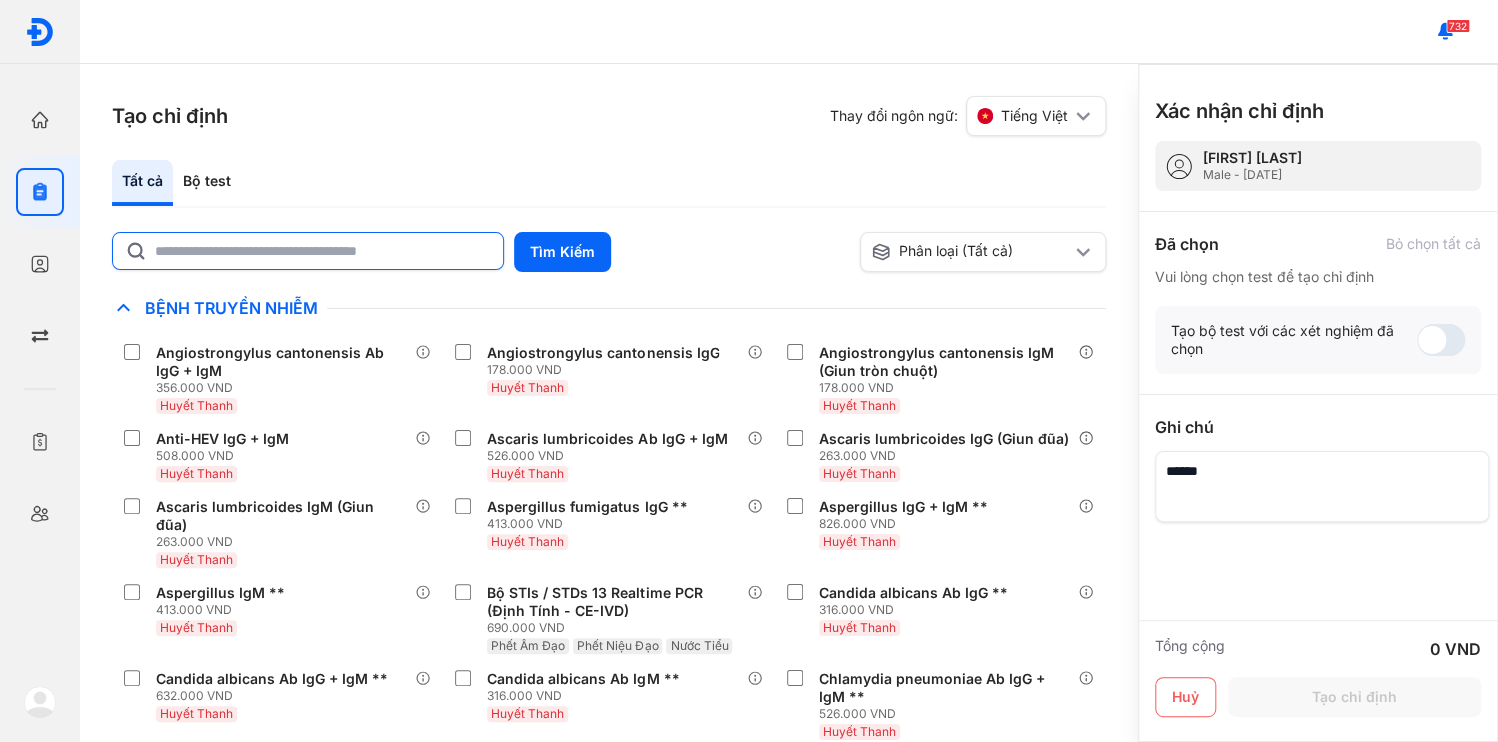 click 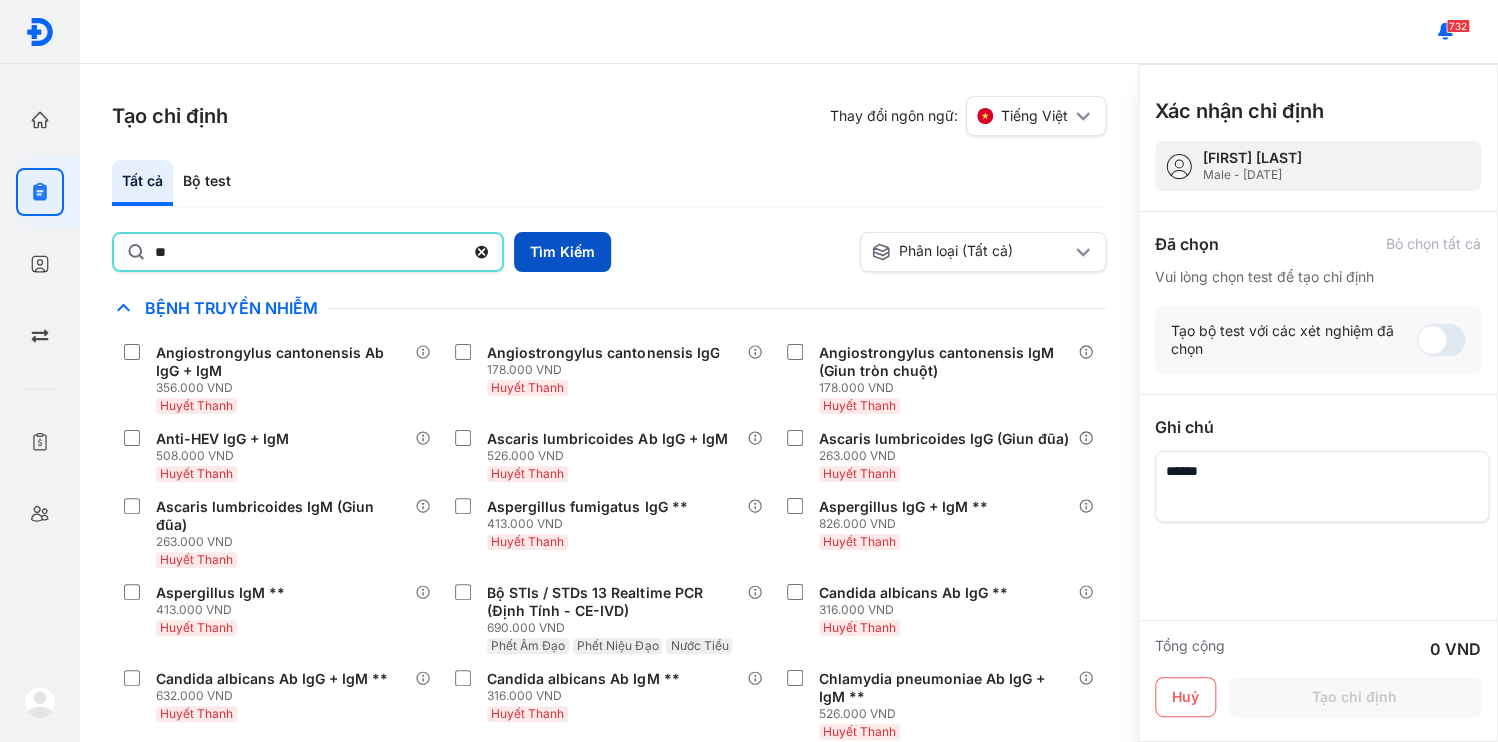 type on "**" 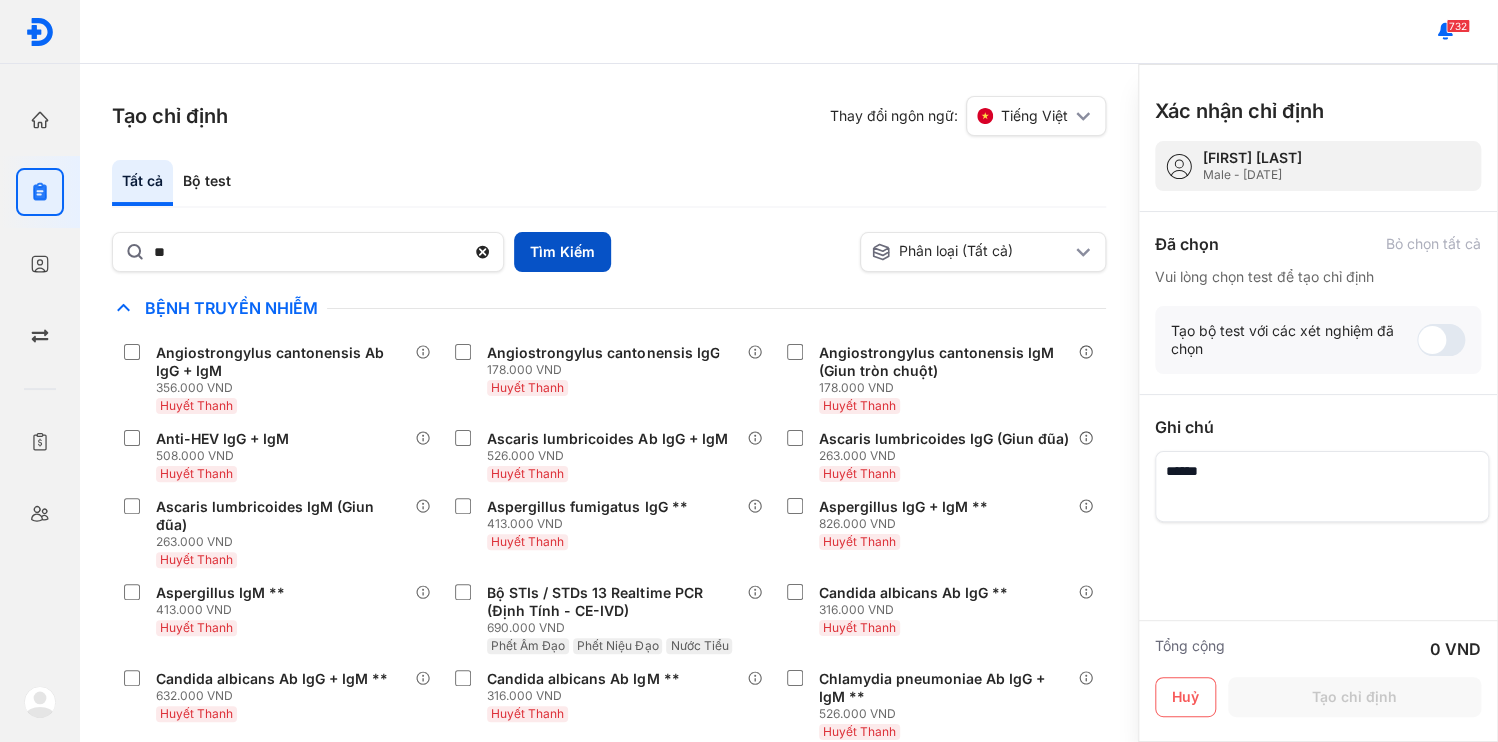 click on "Tìm Kiếm" at bounding box center [562, 252] 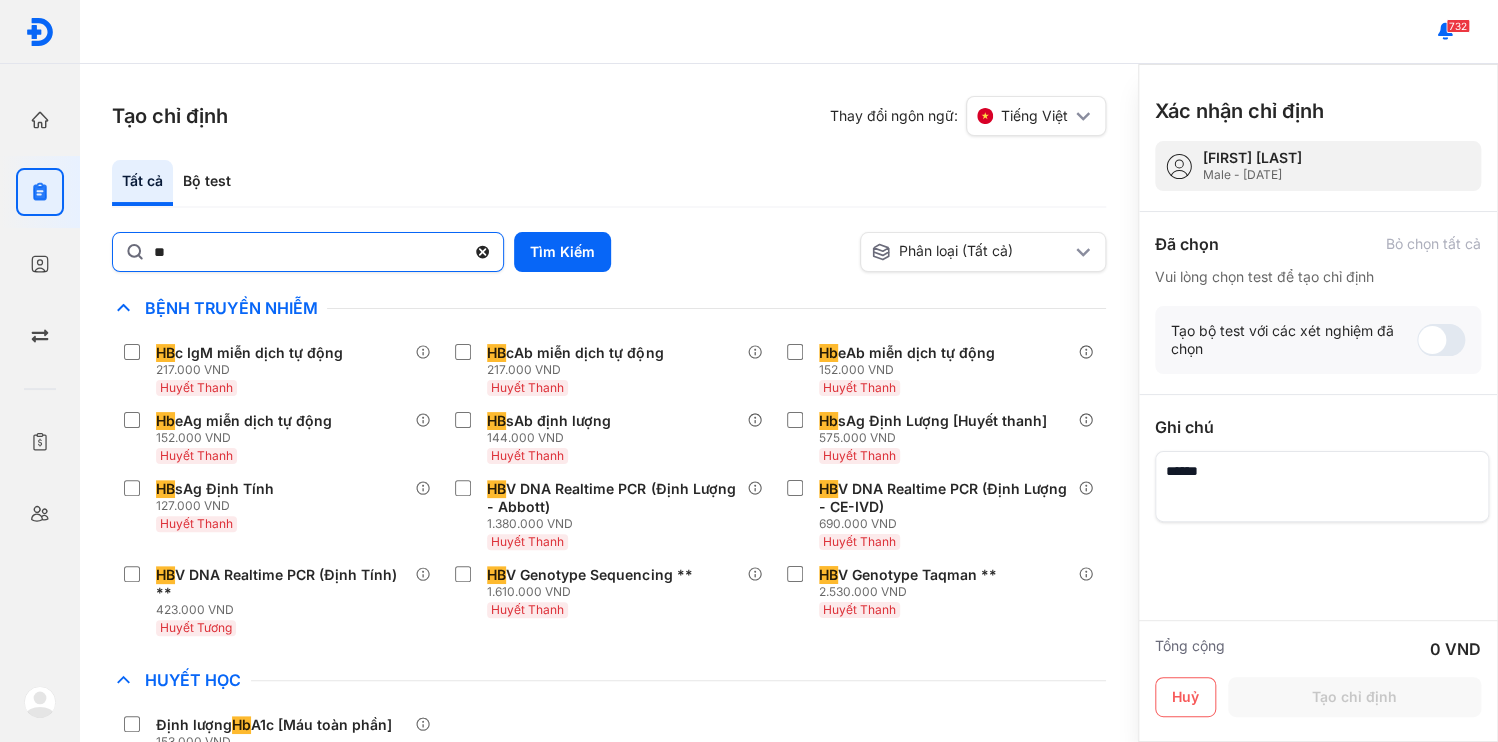 click 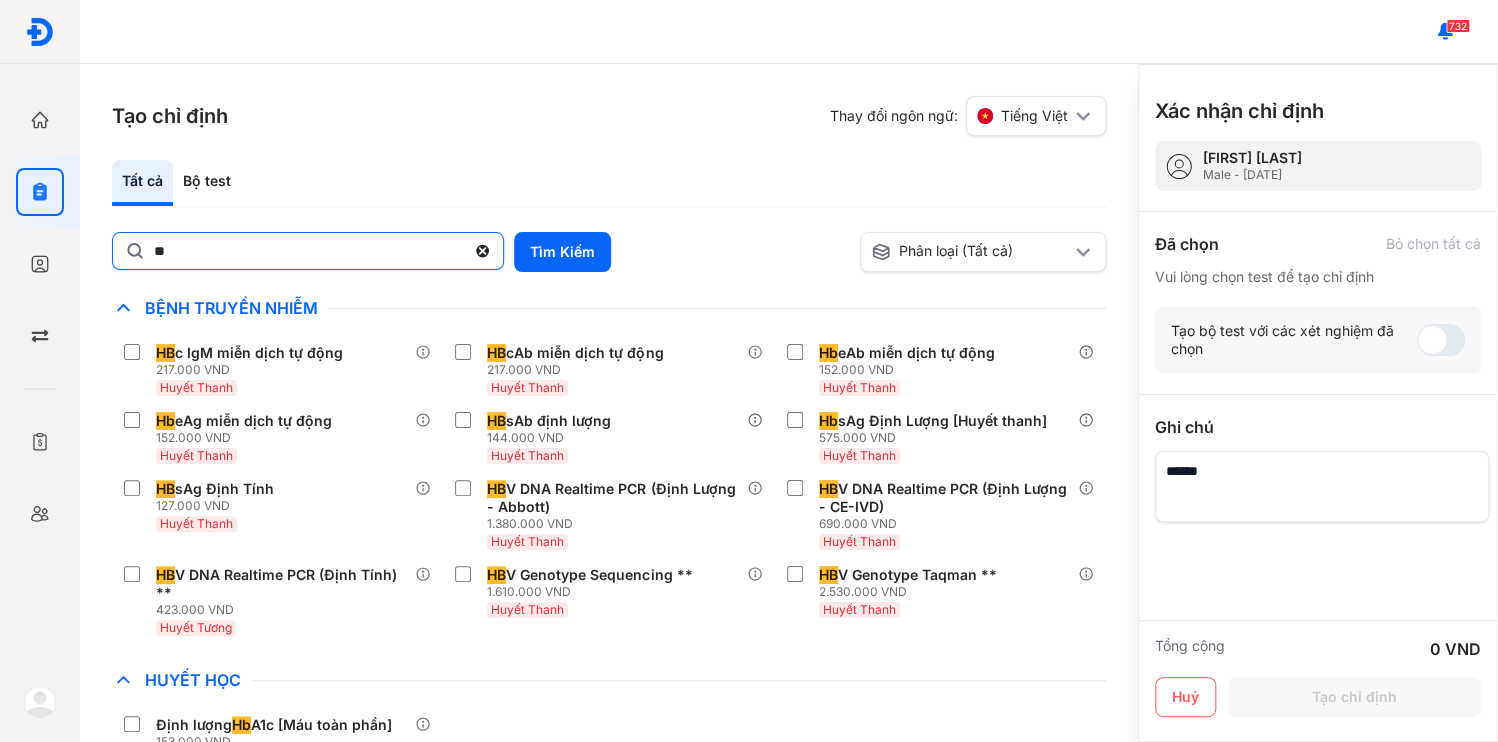 click on "**" 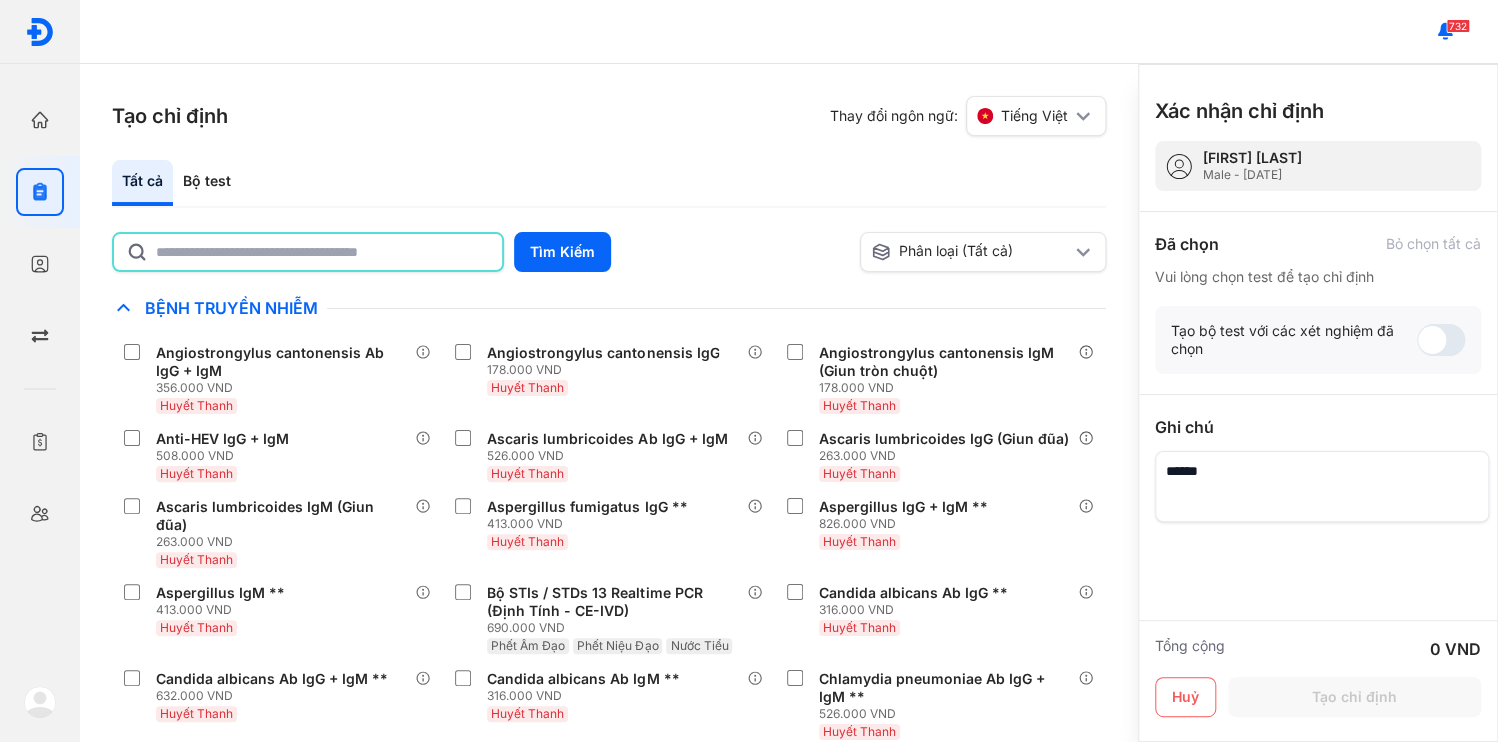 click 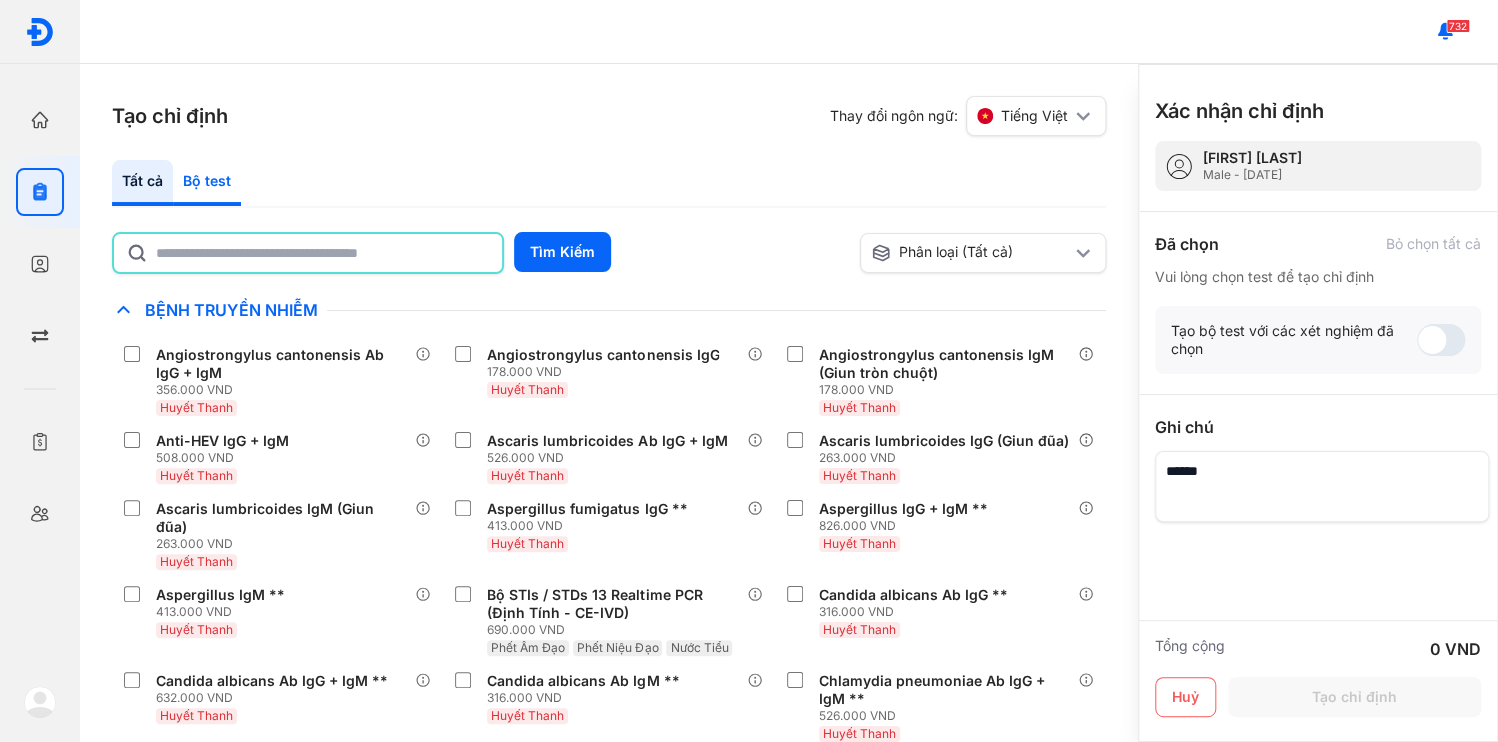 click on "Bộ test" 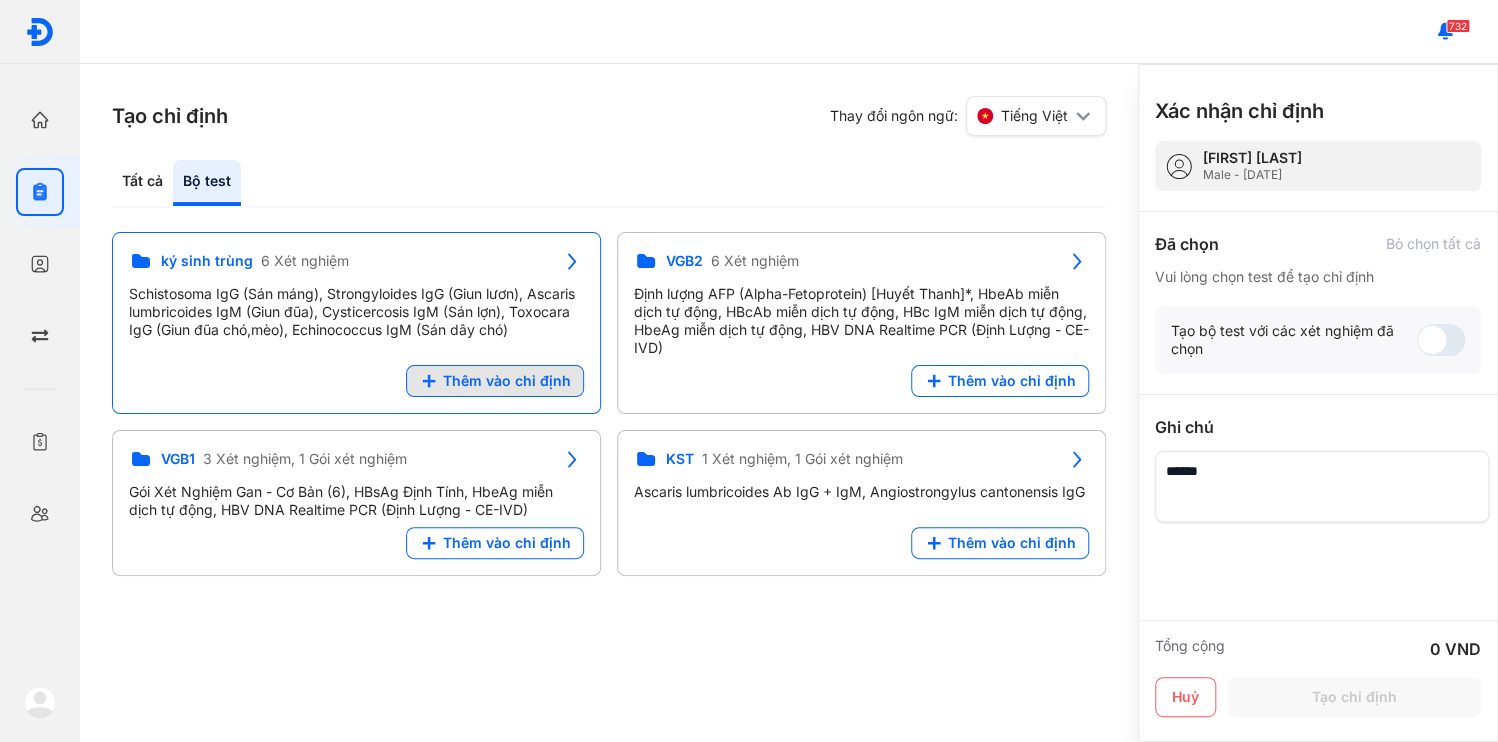 click on "Thêm vào chỉ định" 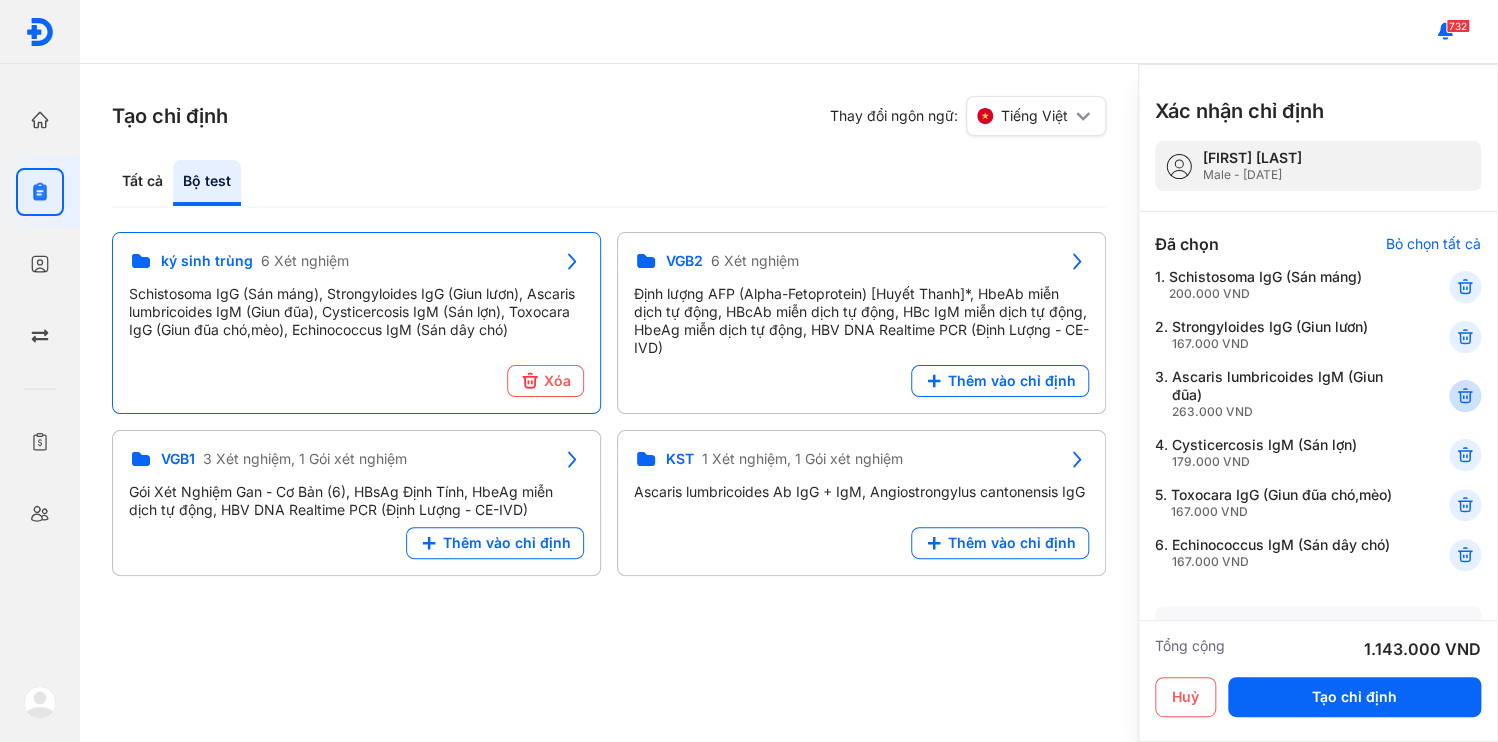 click 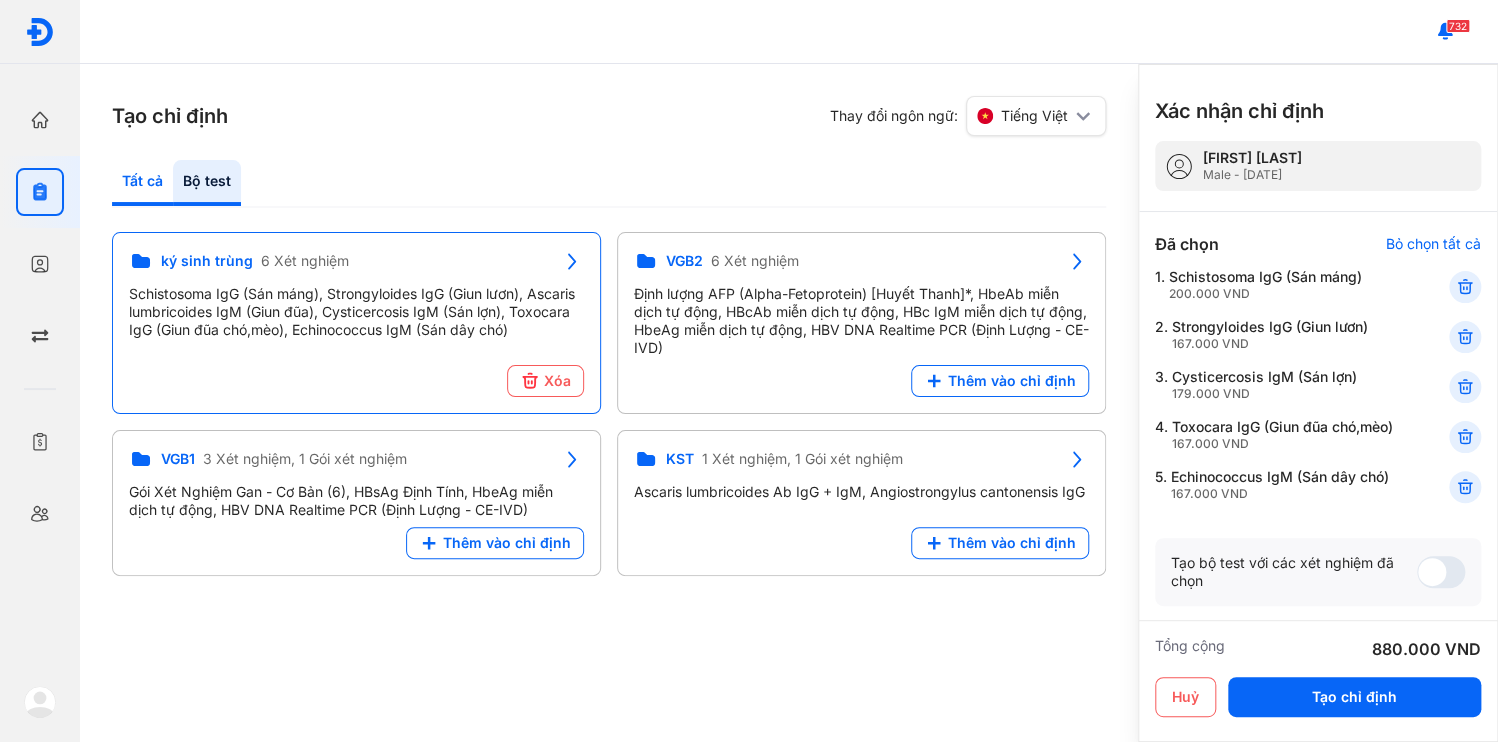 click on "Tất cả" 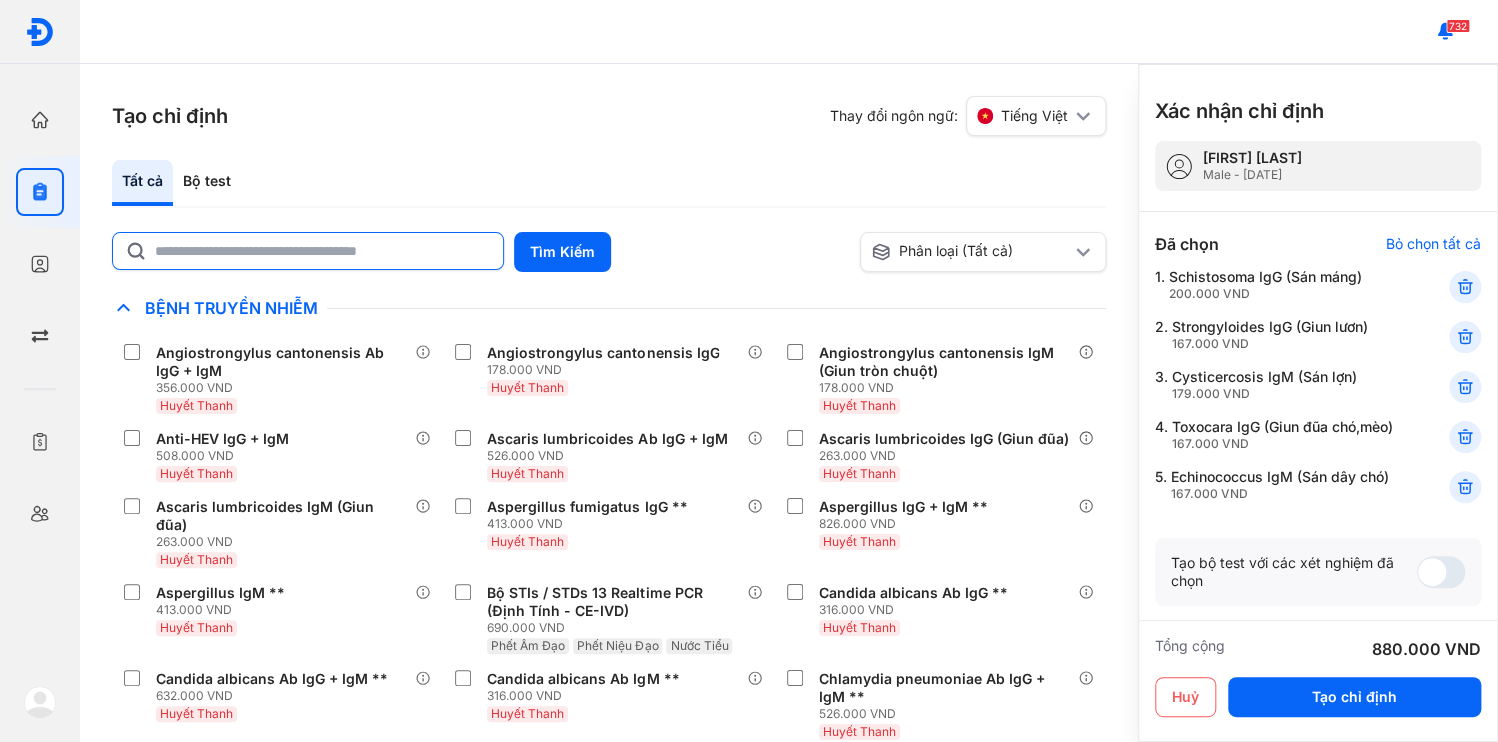 click 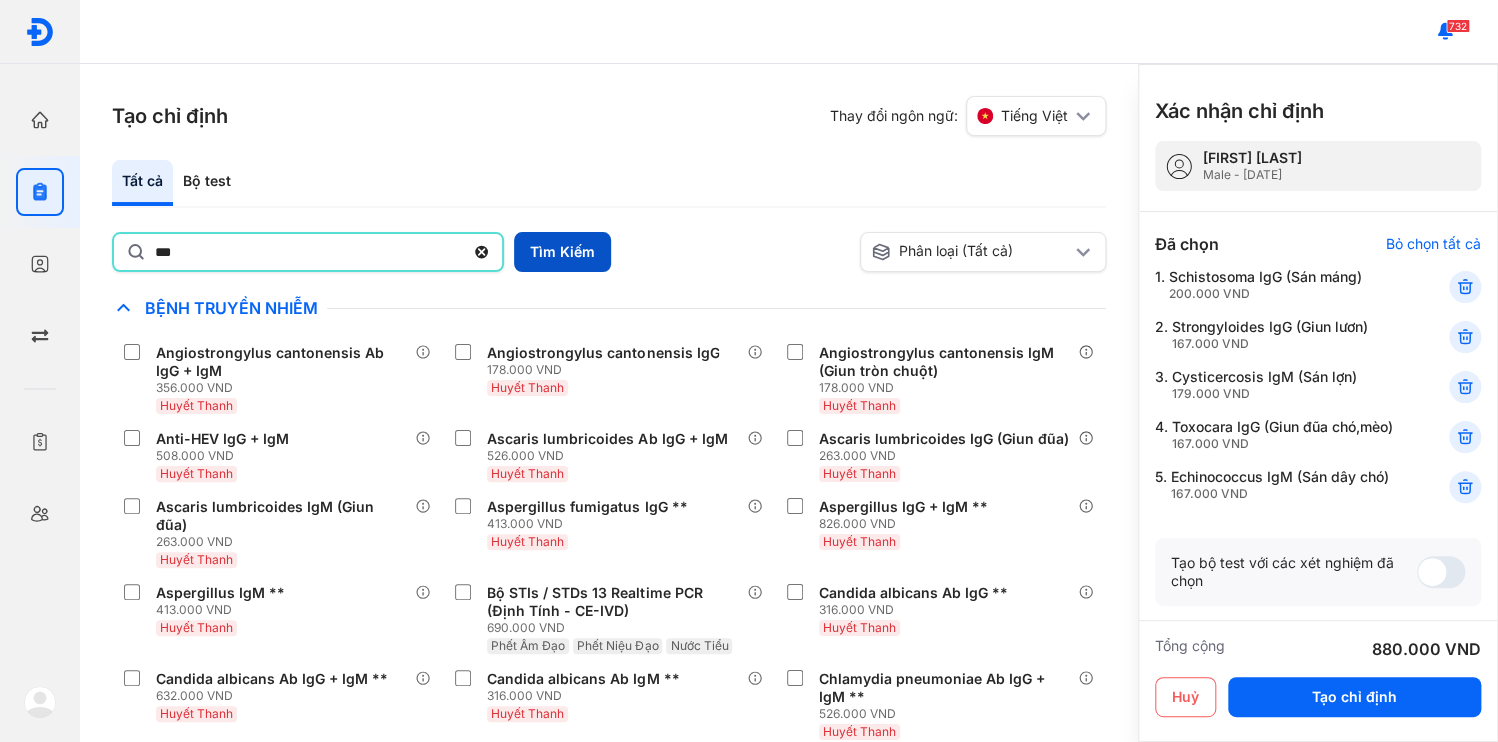 type on "***" 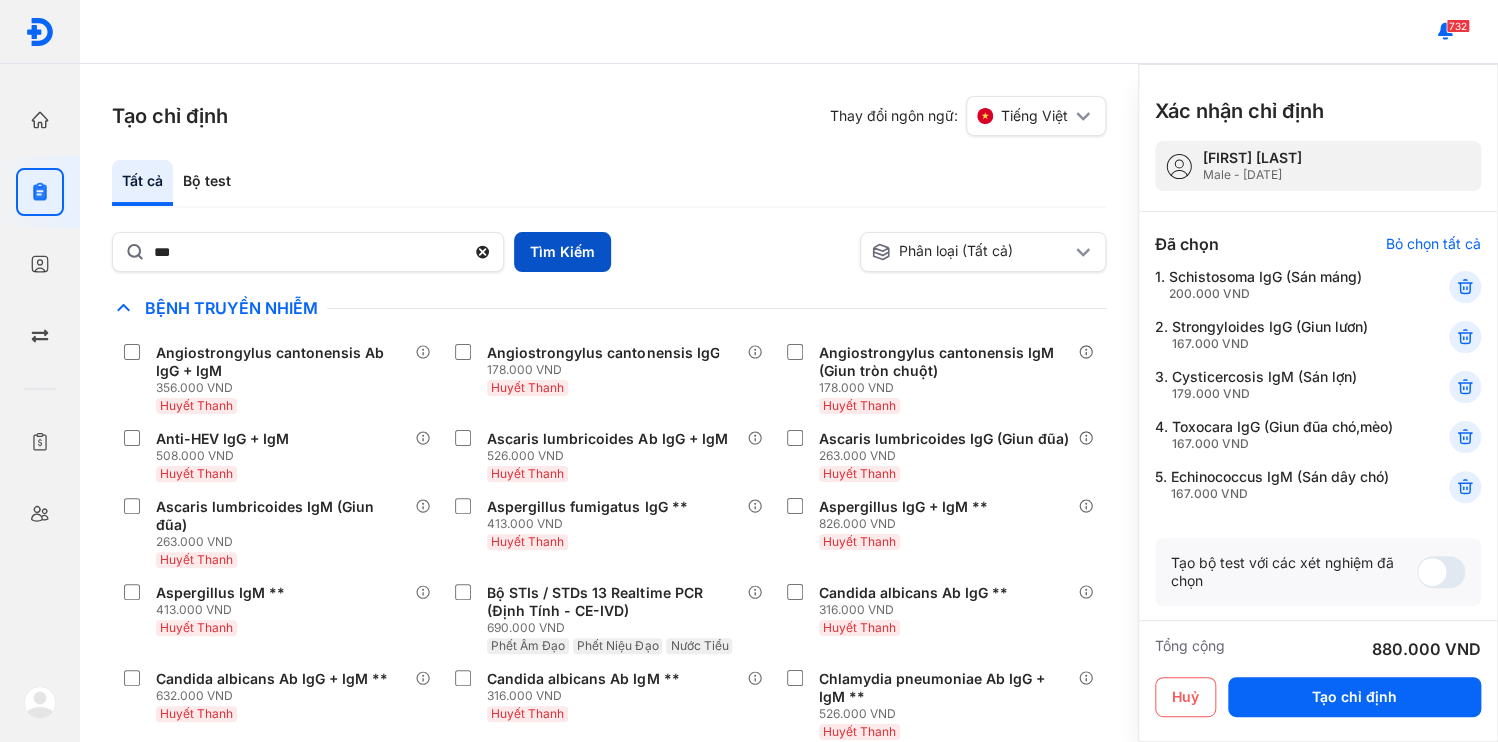 click on "Tìm Kiếm" at bounding box center (562, 252) 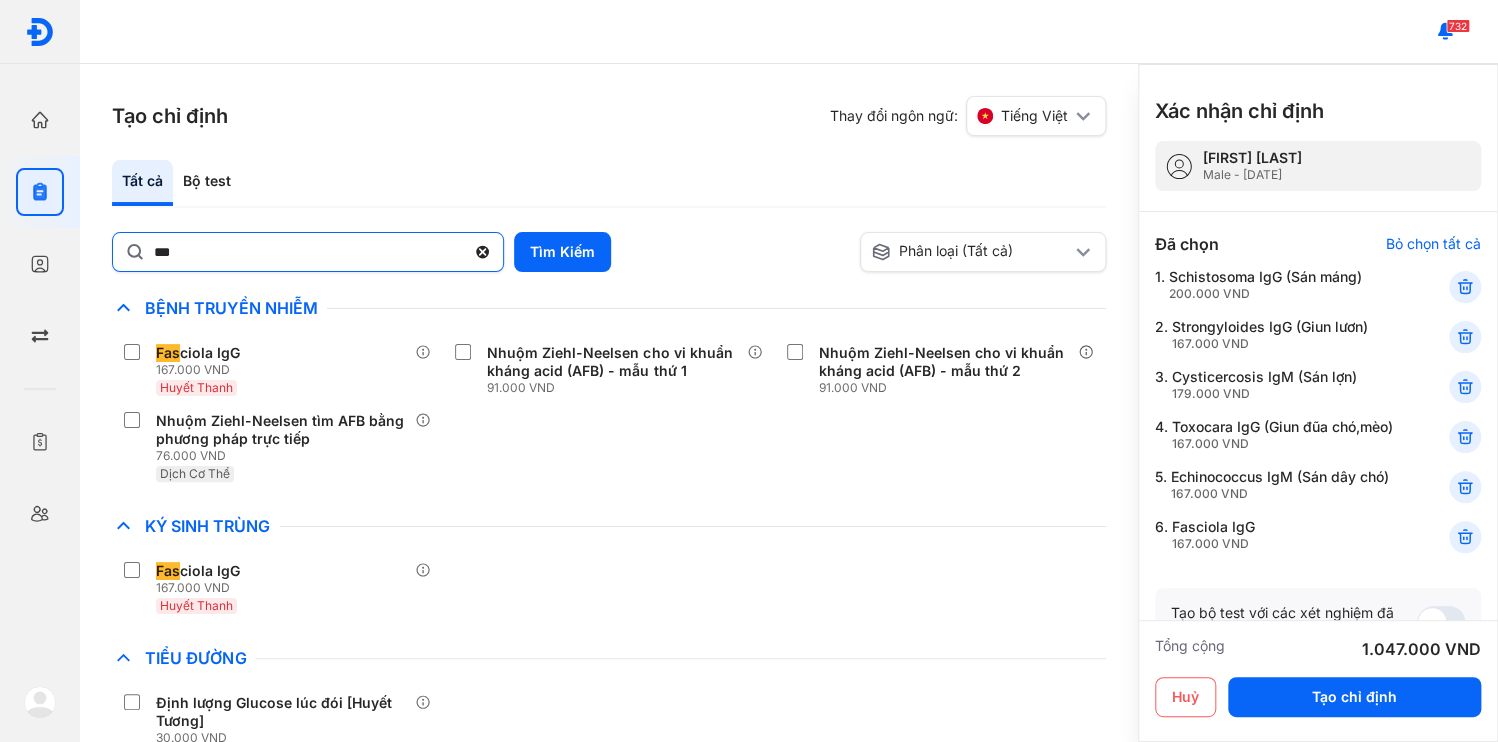 click 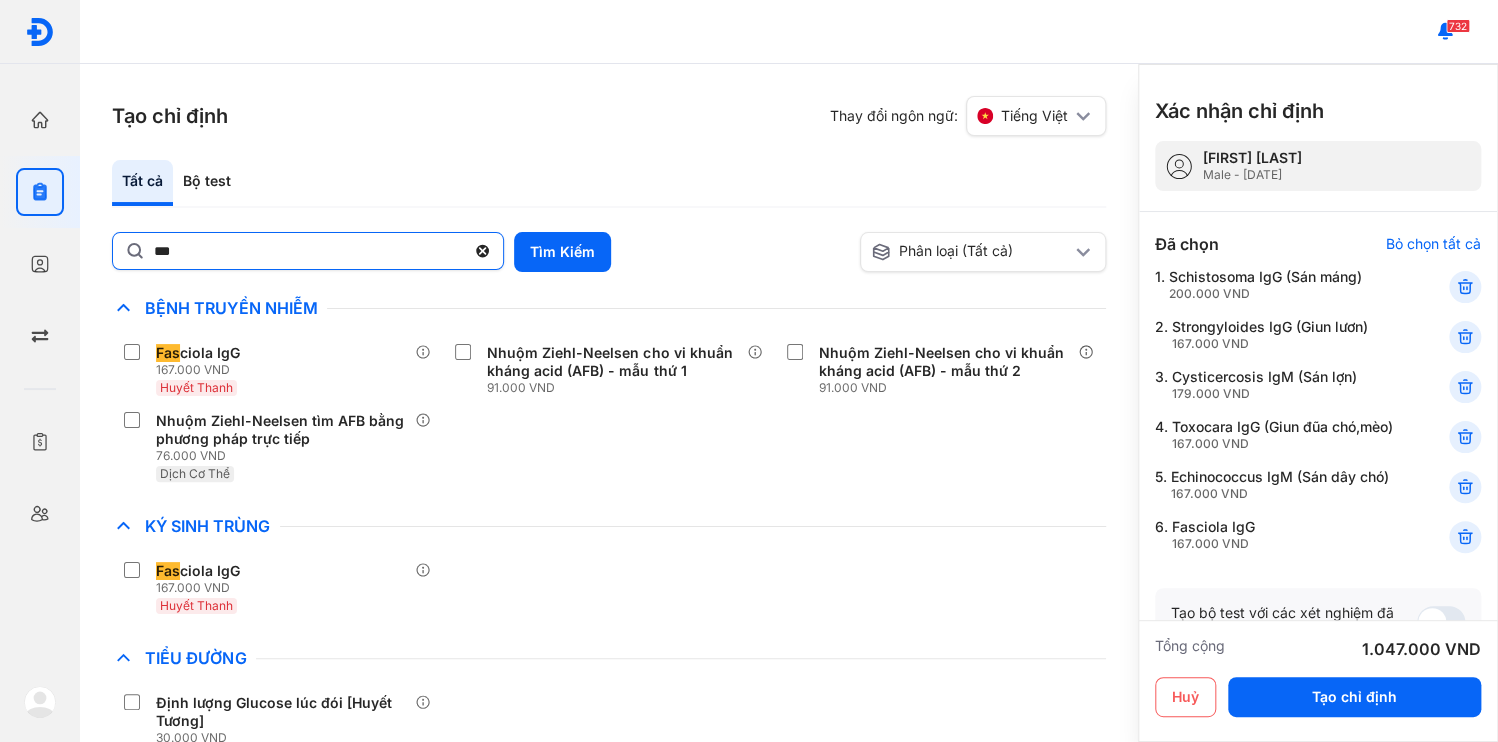 click on "***" 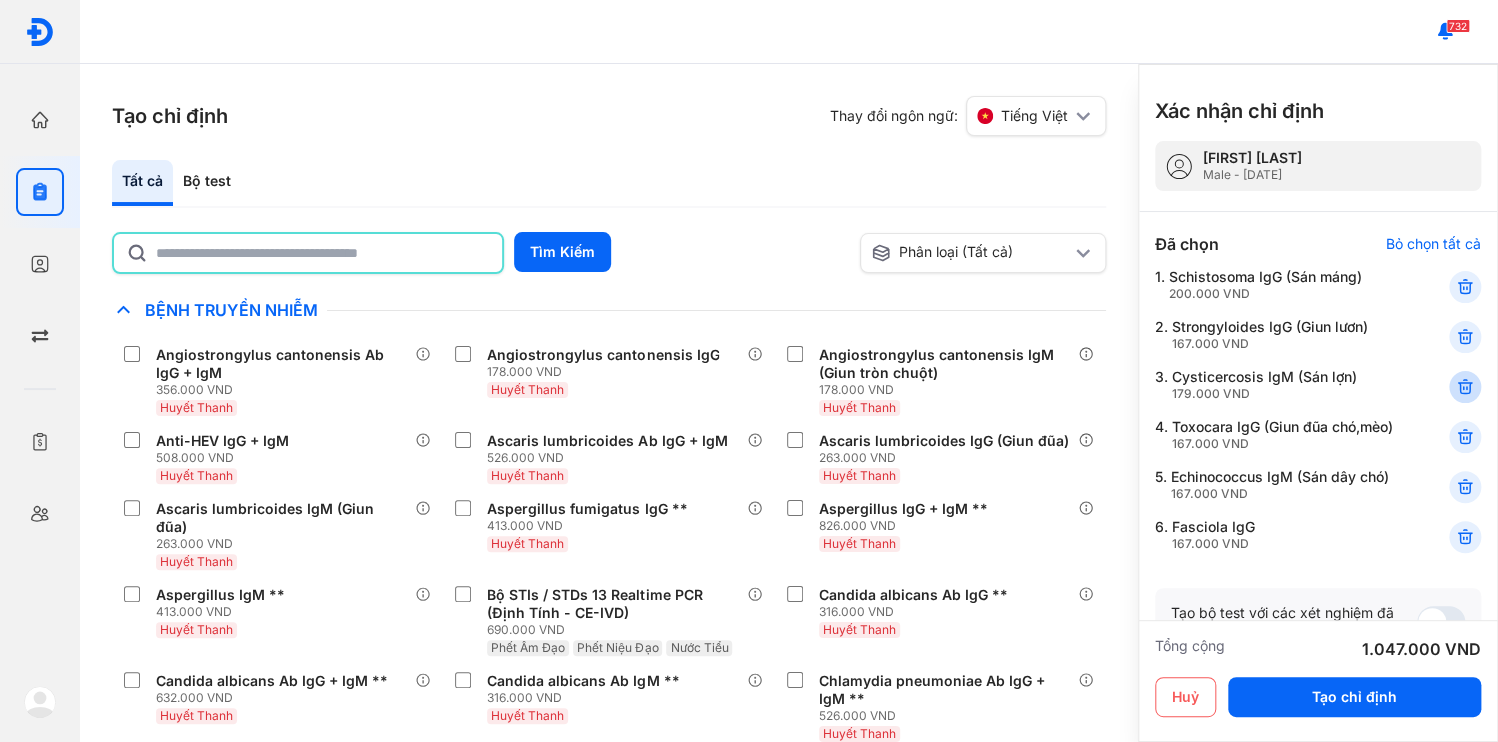 click 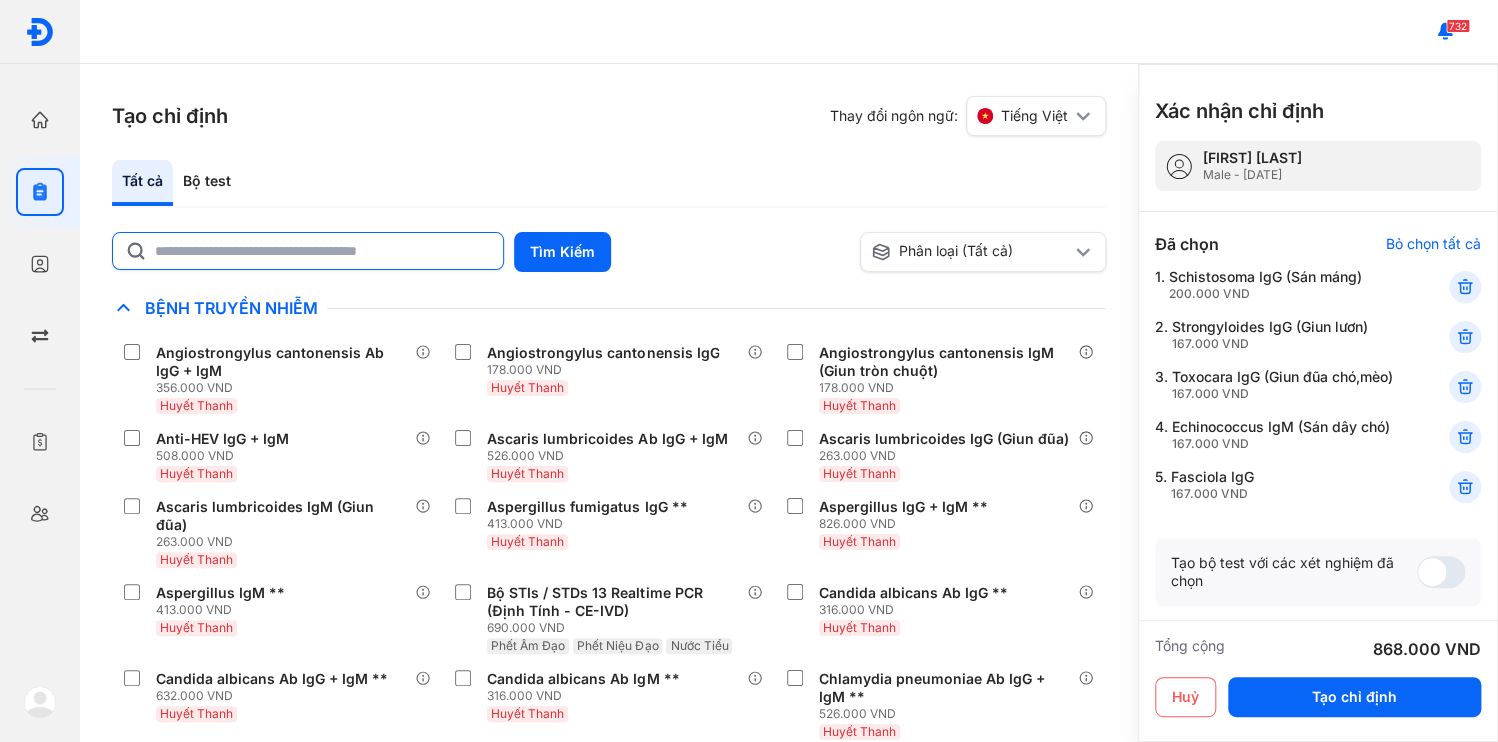 click 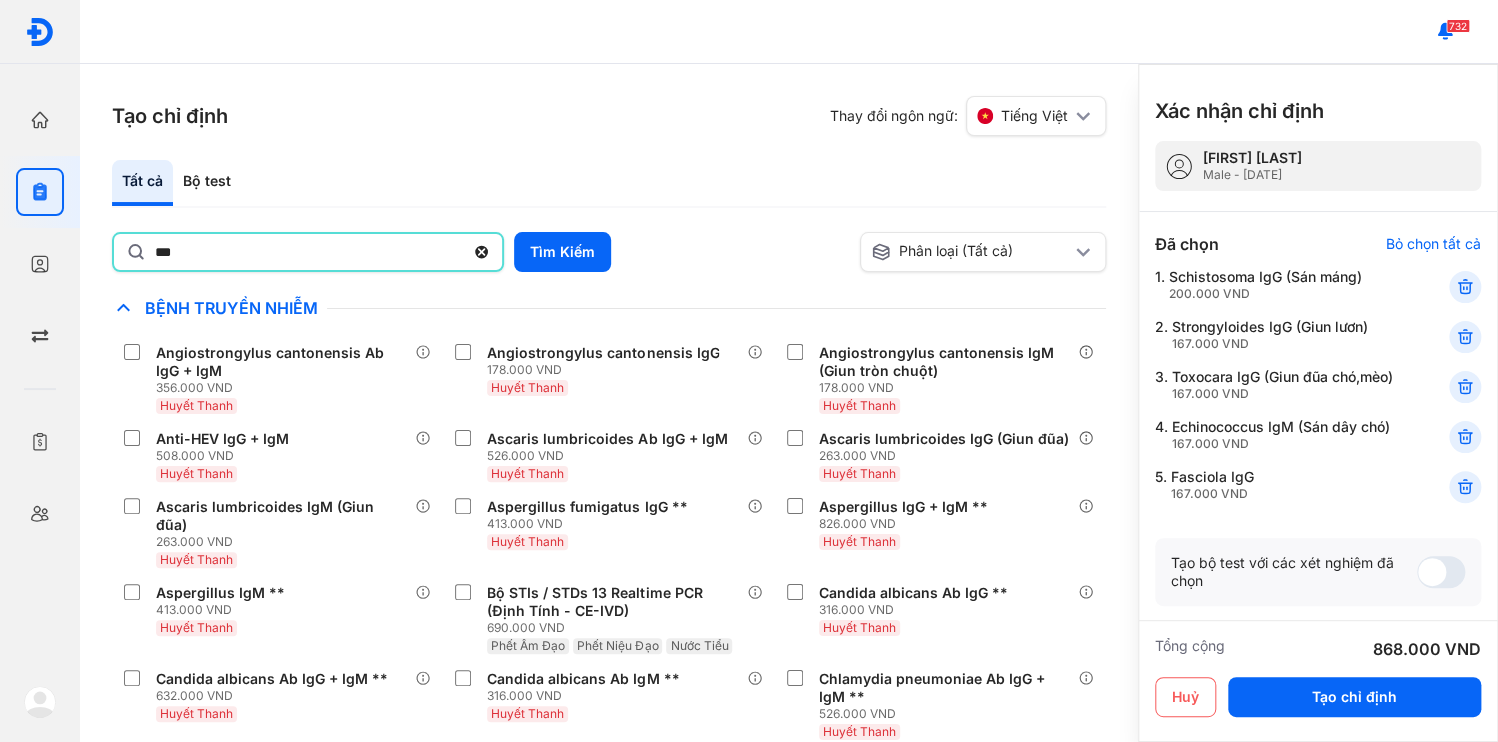type on "***" 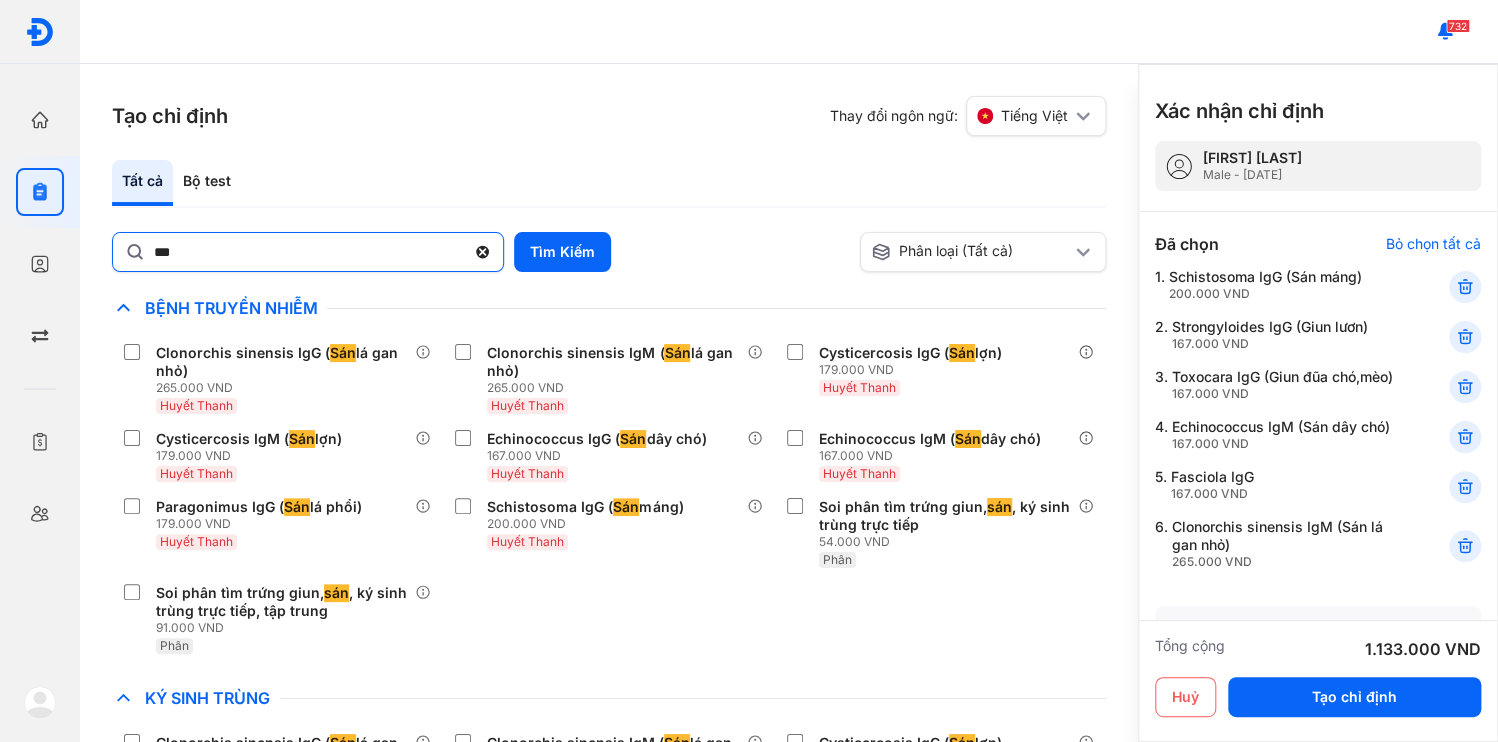 click 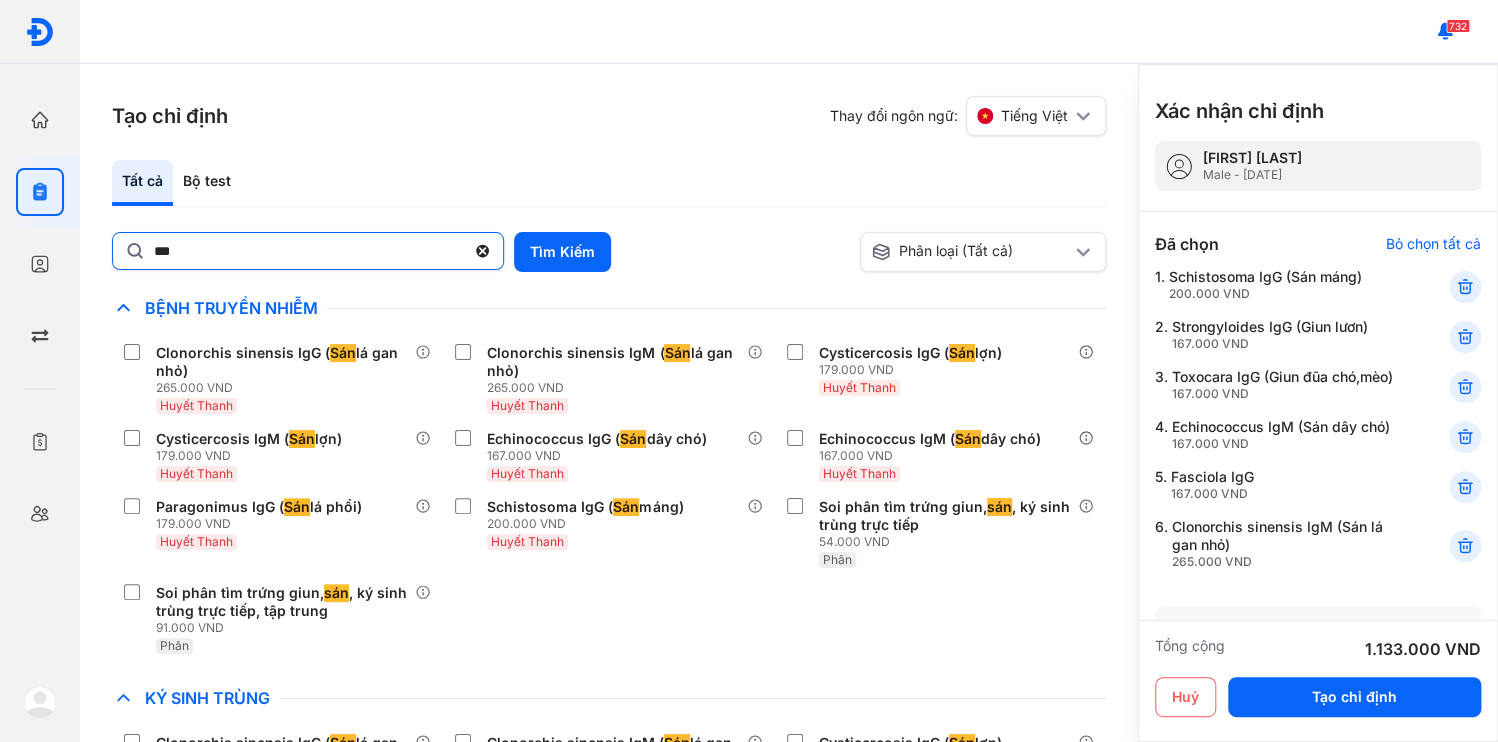click on "***" 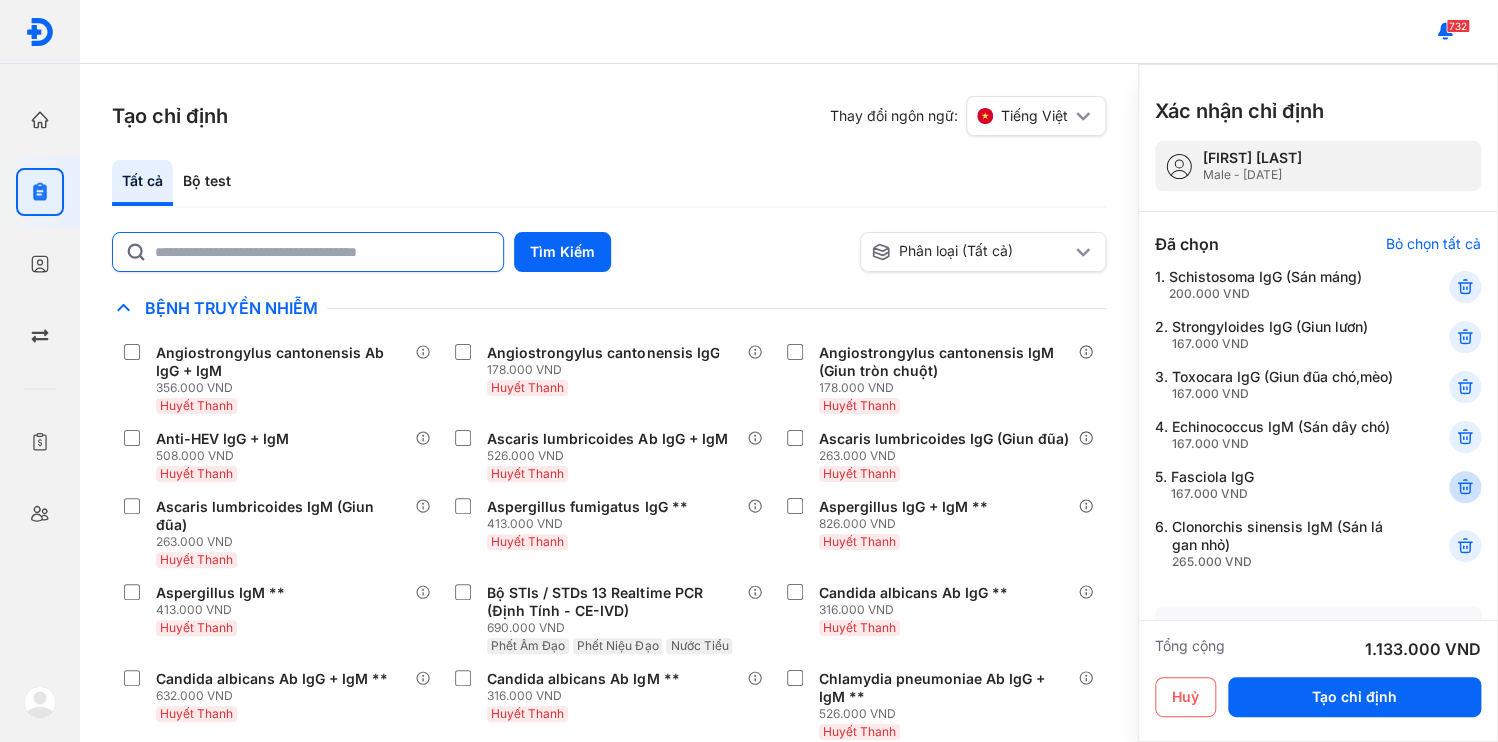 click 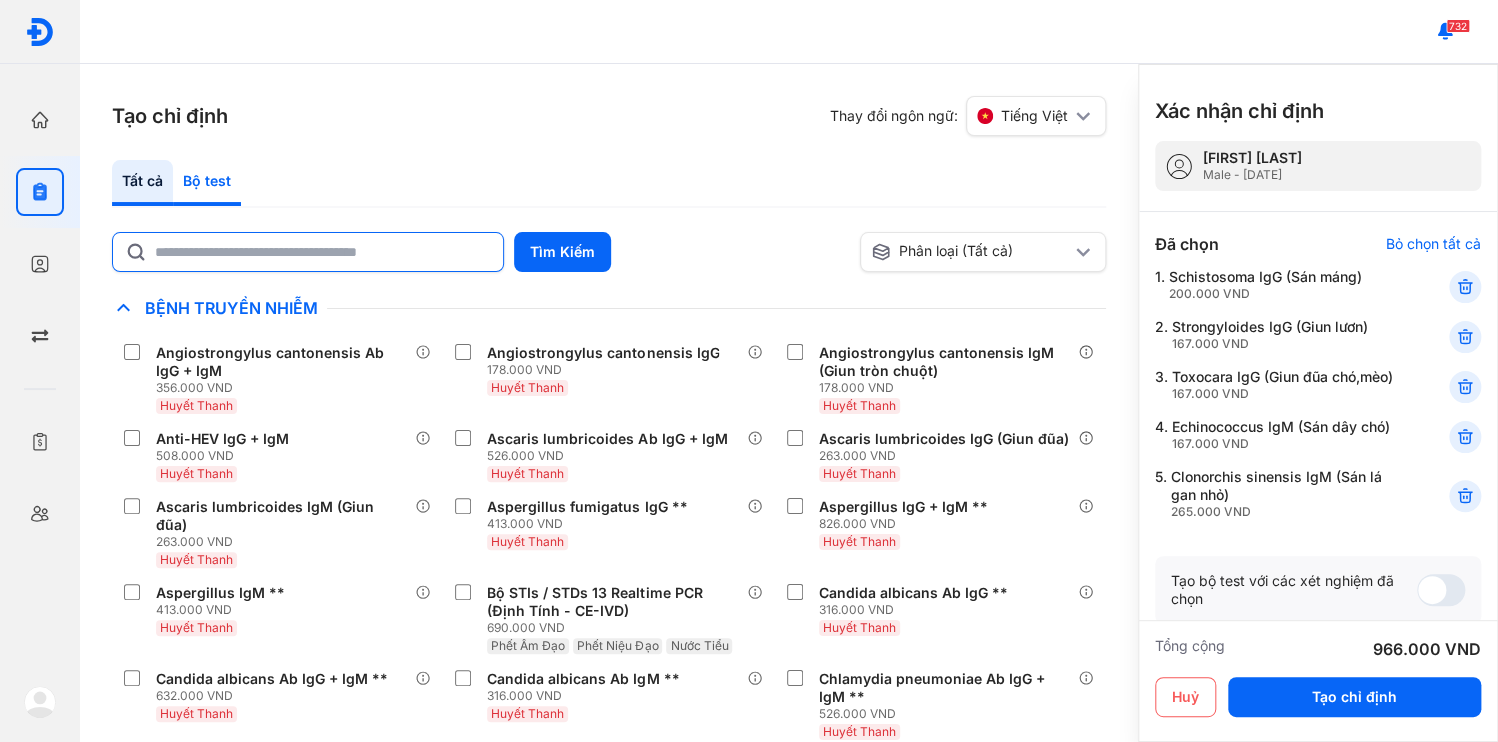click on "Bộ test" 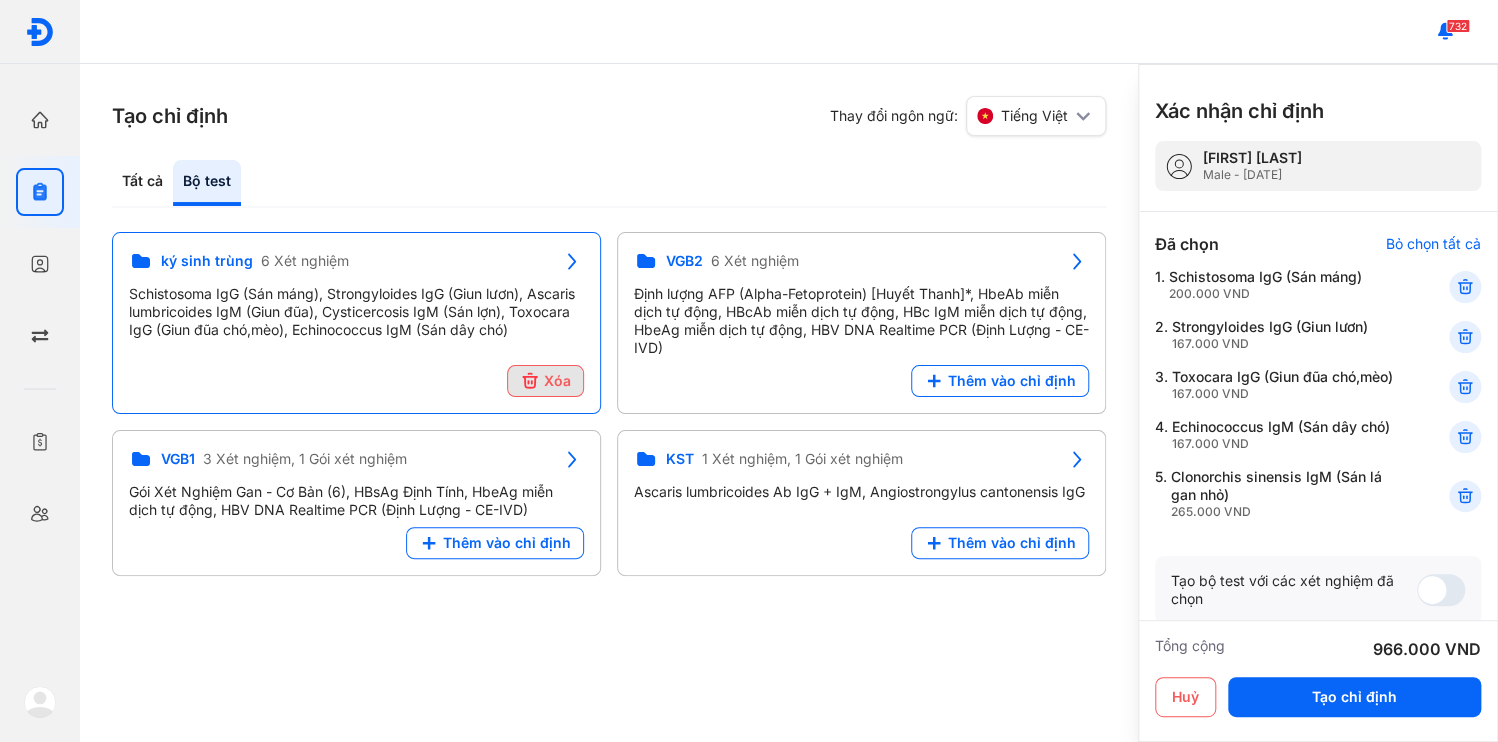click 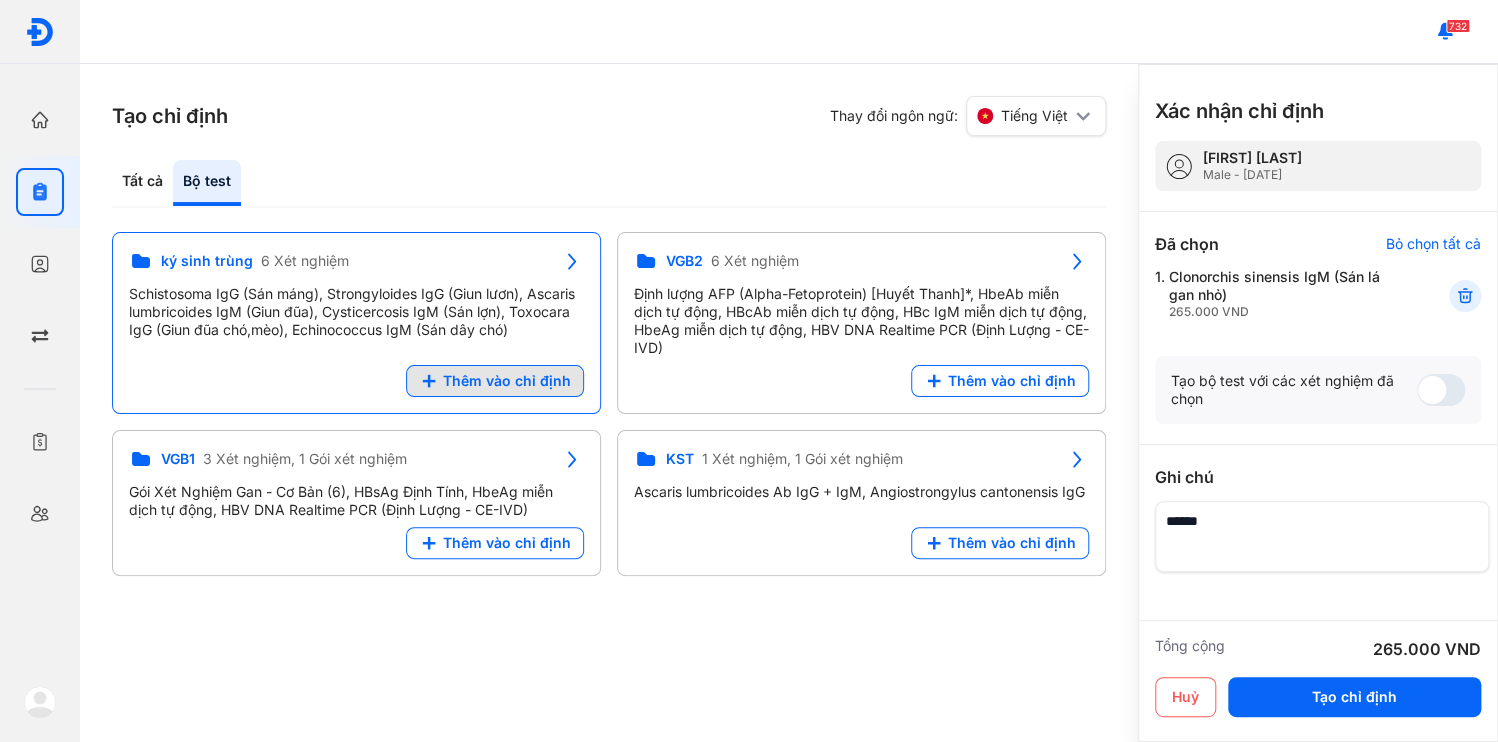 click on "Thêm vào chỉ định" 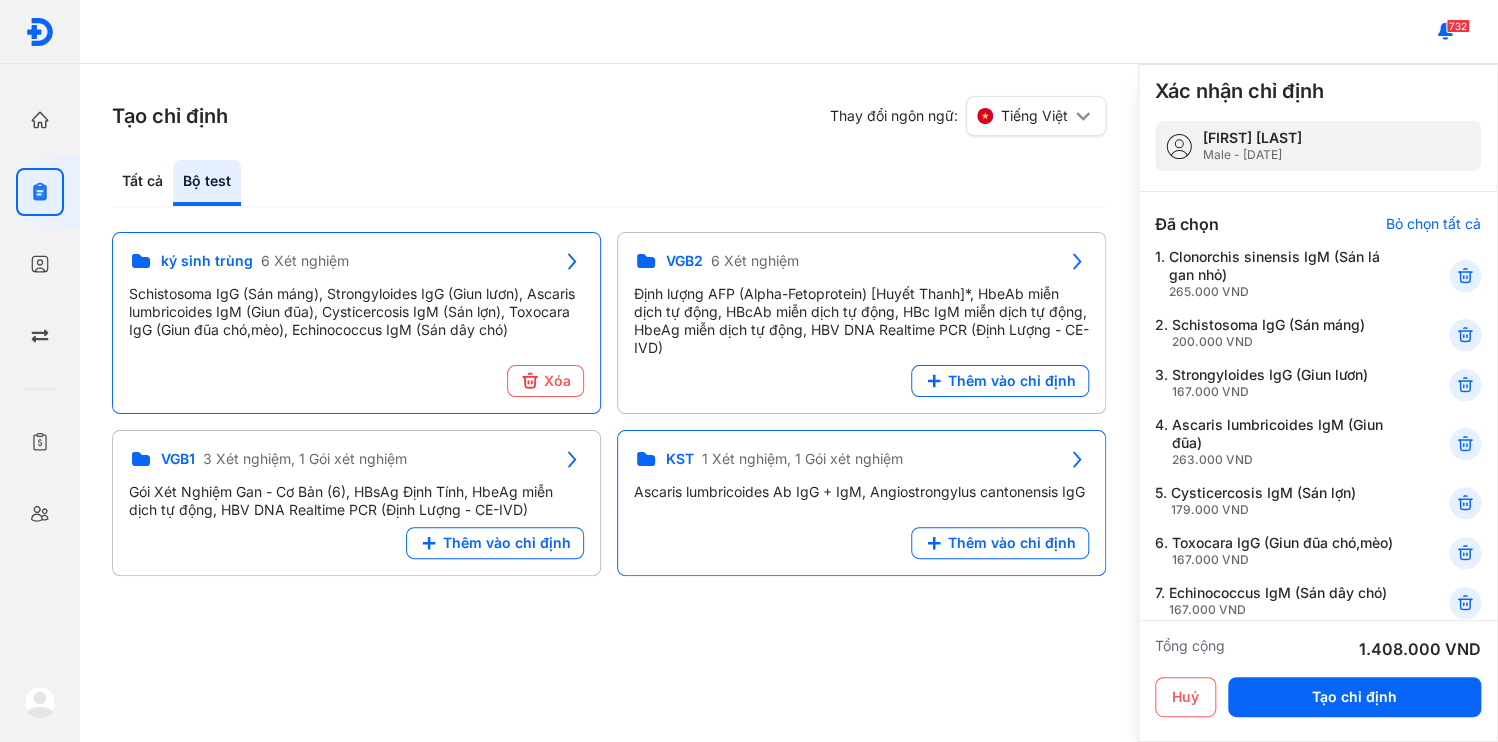 scroll, scrollTop: 0, scrollLeft: 0, axis: both 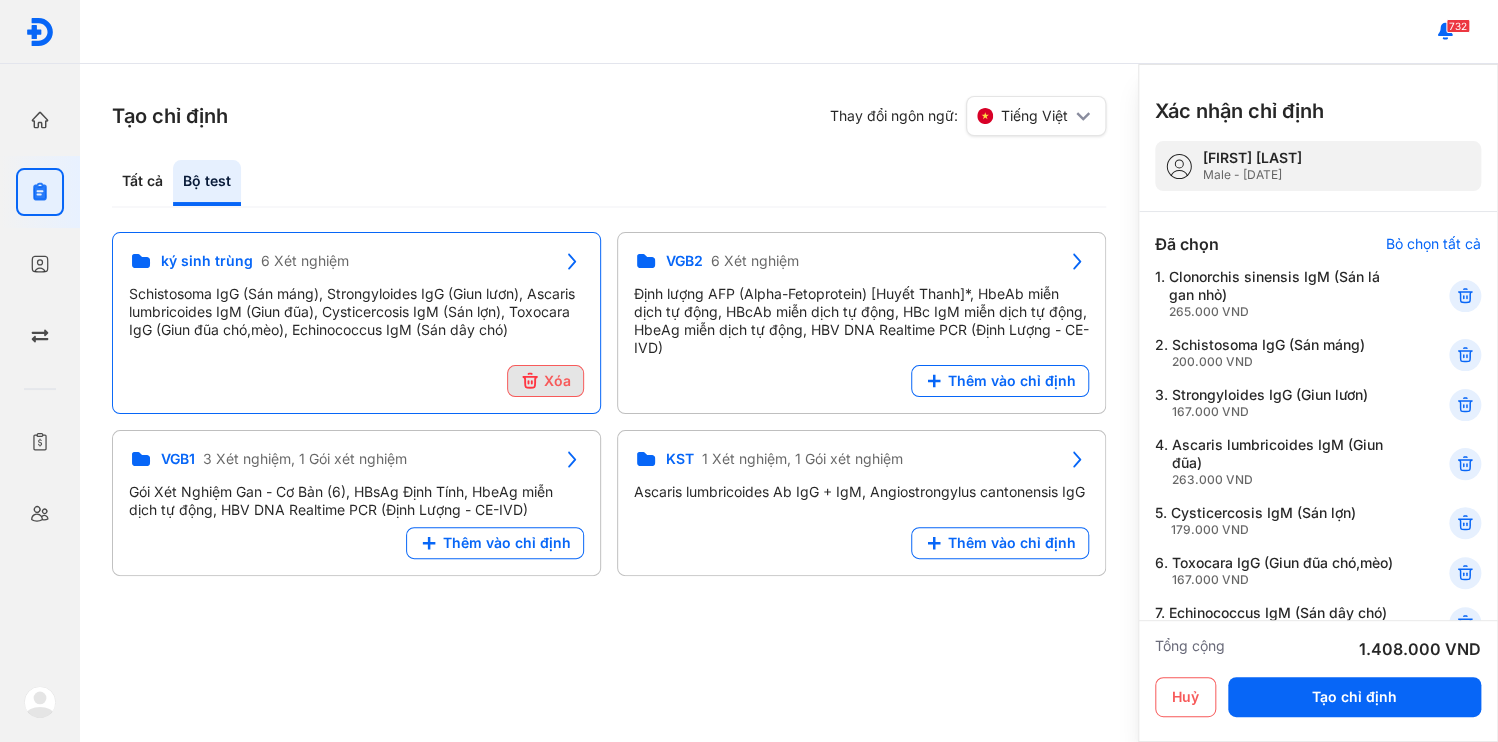 click on "Xóa" at bounding box center [545, 381] 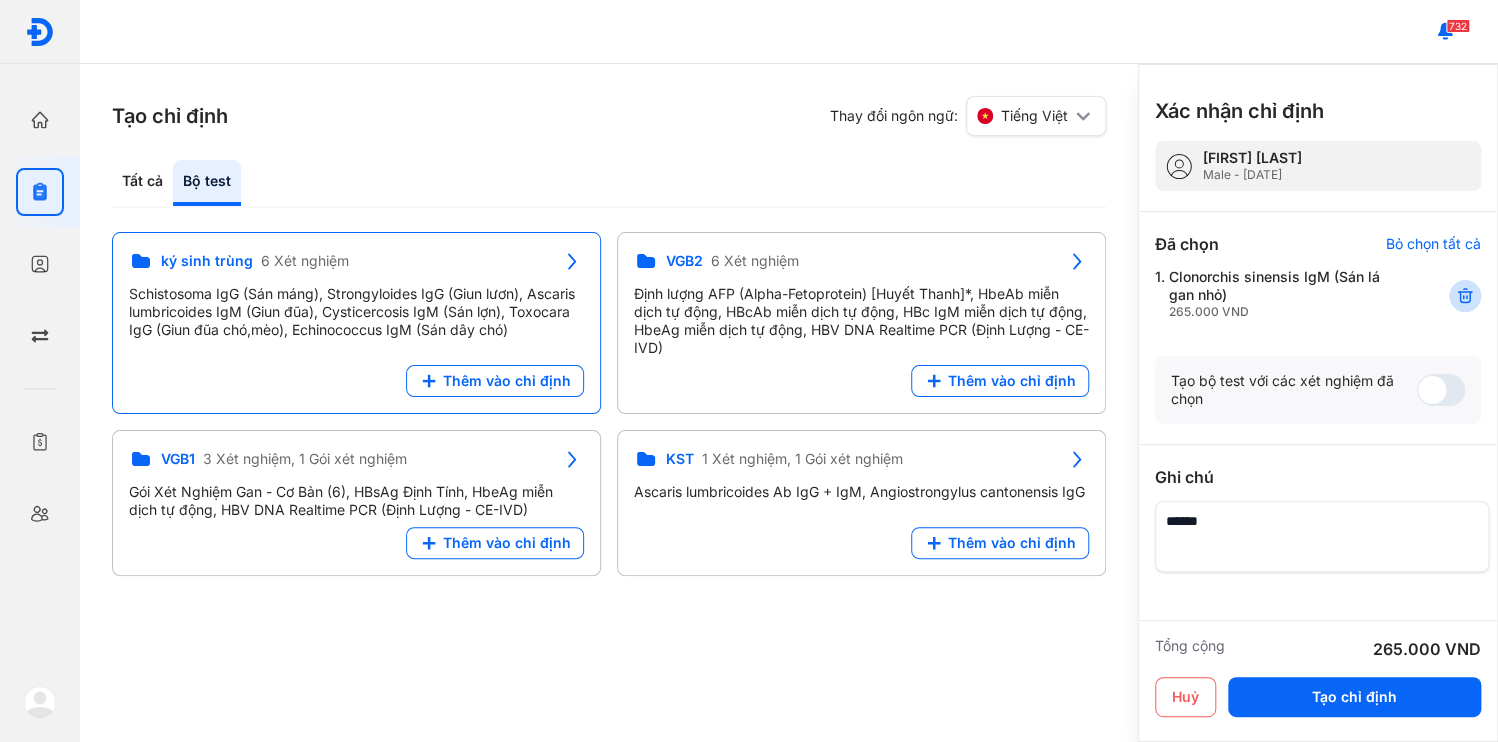 click 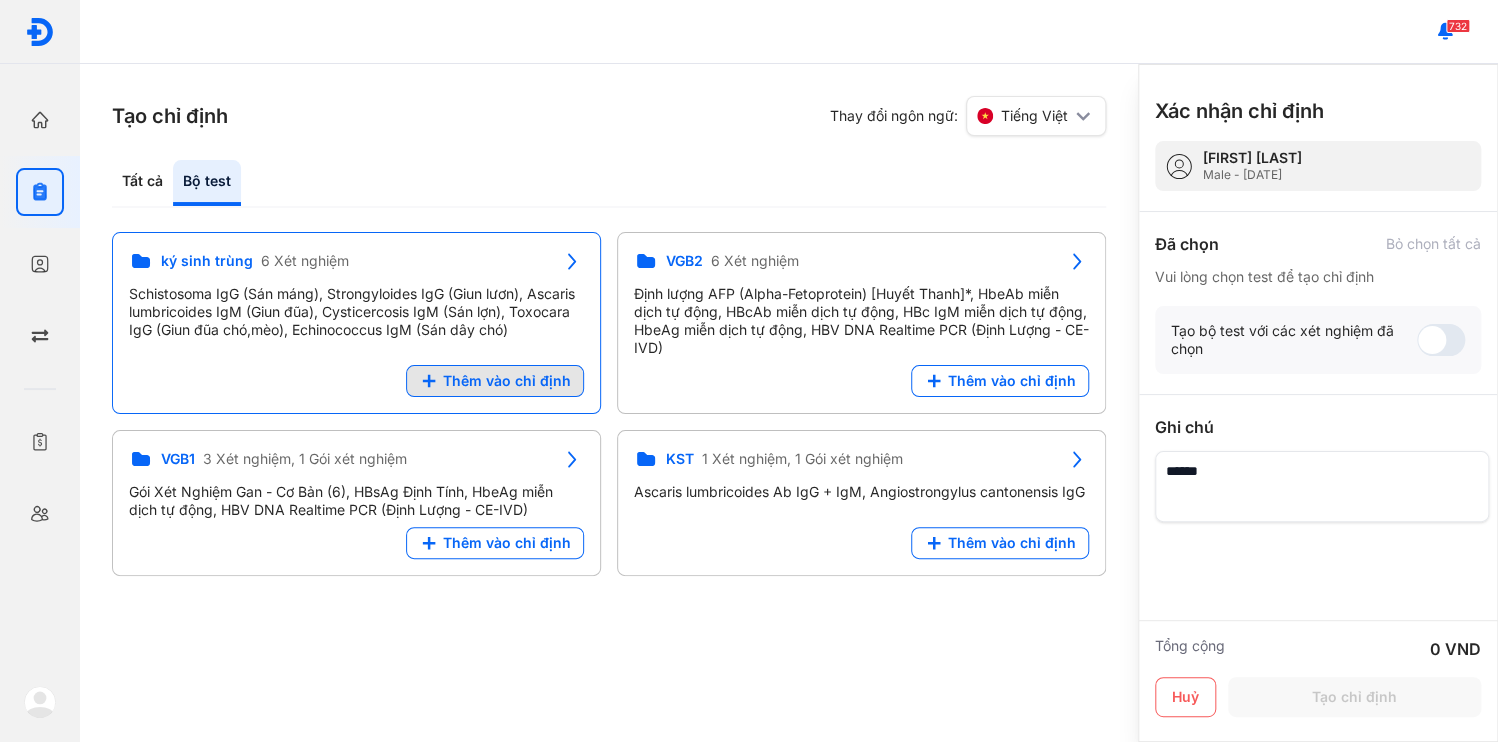 click on "Thêm vào chỉ định" 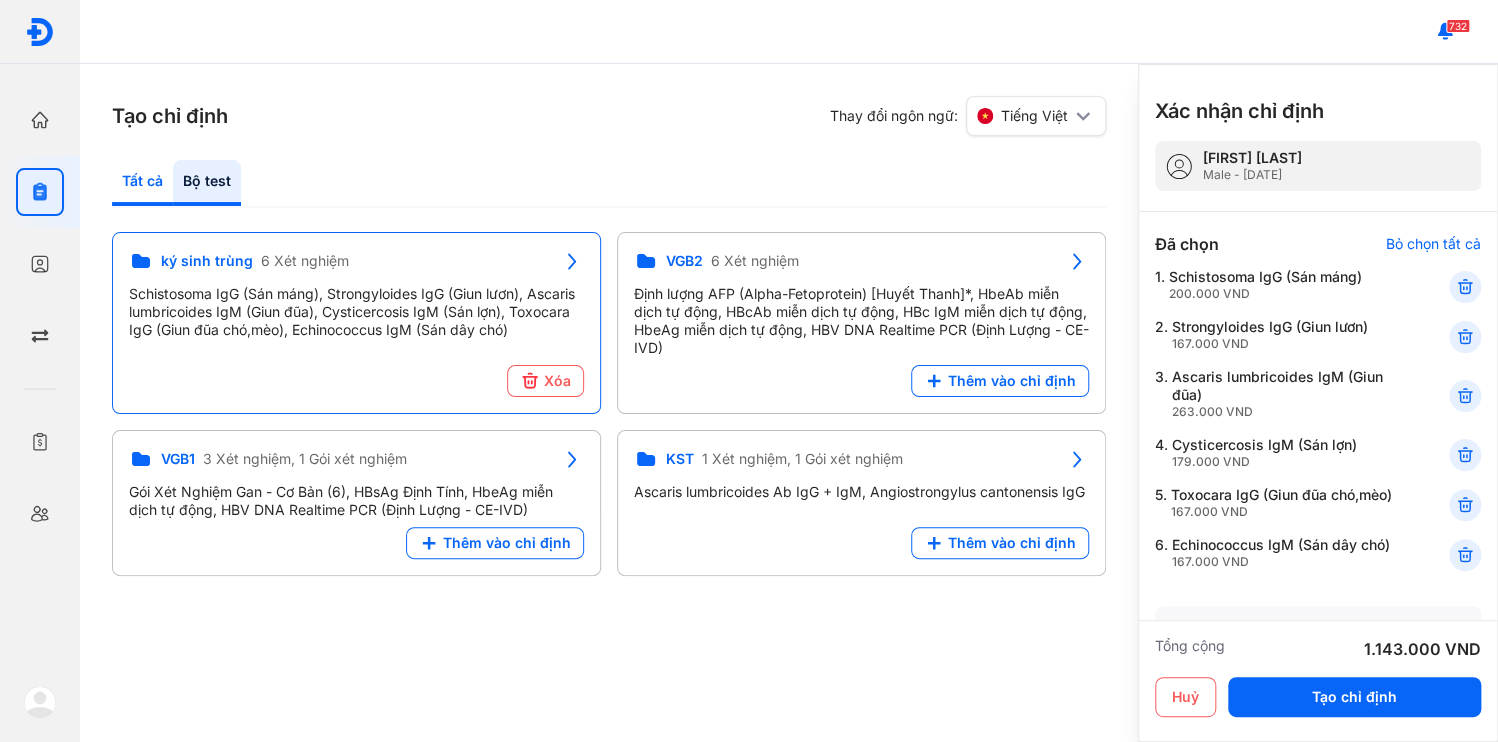 click on "Tất cả" 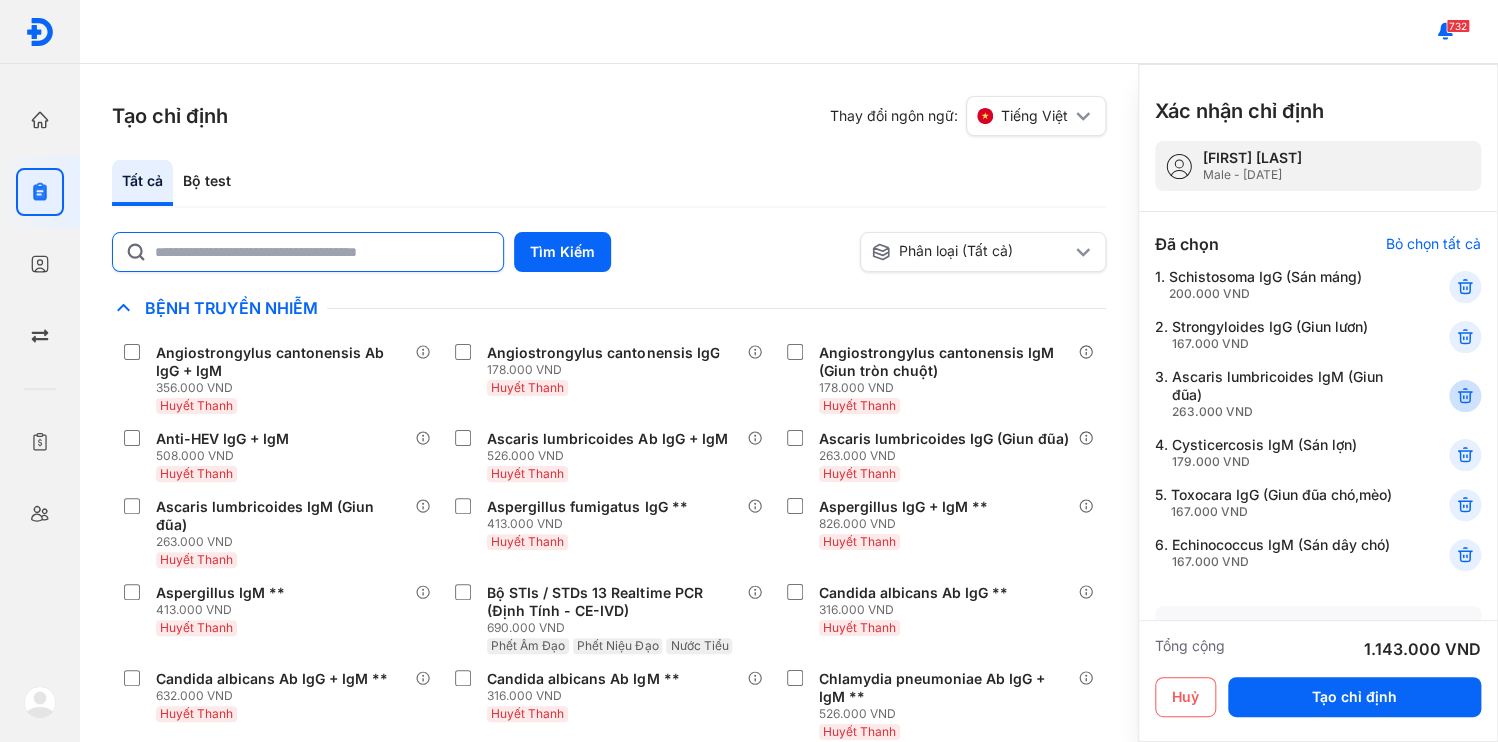 click 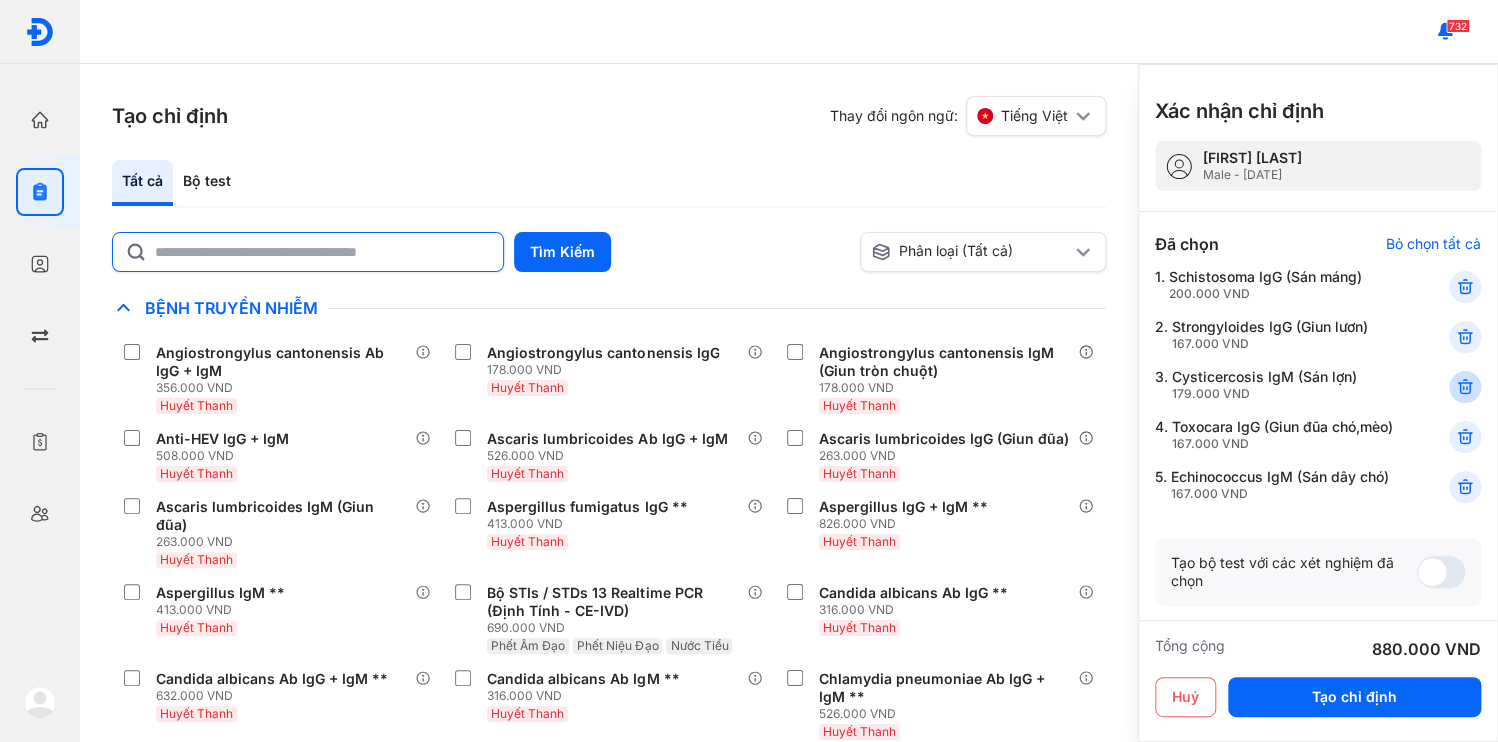 click 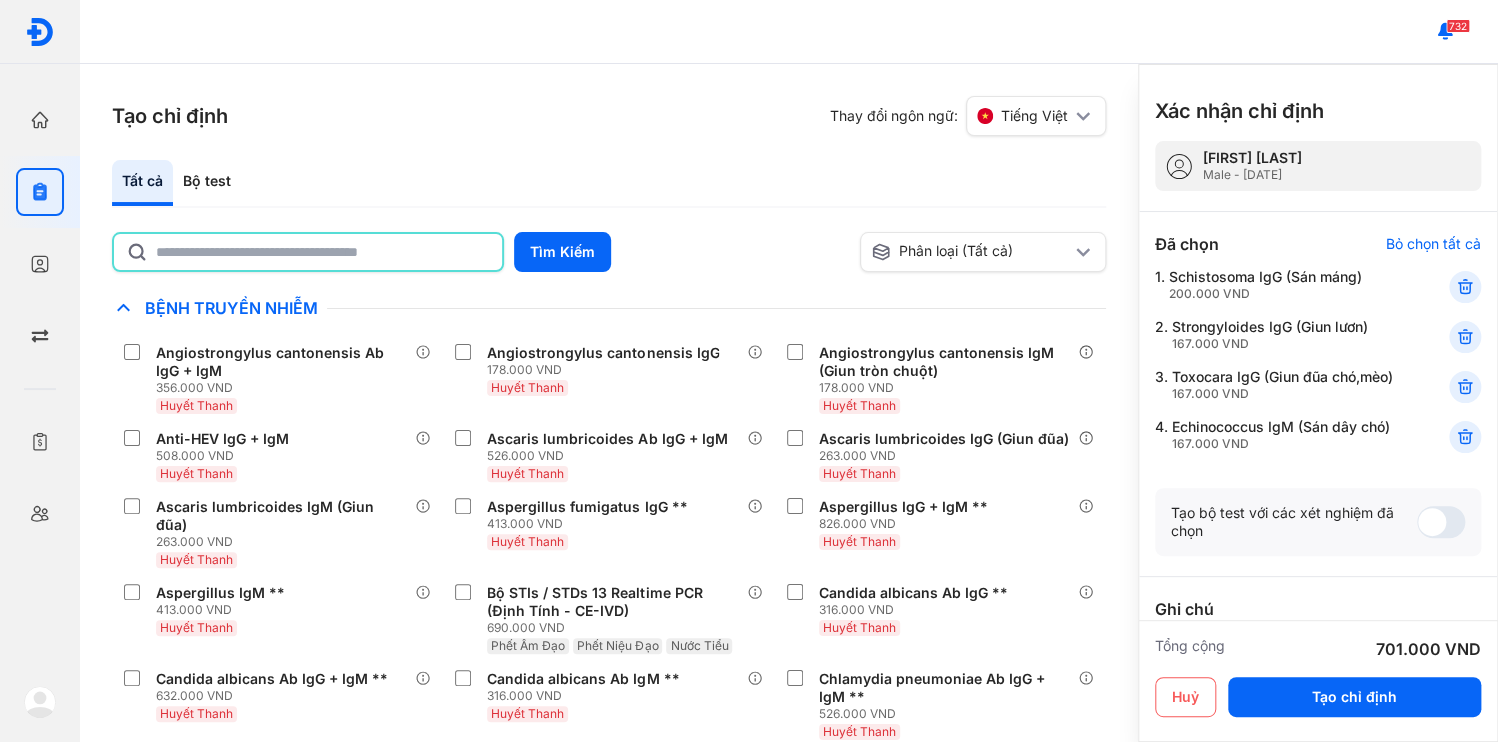 click 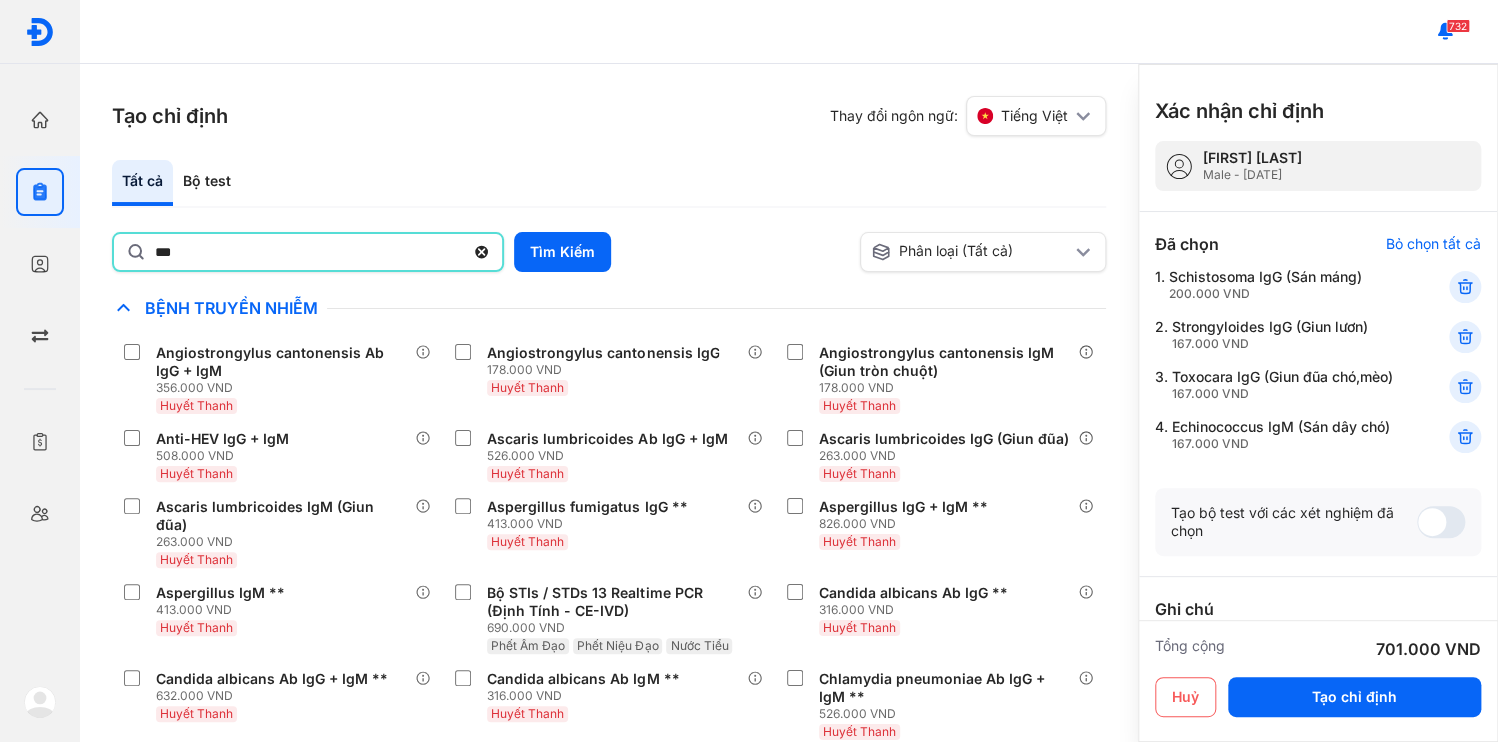 type on "********" 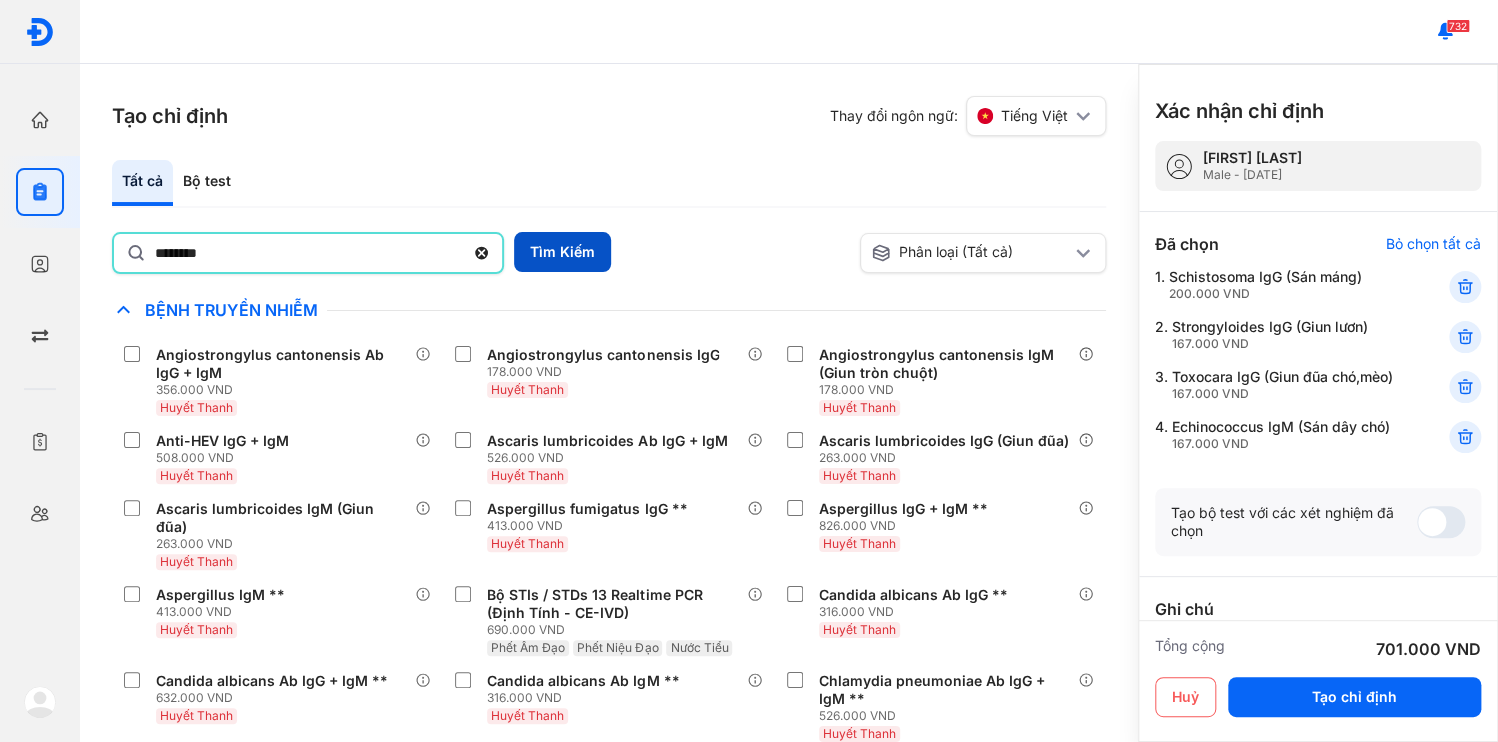 click on "Tìm Kiếm" at bounding box center (562, 252) 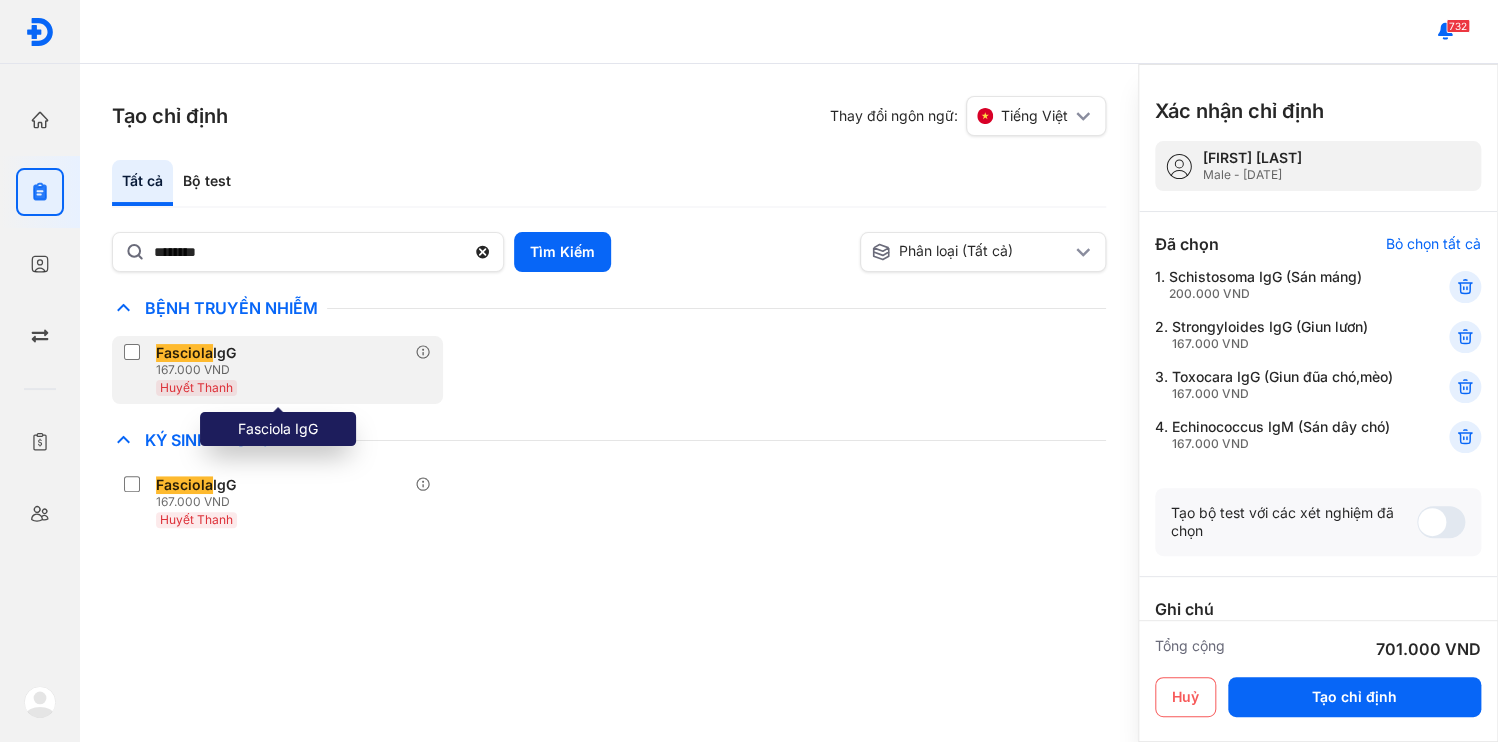 click on "Fasciola  IgG 167.000 VND Huyết Thanh" 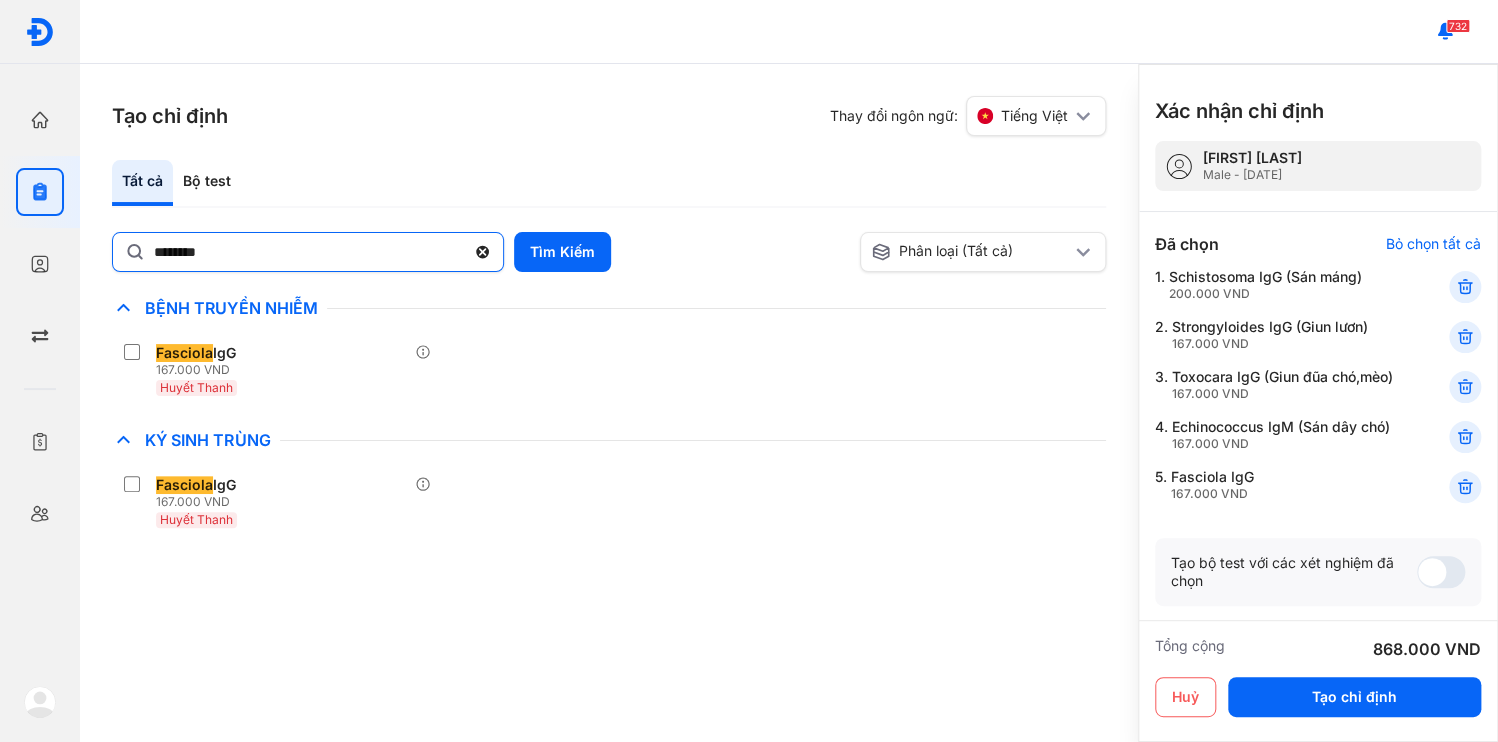 click 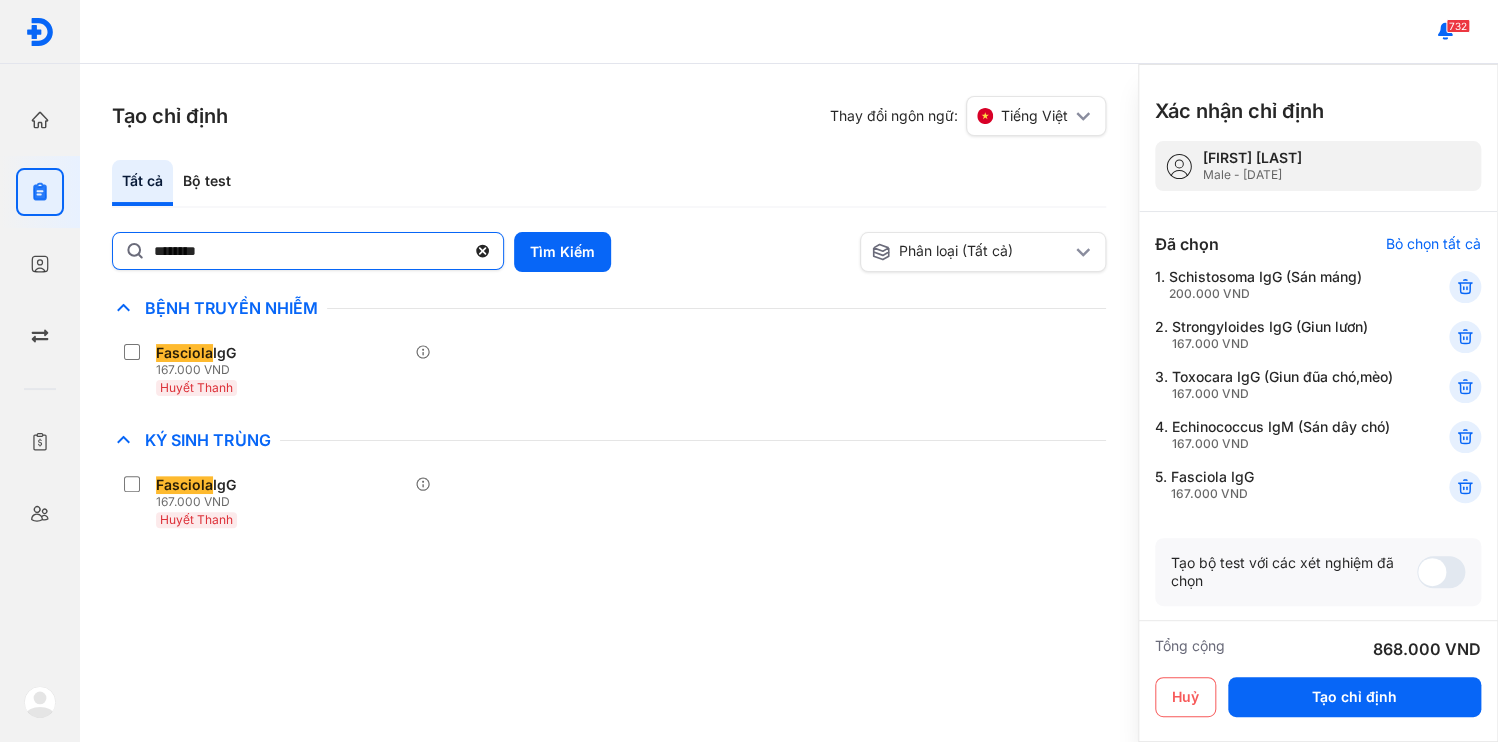 click on "********" 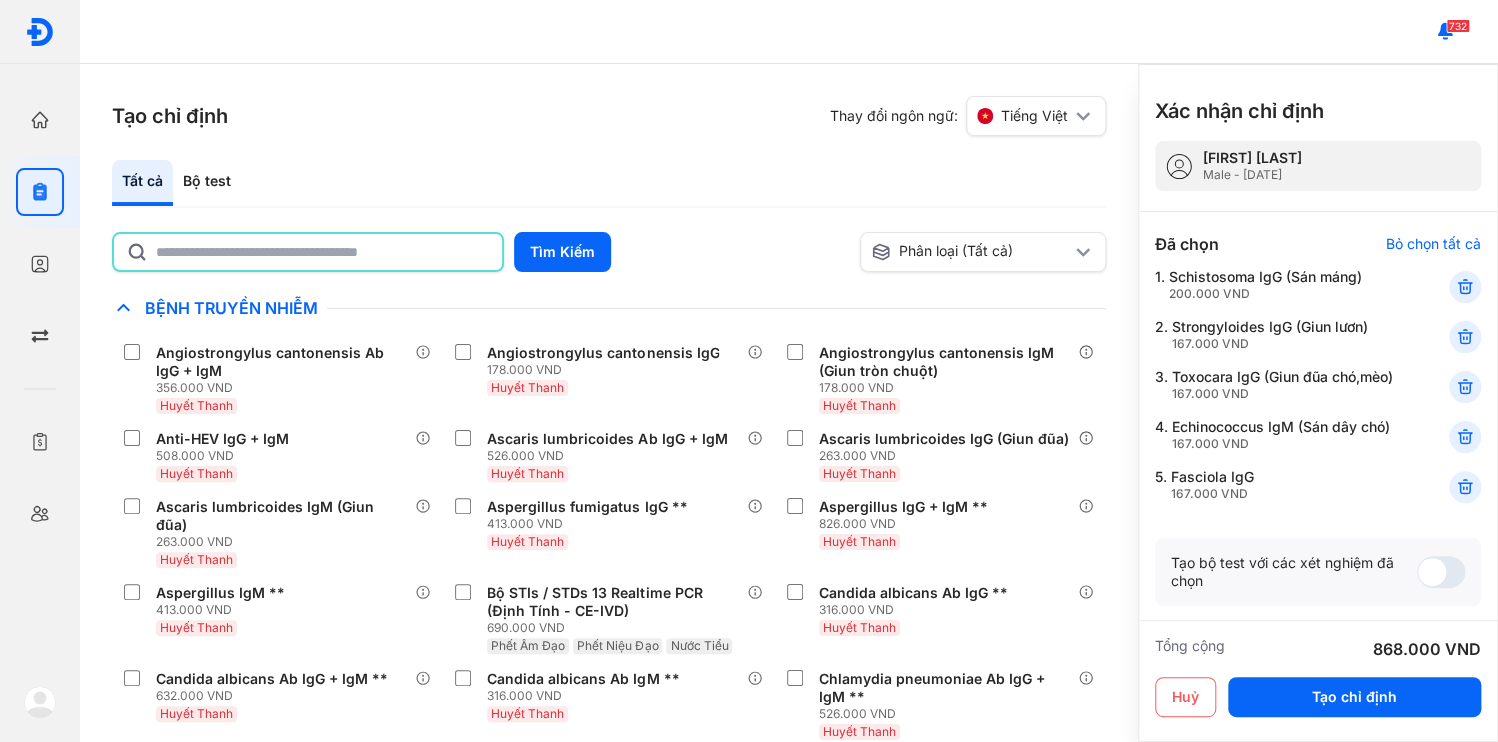click 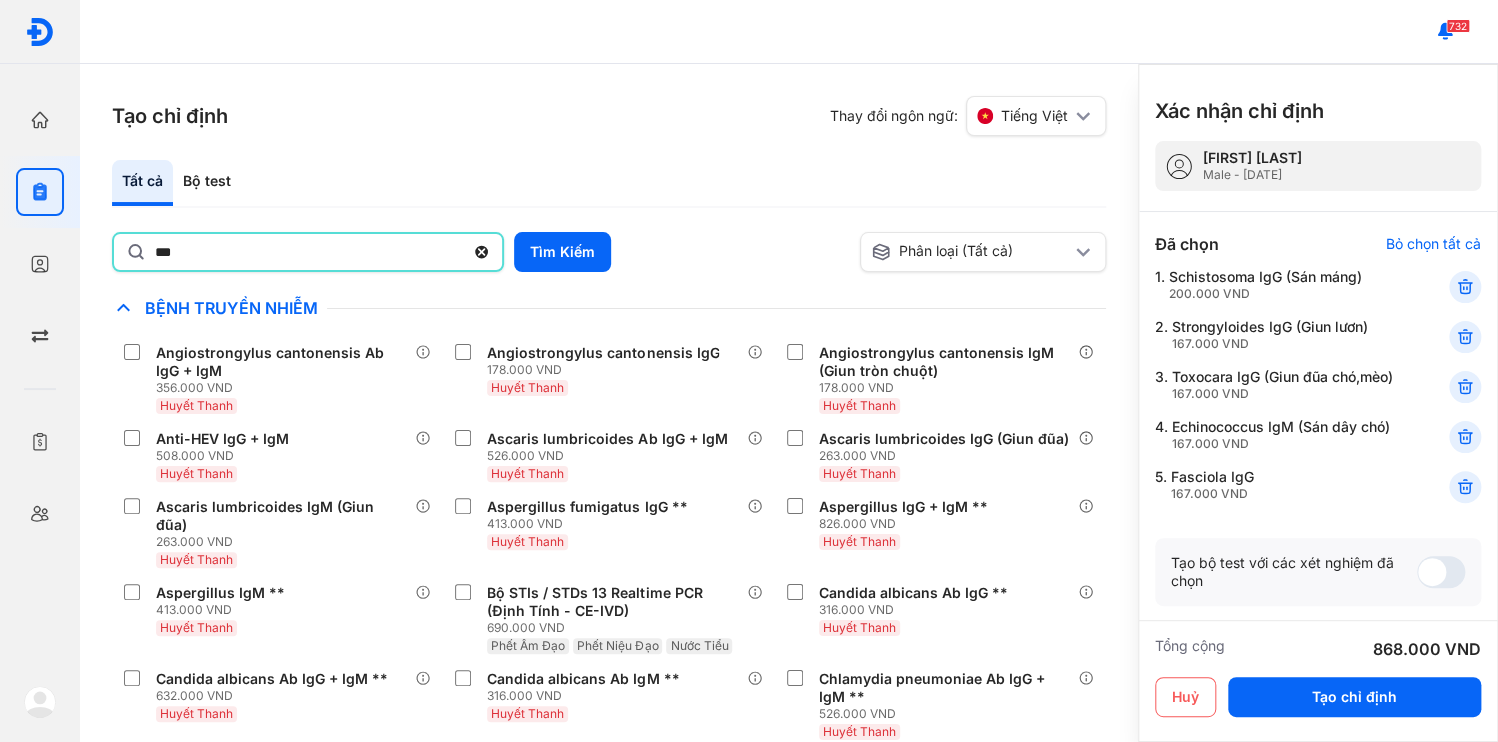 type on "***" 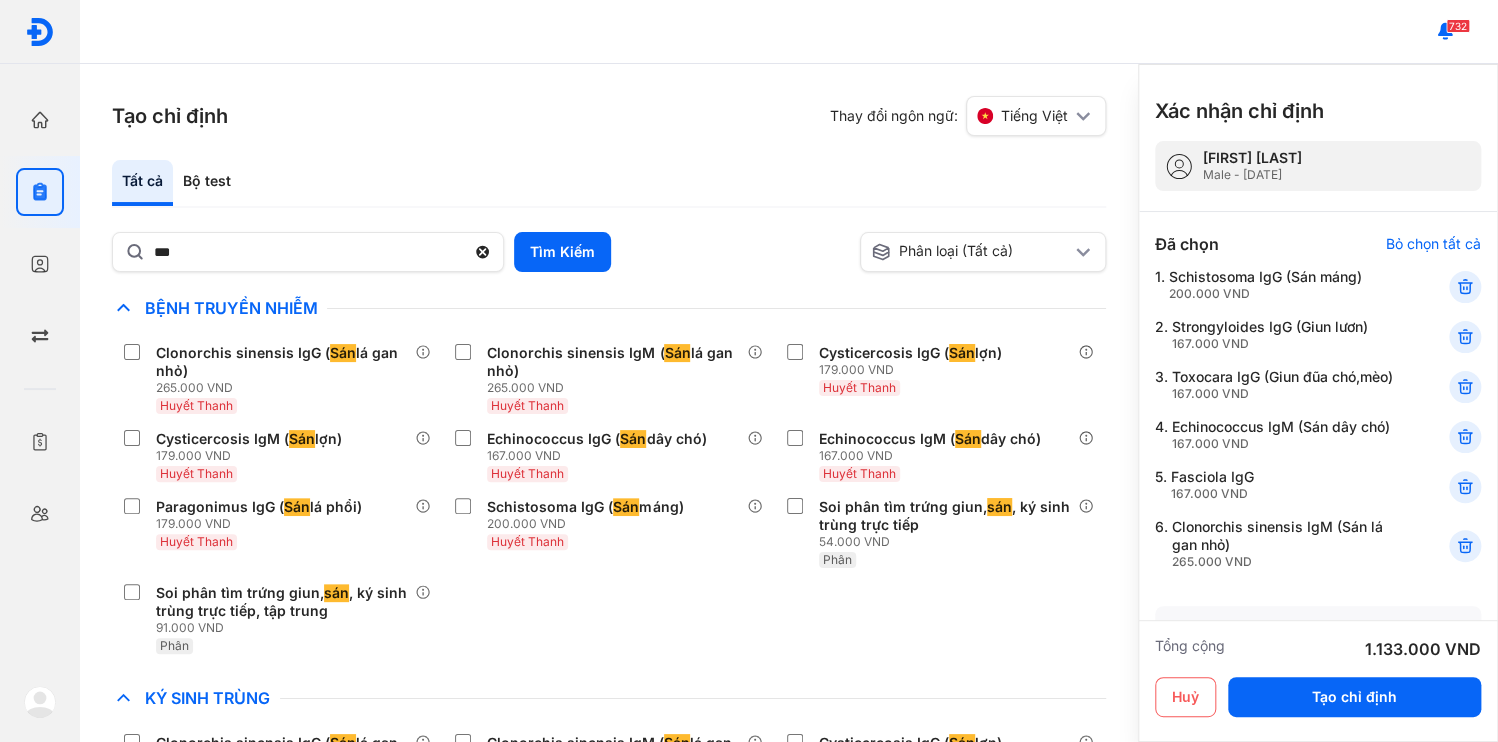click on "*** Tìm Kiếm" at bounding box center [482, 252] 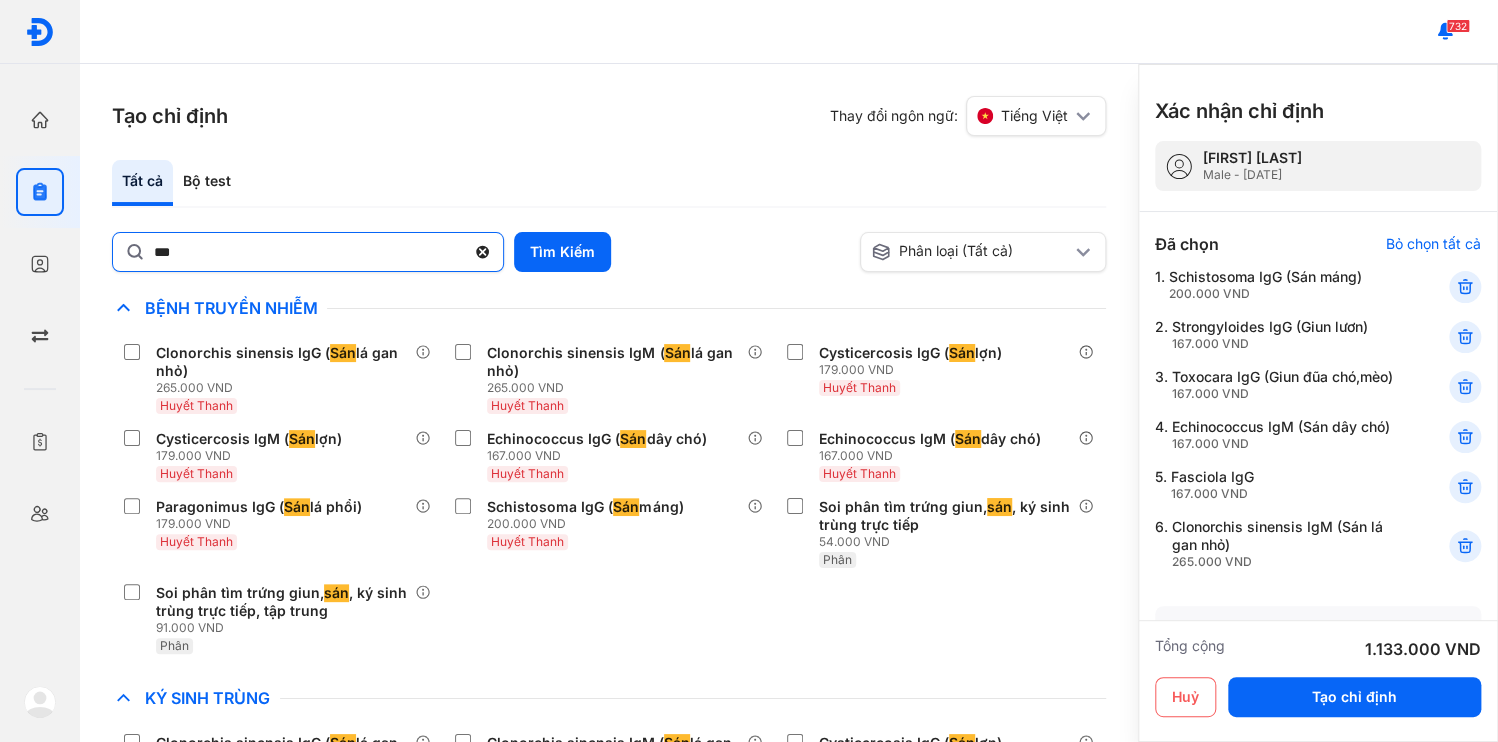 click 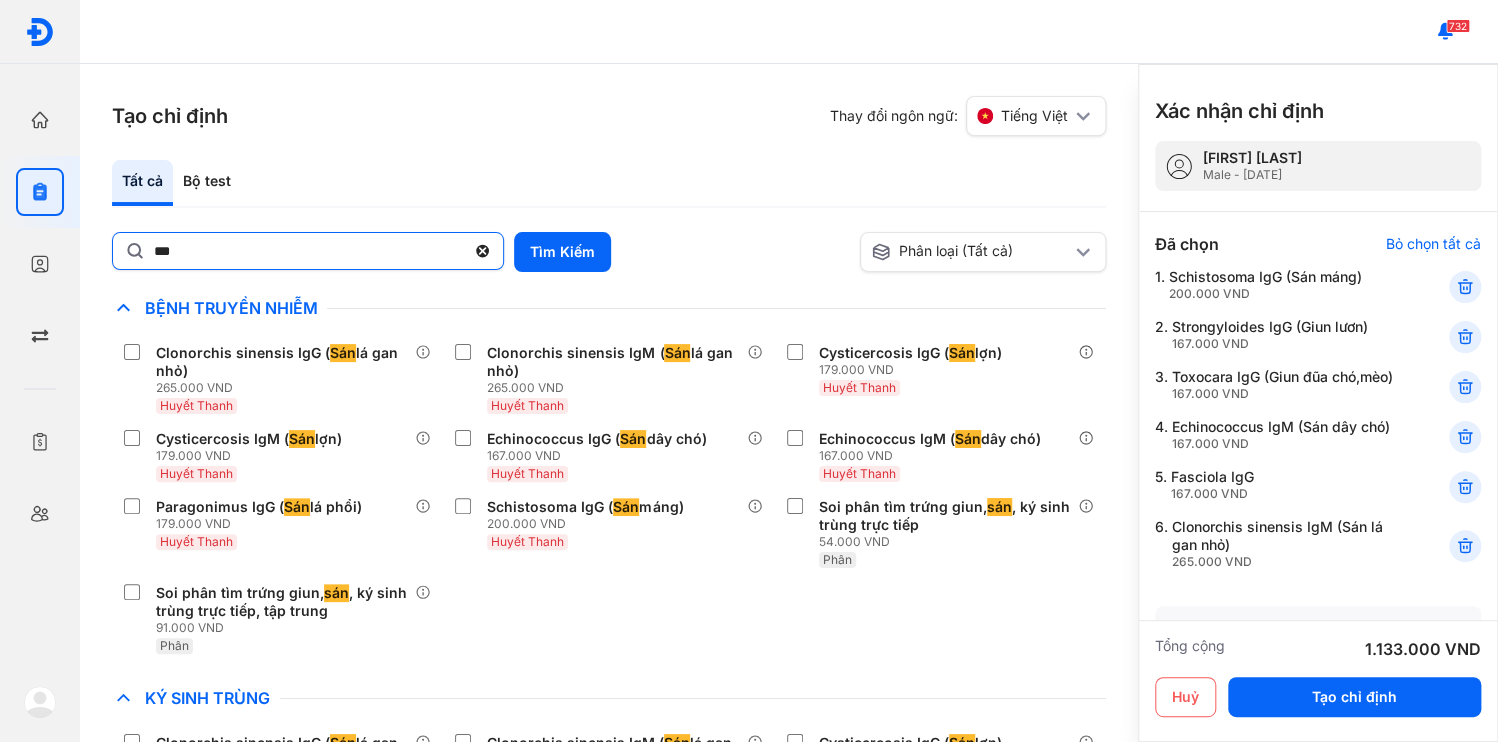 click on "***" 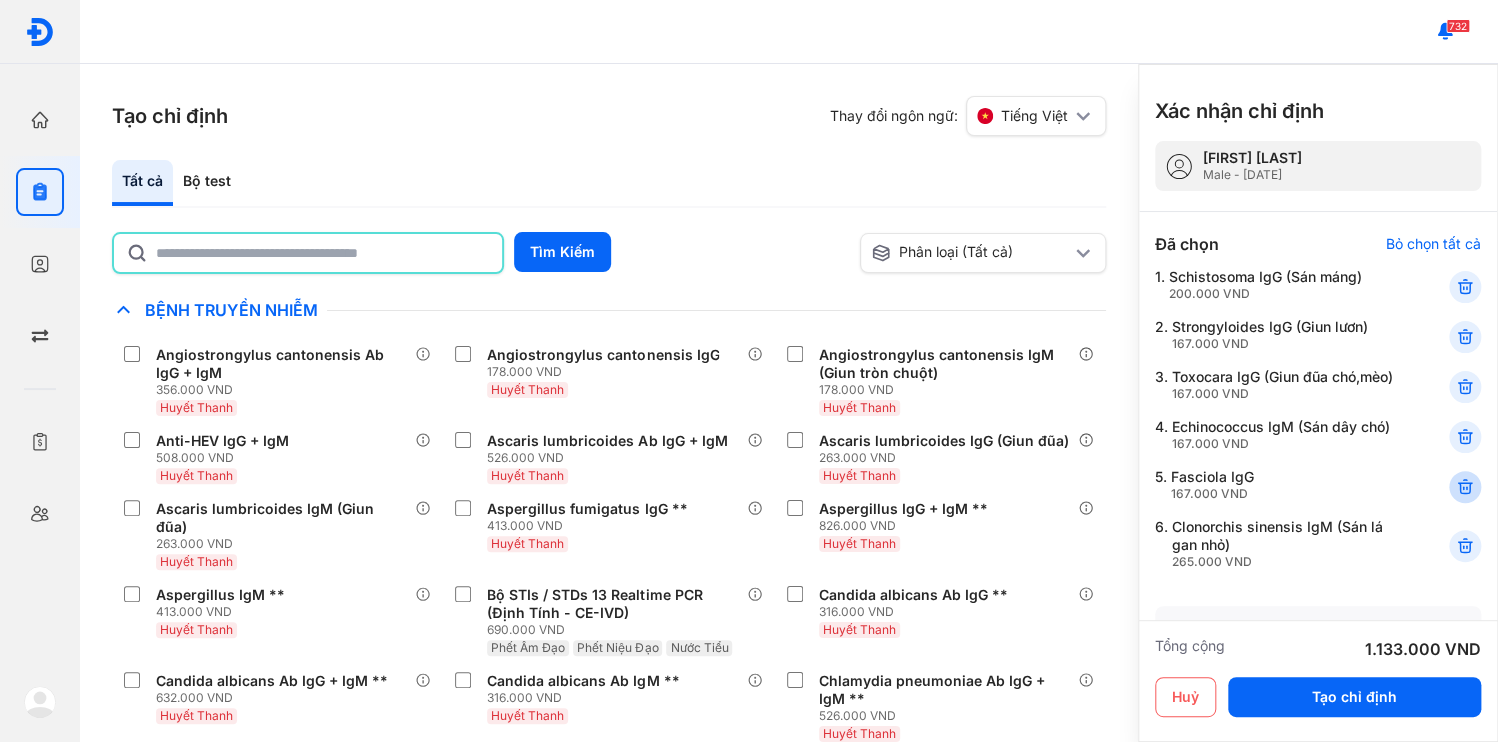 click 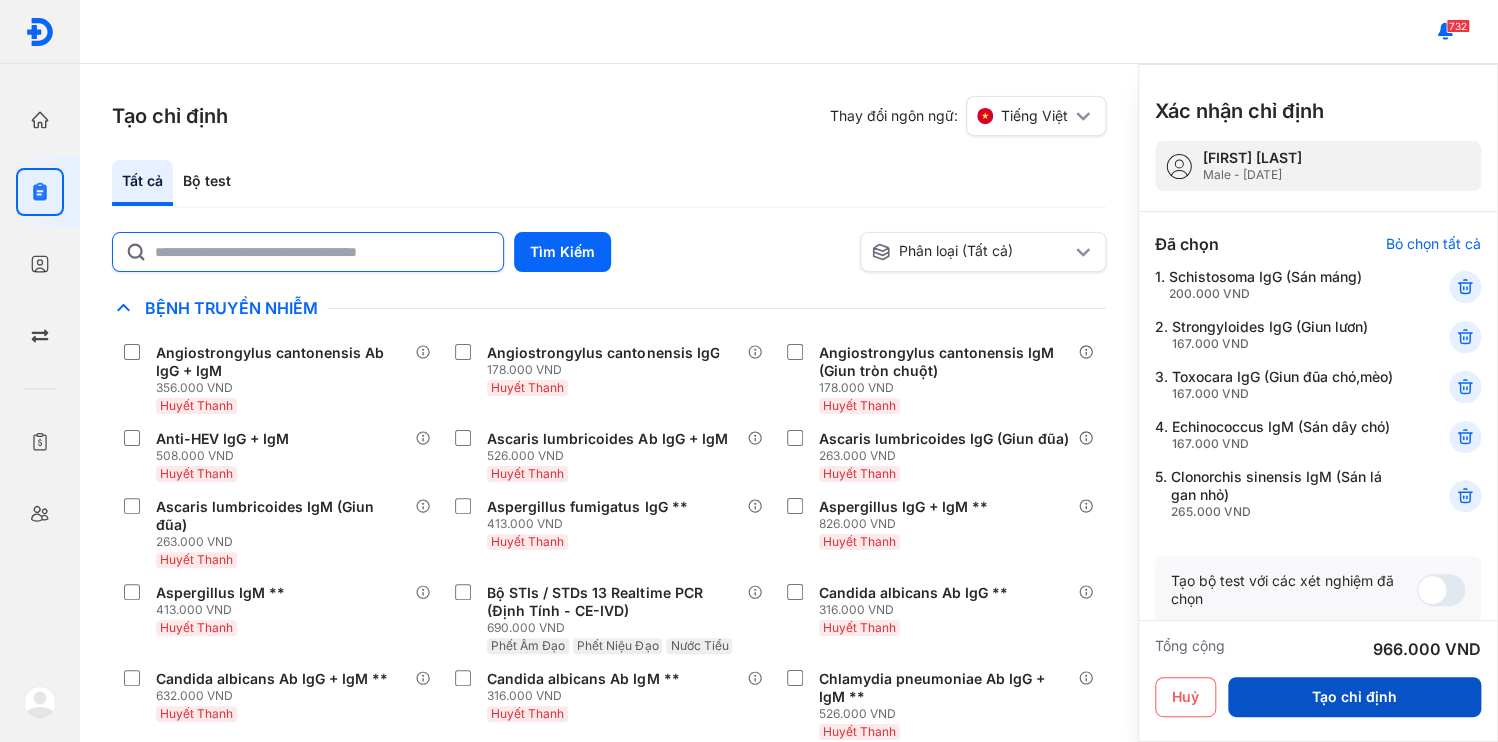 click on "Tạo chỉ định" at bounding box center (1354, 697) 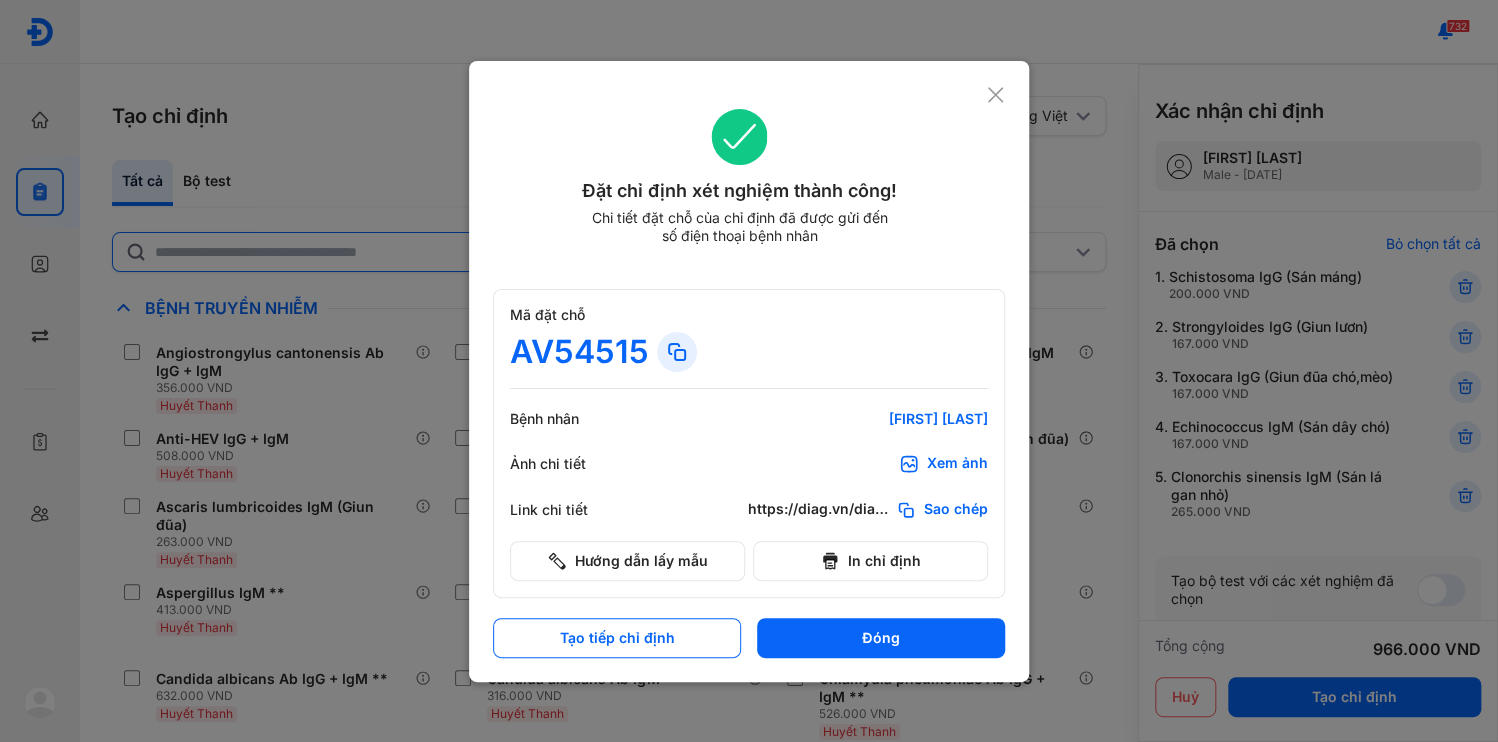 click on "Sao chép" 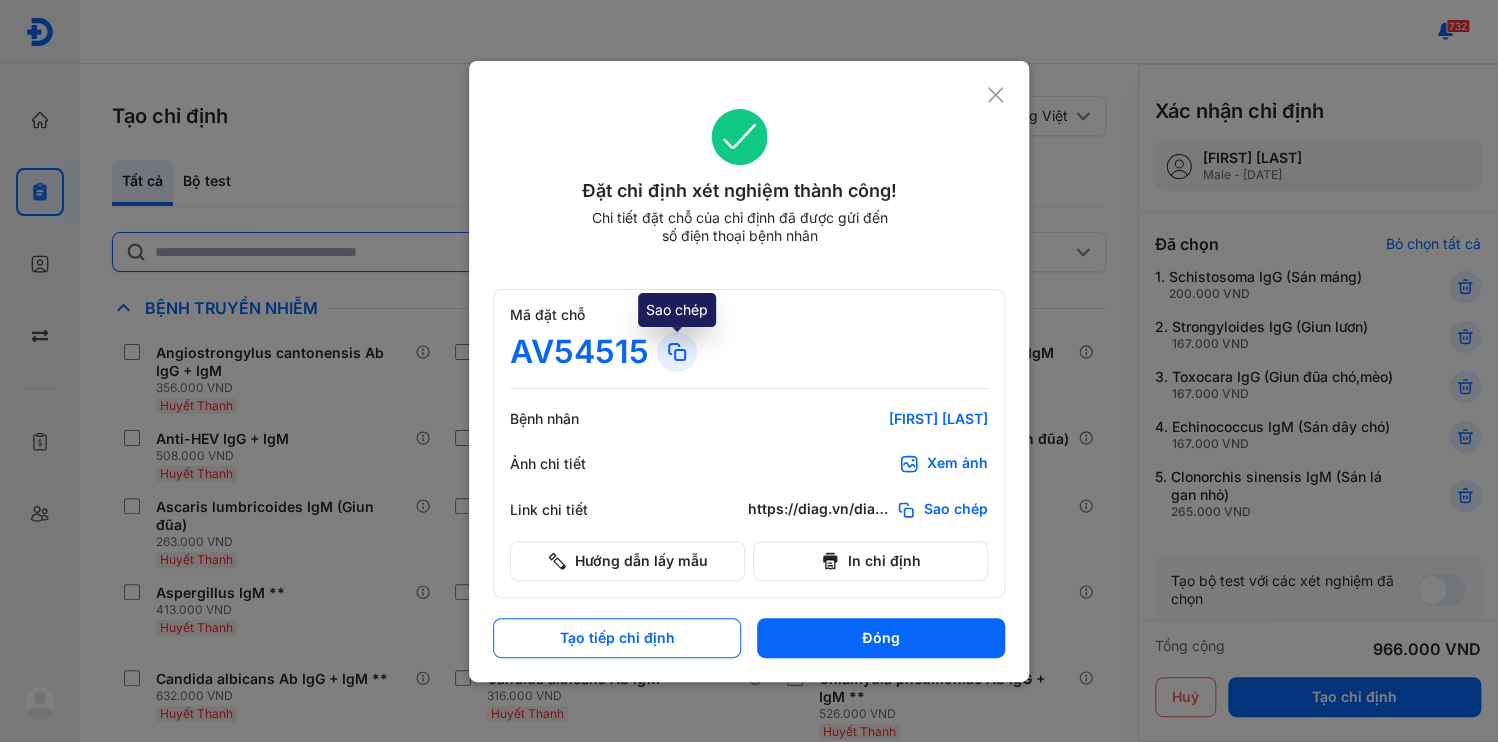 click 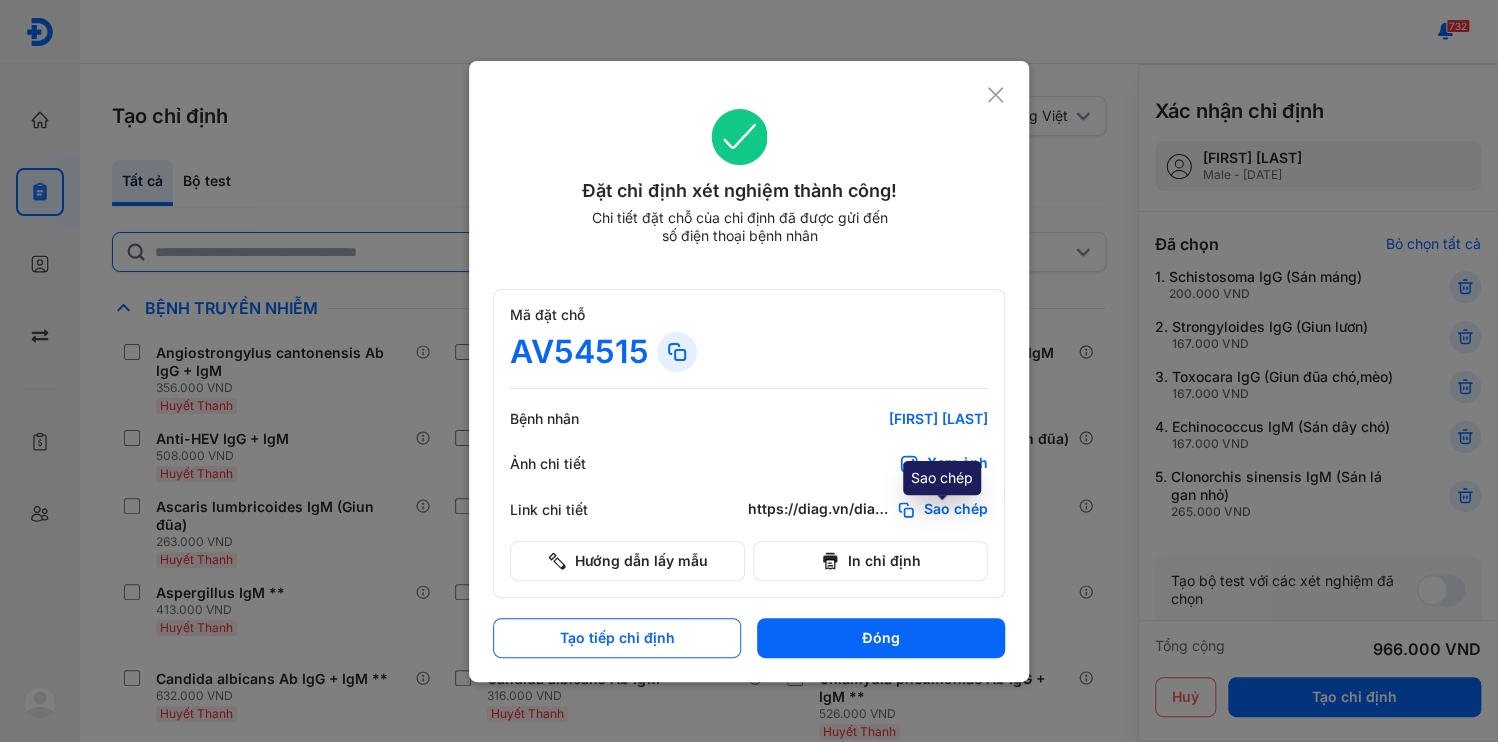 click on "Sao chép" 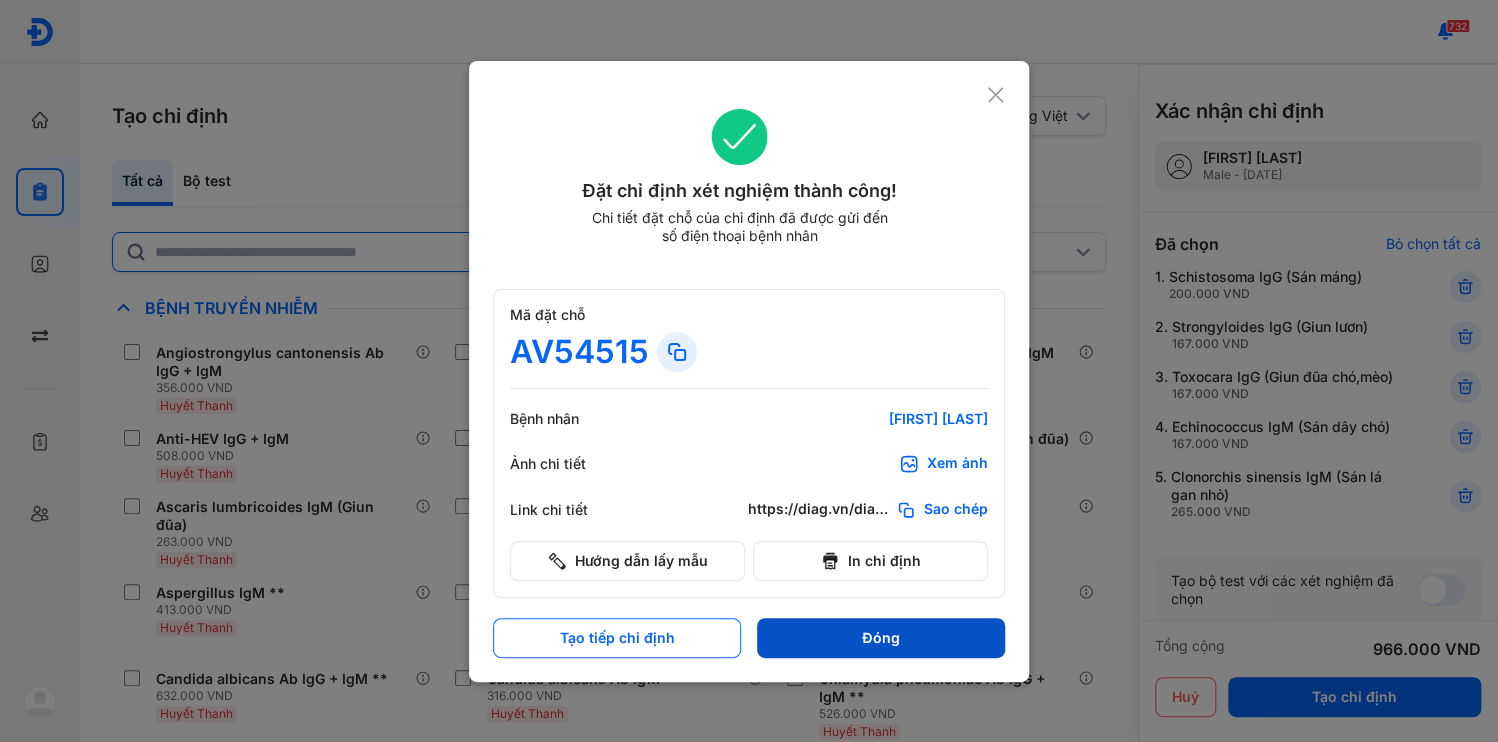 click on "Đóng" at bounding box center [881, 638] 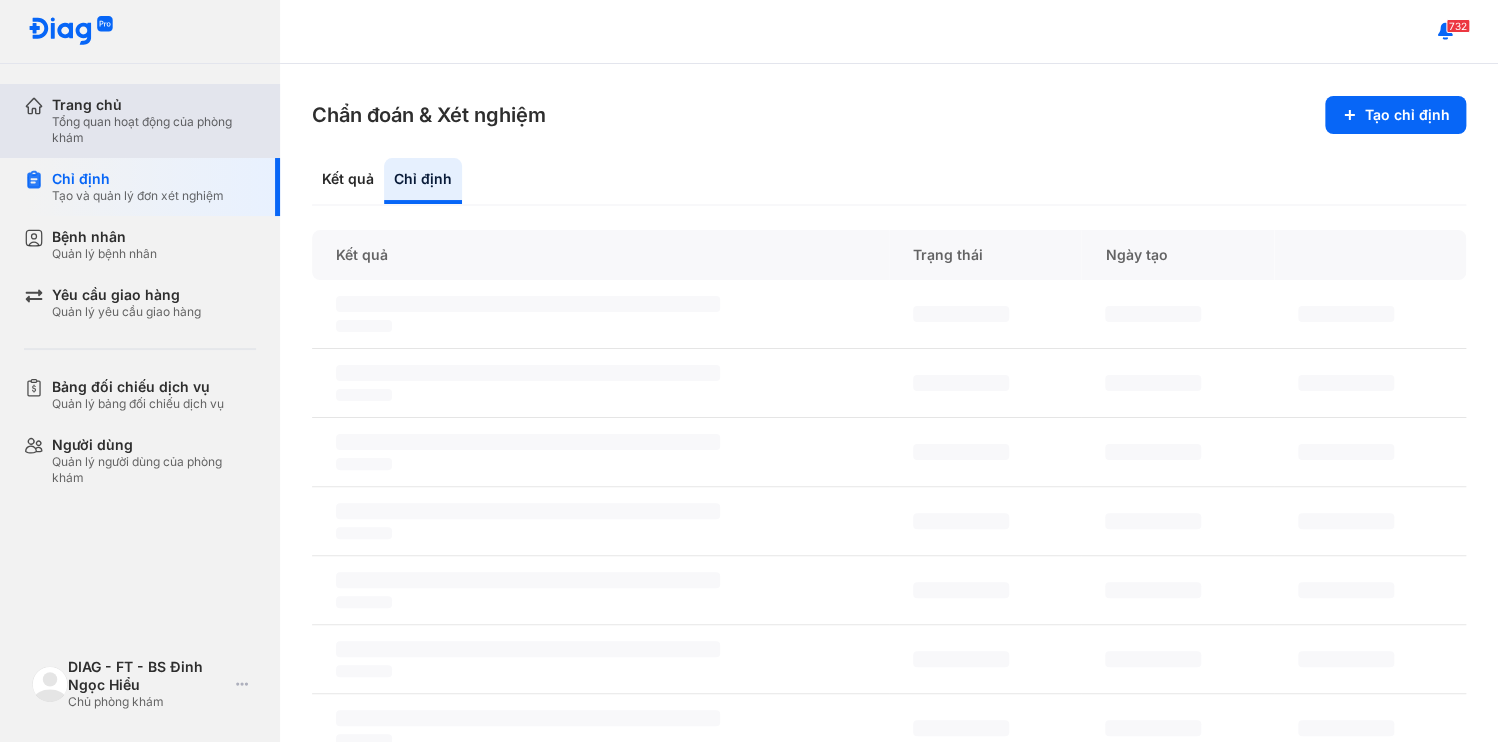 click on "Tổng quan hoạt động của phòng khám" at bounding box center (154, 130) 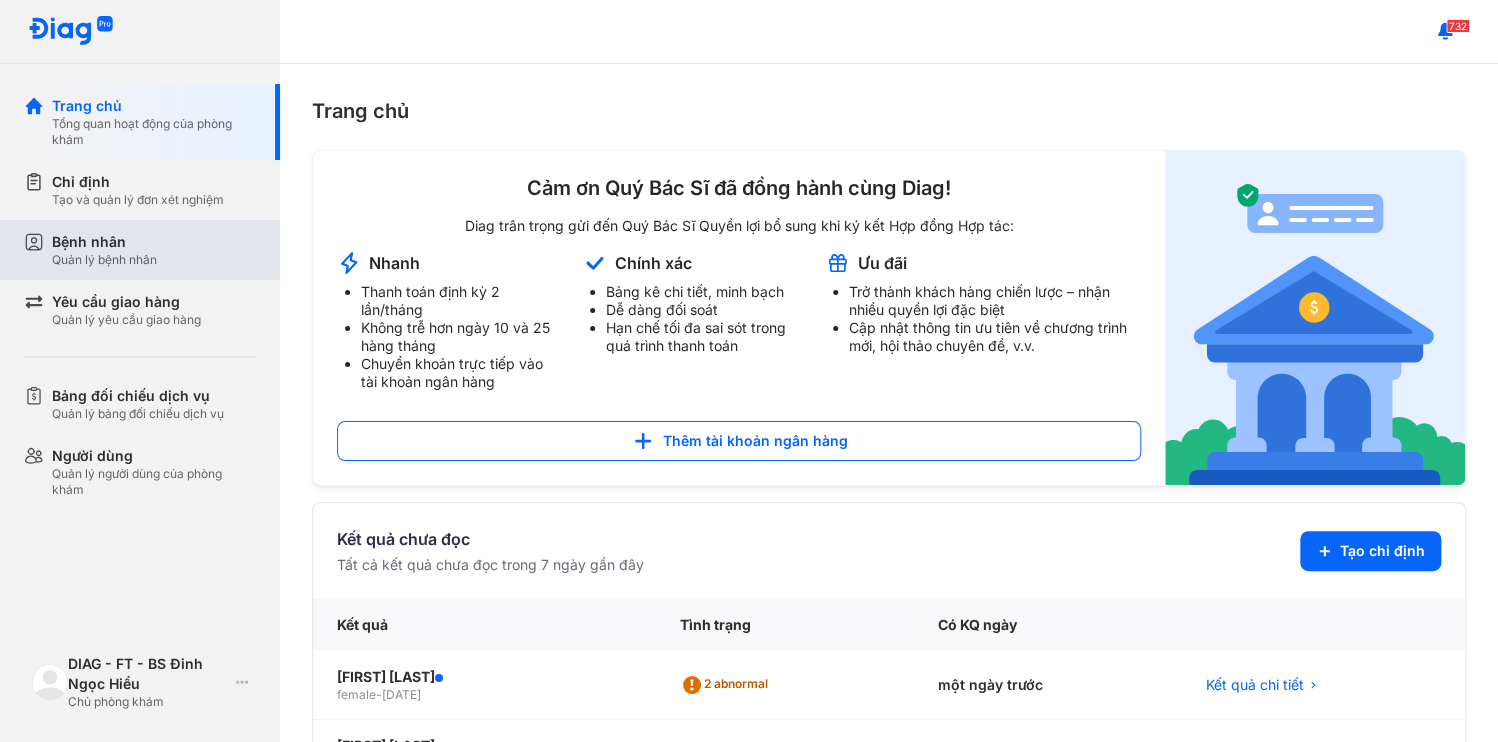 click on "Bệnh nhân Quản lý bệnh nhân" at bounding box center (154, 250) 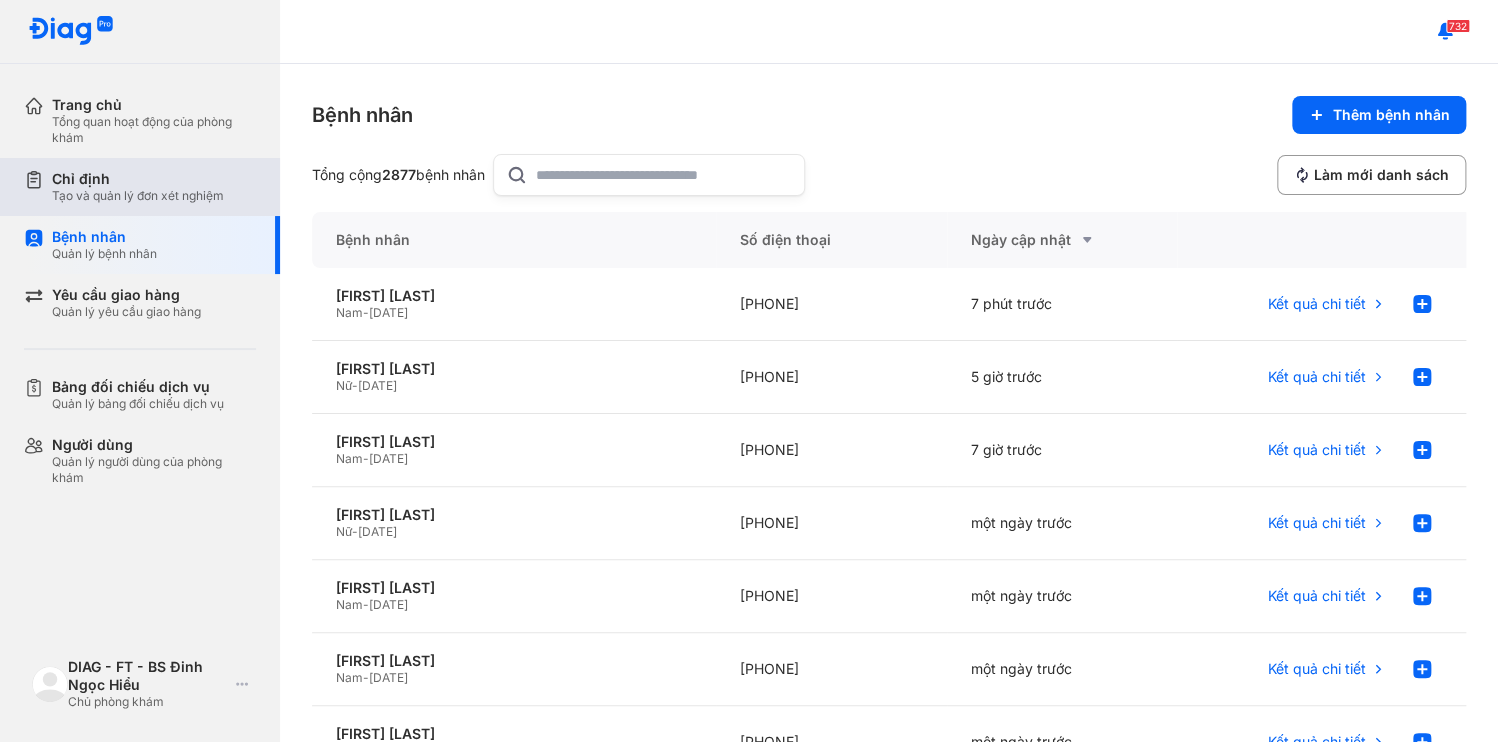 click on "Tạo và quản lý đơn xét nghiệm" at bounding box center (138, 196) 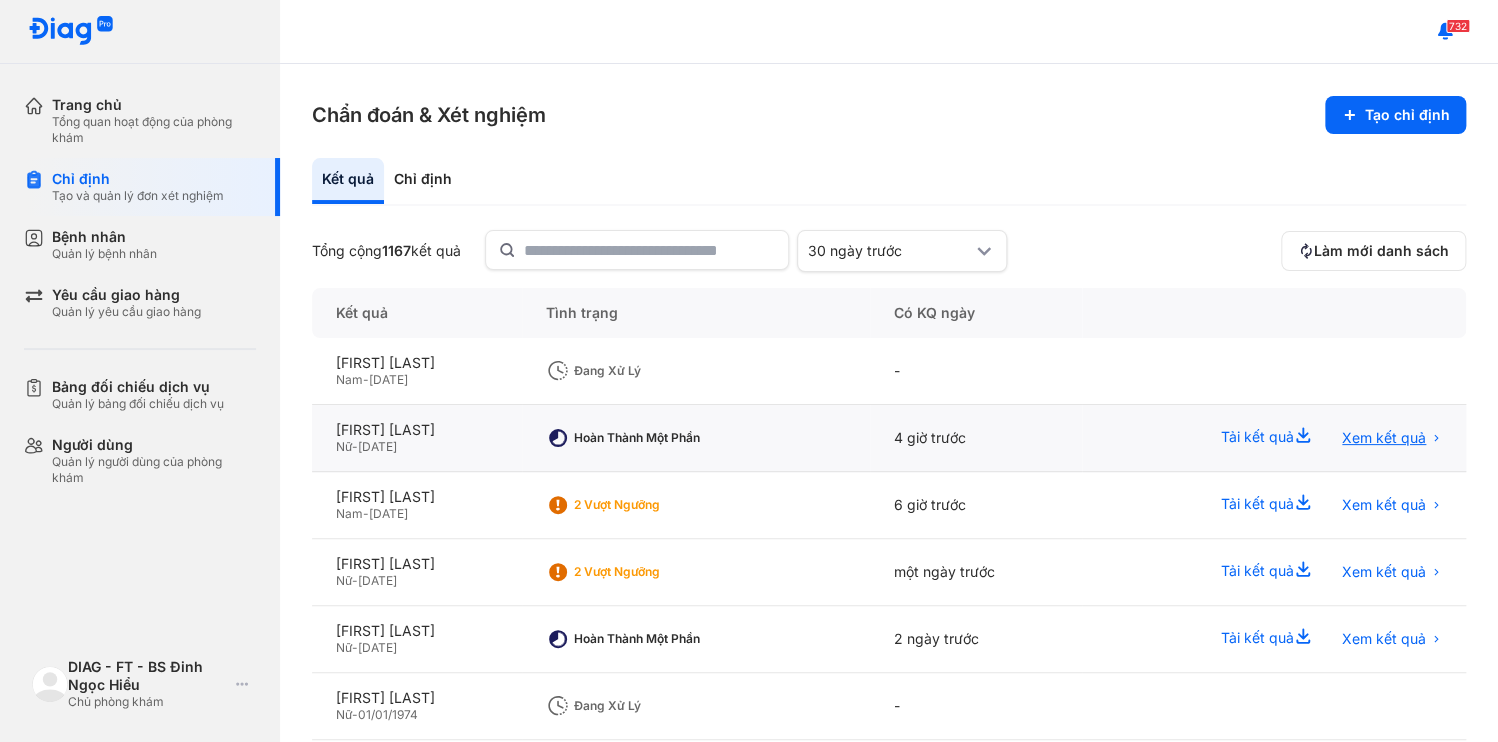 click on "Xem kết quả" at bounding box center (1384, 438) 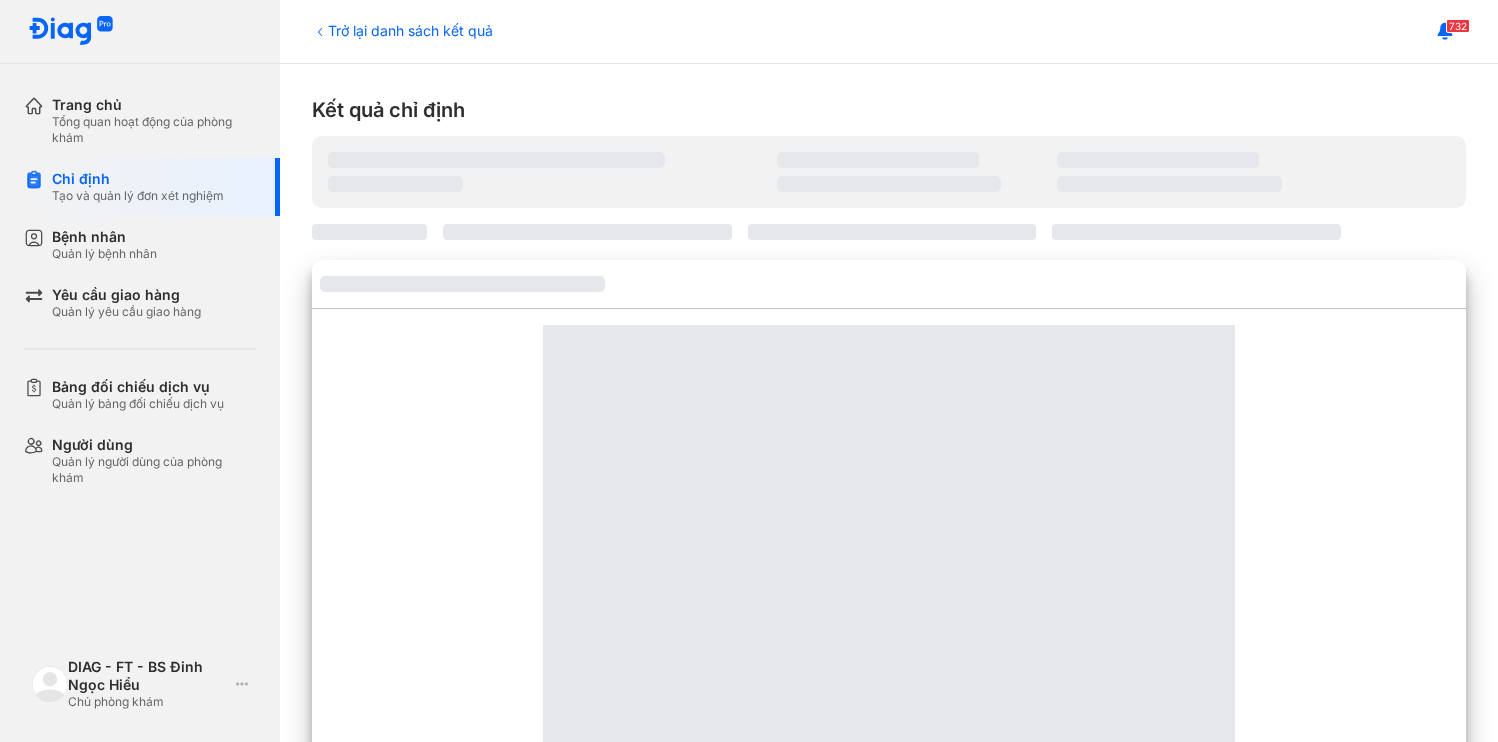 scroll, scrollTop: 0, scrollLeft: 0, axis: both 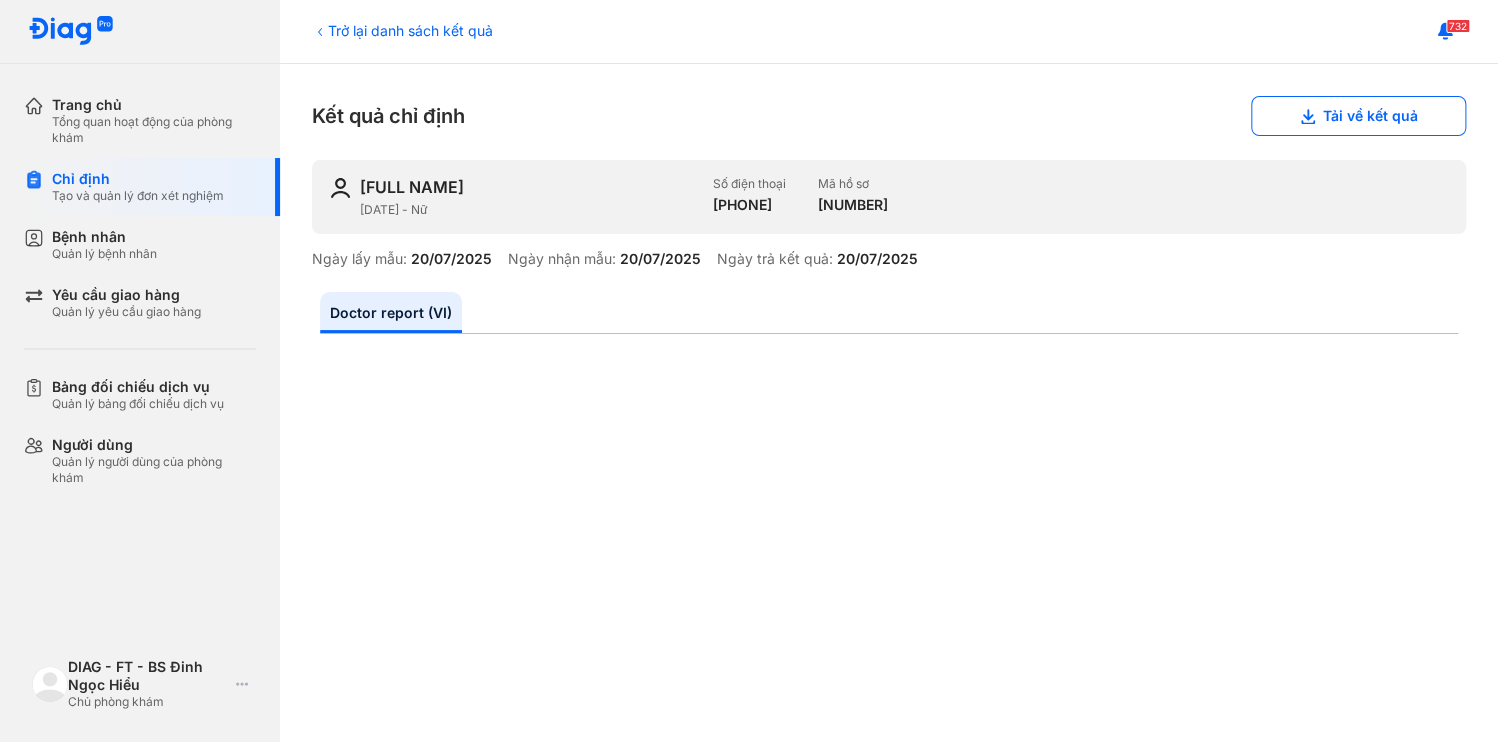 drag, startPoint x: 699, startPoint y: 180, endPoint x: 776, endPoint y: 184, distance: 77.10383 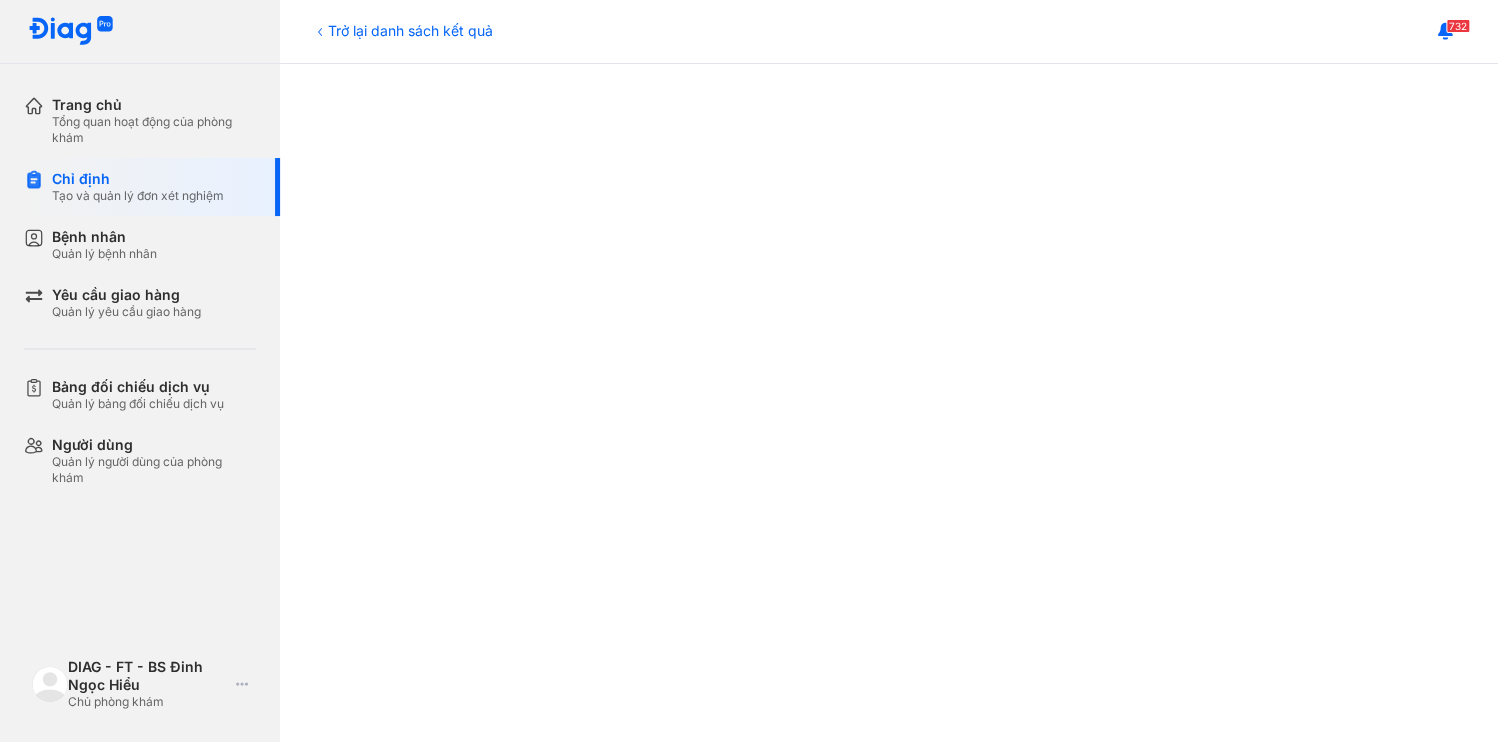 scroll, scrollTop: 400, scrollLeft: 0, axis: vertical 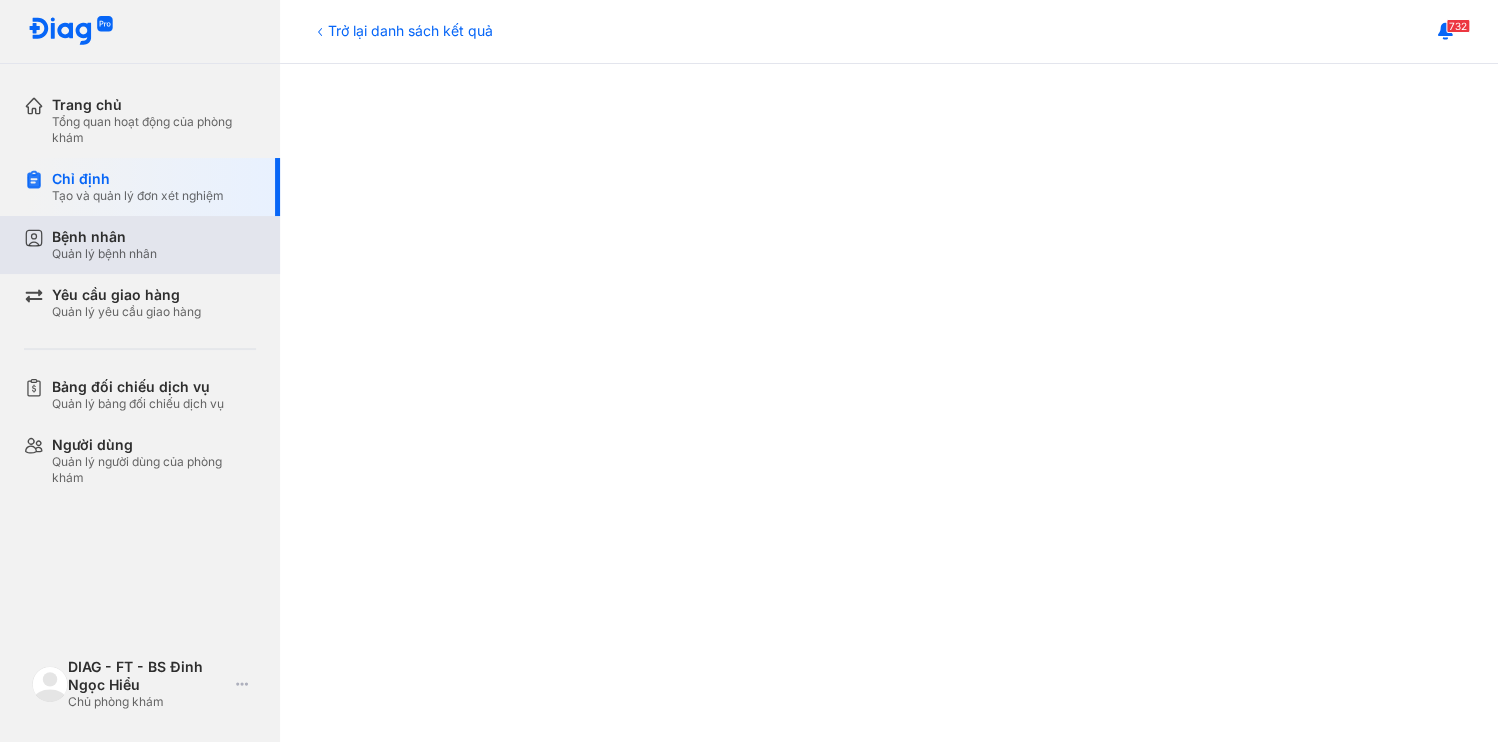 click on "Bệnh nhân" at bounding box center (104, 237) 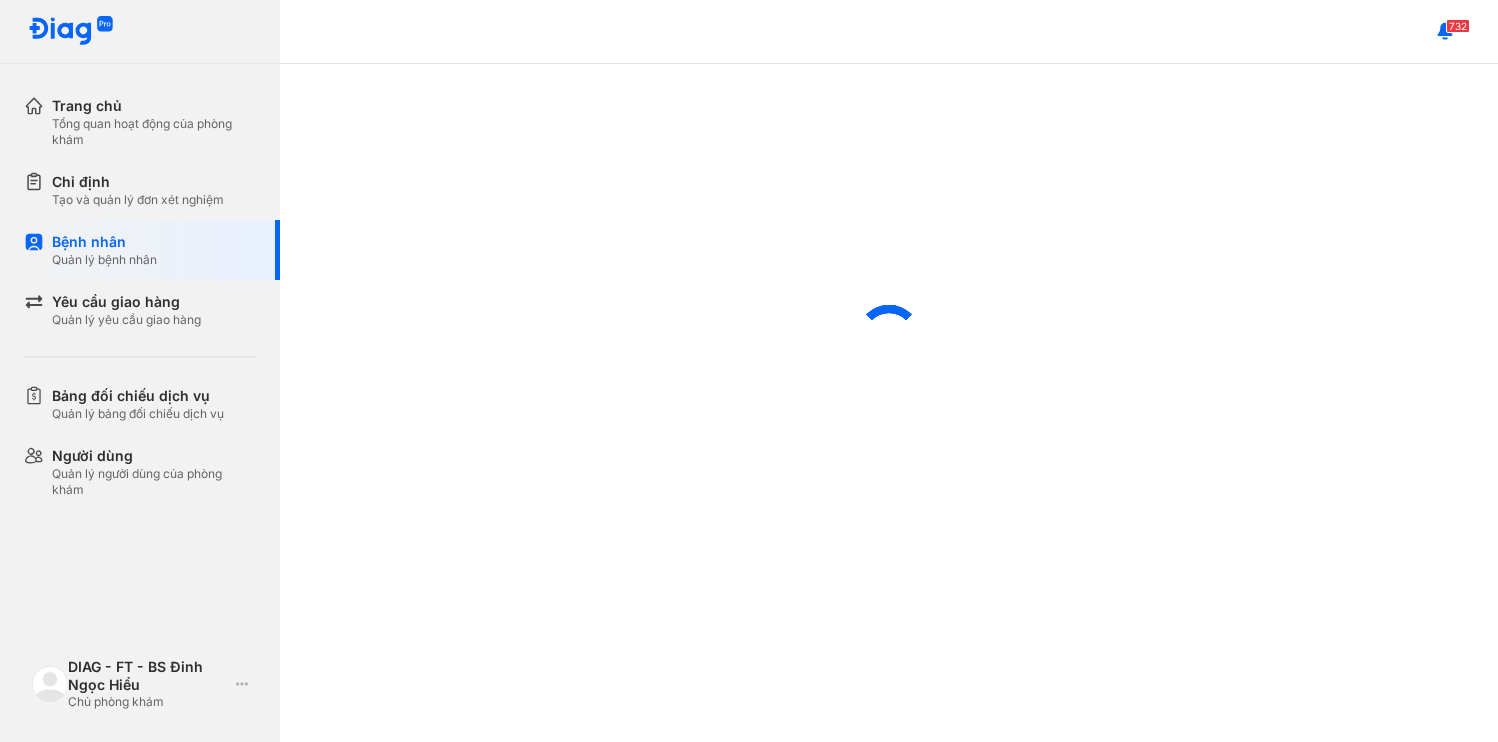 scroll, scrollTop: 0, scrollLeft: 0, axis: both 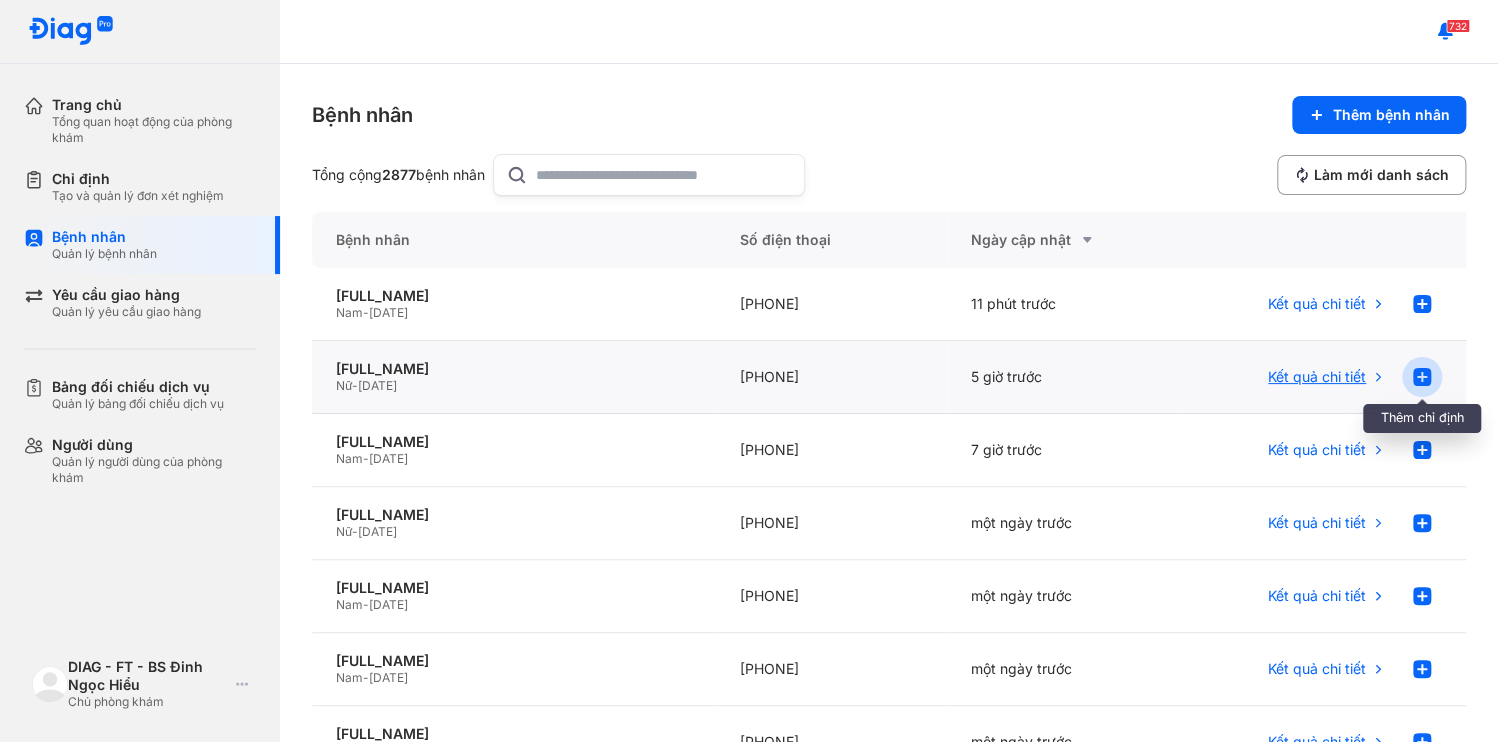 click 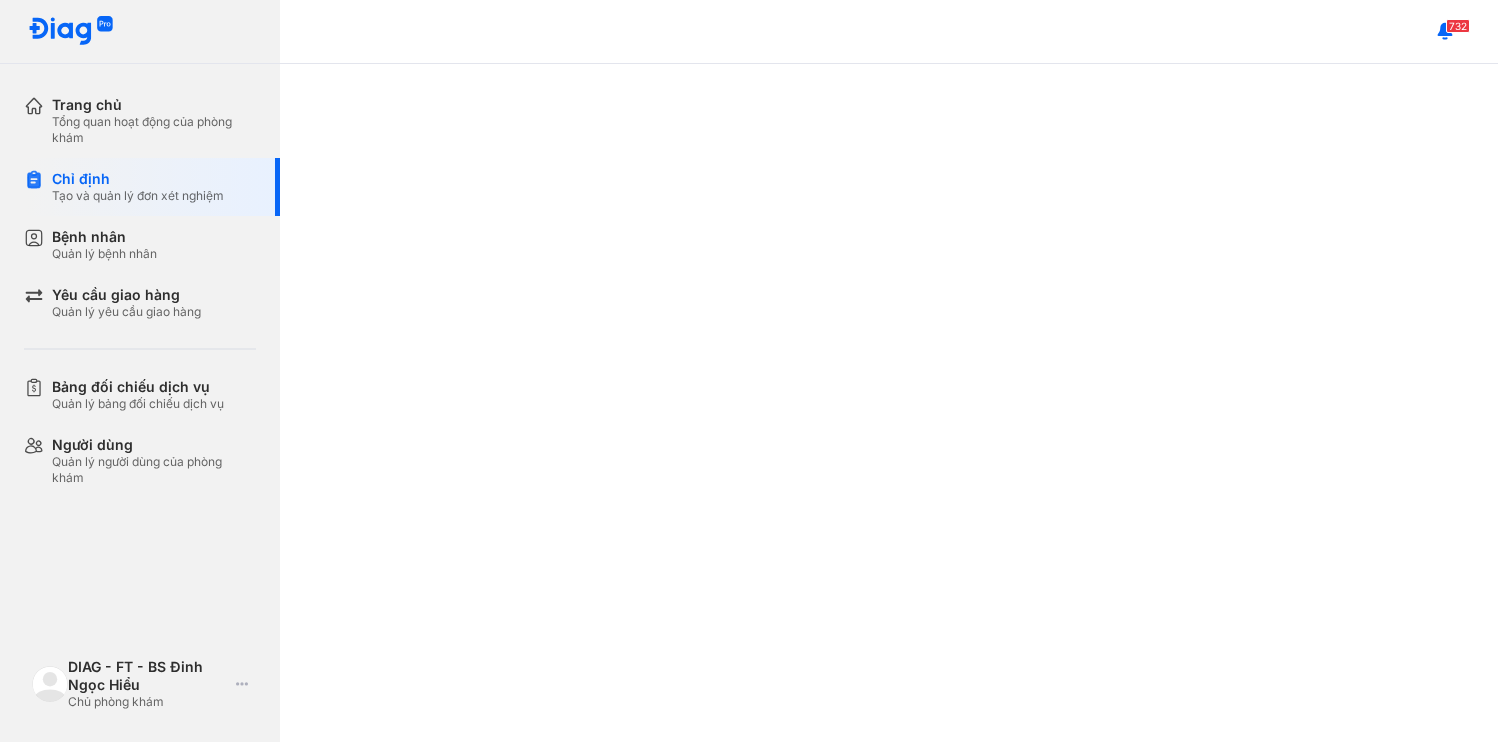 scroll, scrollTop: 0, scrollLeft: 0, axis: both 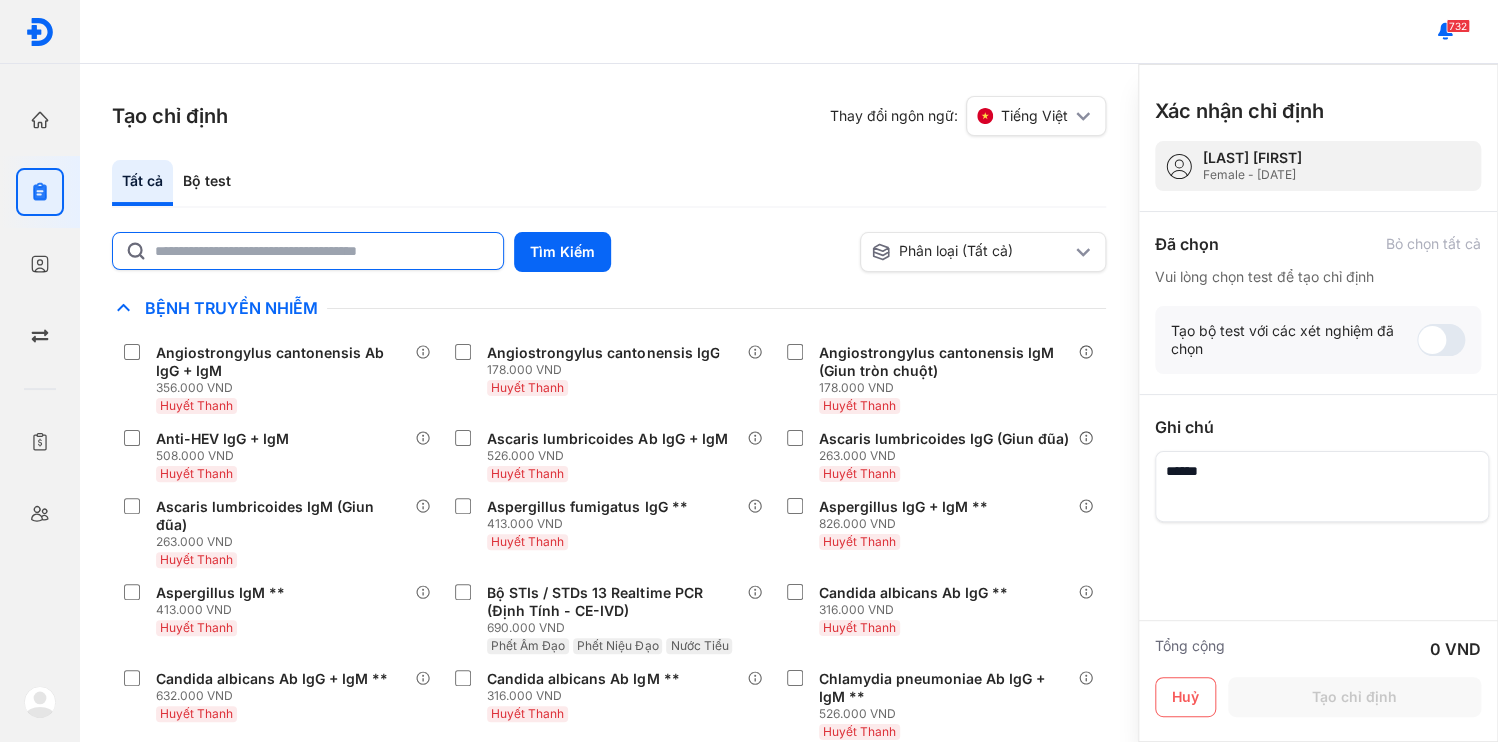 click 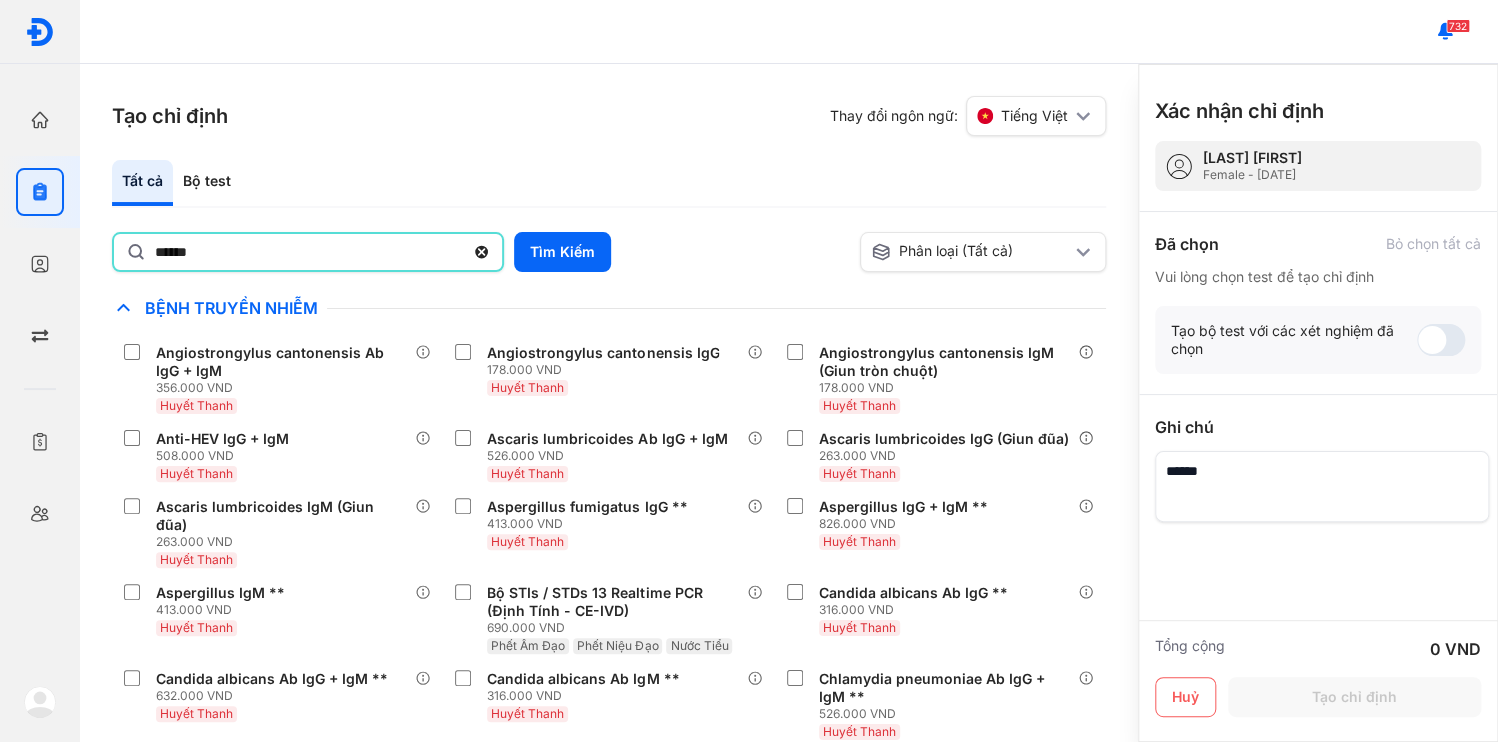 type on "******" 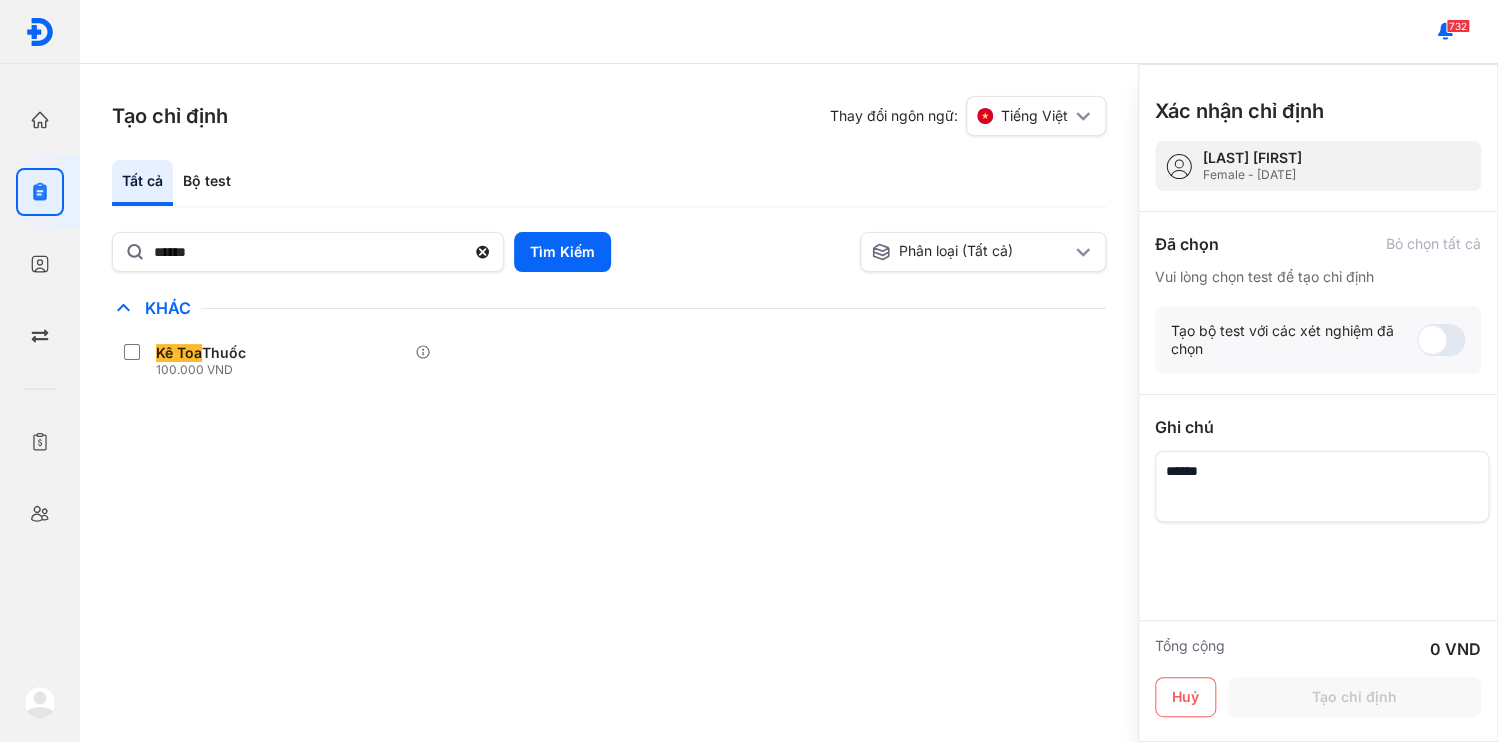 click on "Chỉ định nhiều nhất Bệnh Truyền Nhiễm Chẩn Đoán Hình Ảnh Chất Gây Nghiện COVID Di Truyền Dị Ứng Điện Di Độc Chất Đông Máu Gan Hô Hấp Huyết Học Khác Kê Toa  Thuốc 100.000 VND Ký Sinh Trùng Nội Tiết Tố & Hóoc-môn Sản Phụ Khoa Sàng Lọc Tiền Sinh STIs Sức Khỏe Nam Giới Thận Tiểu Đường Tim Mạch Tổng Quát Tự Miễn Tuyến Giáp Ung Thư Vi Chất Vi Sinh Viêm Gan Yếu Tố Viêm" at bounding box center [609, 519] 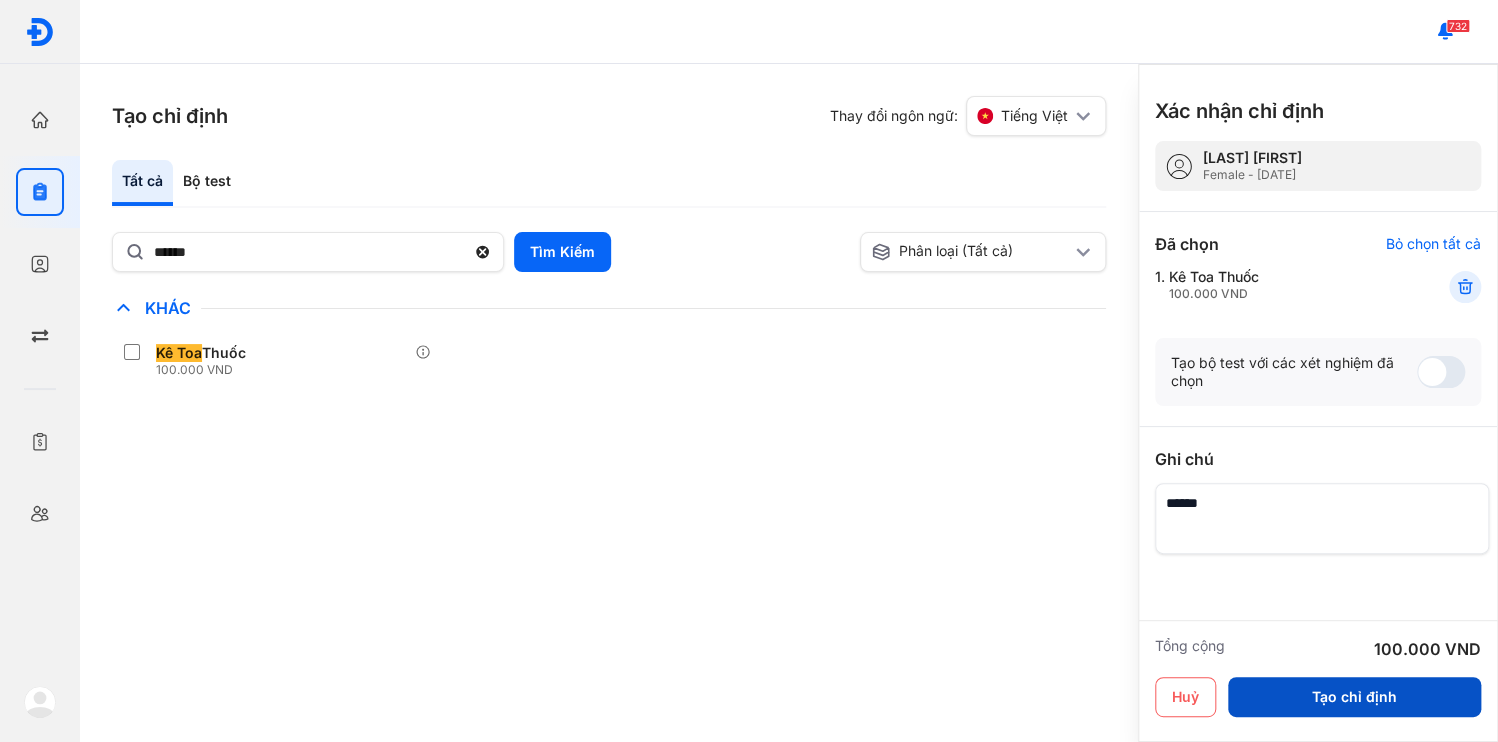 click on "Tạo chỉ định" at bounding box center [1354, 697] 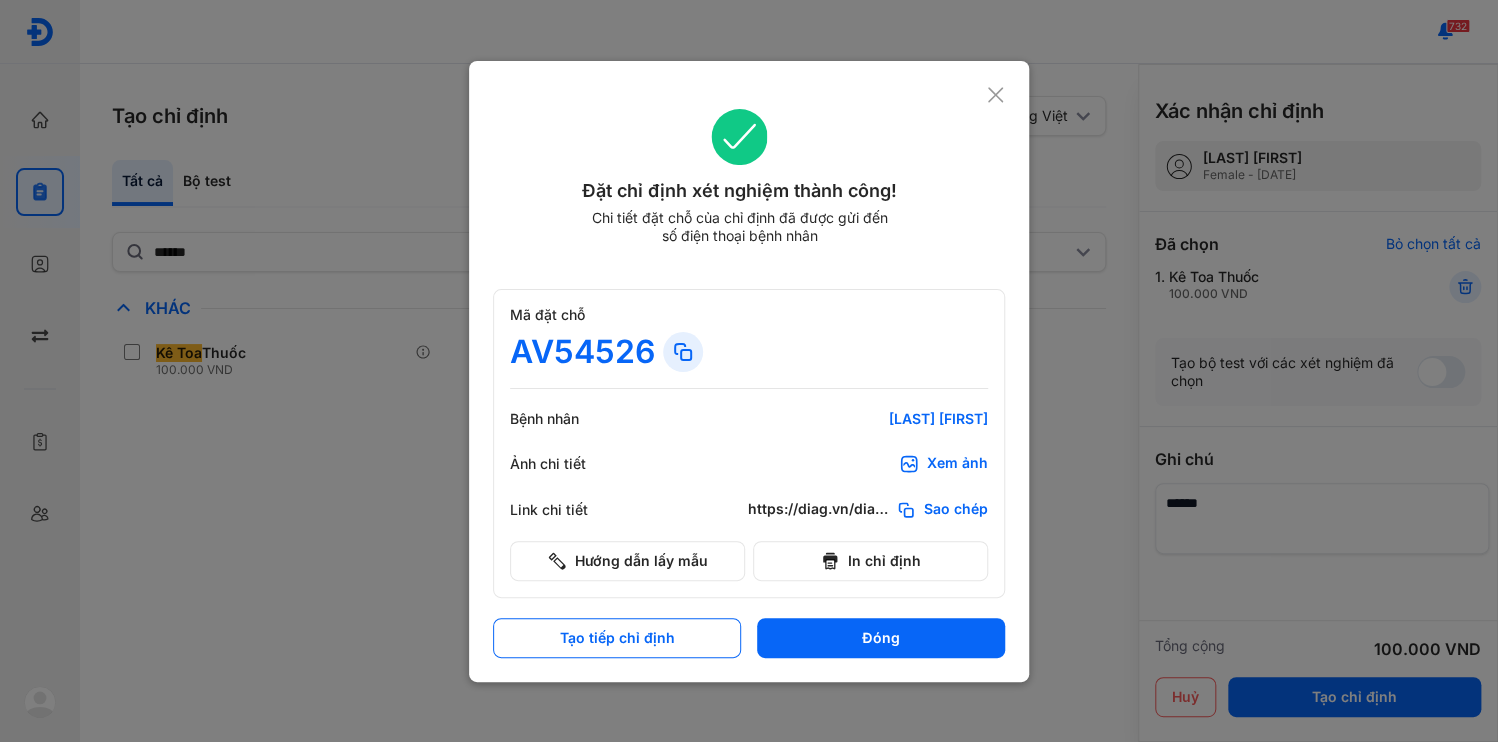click 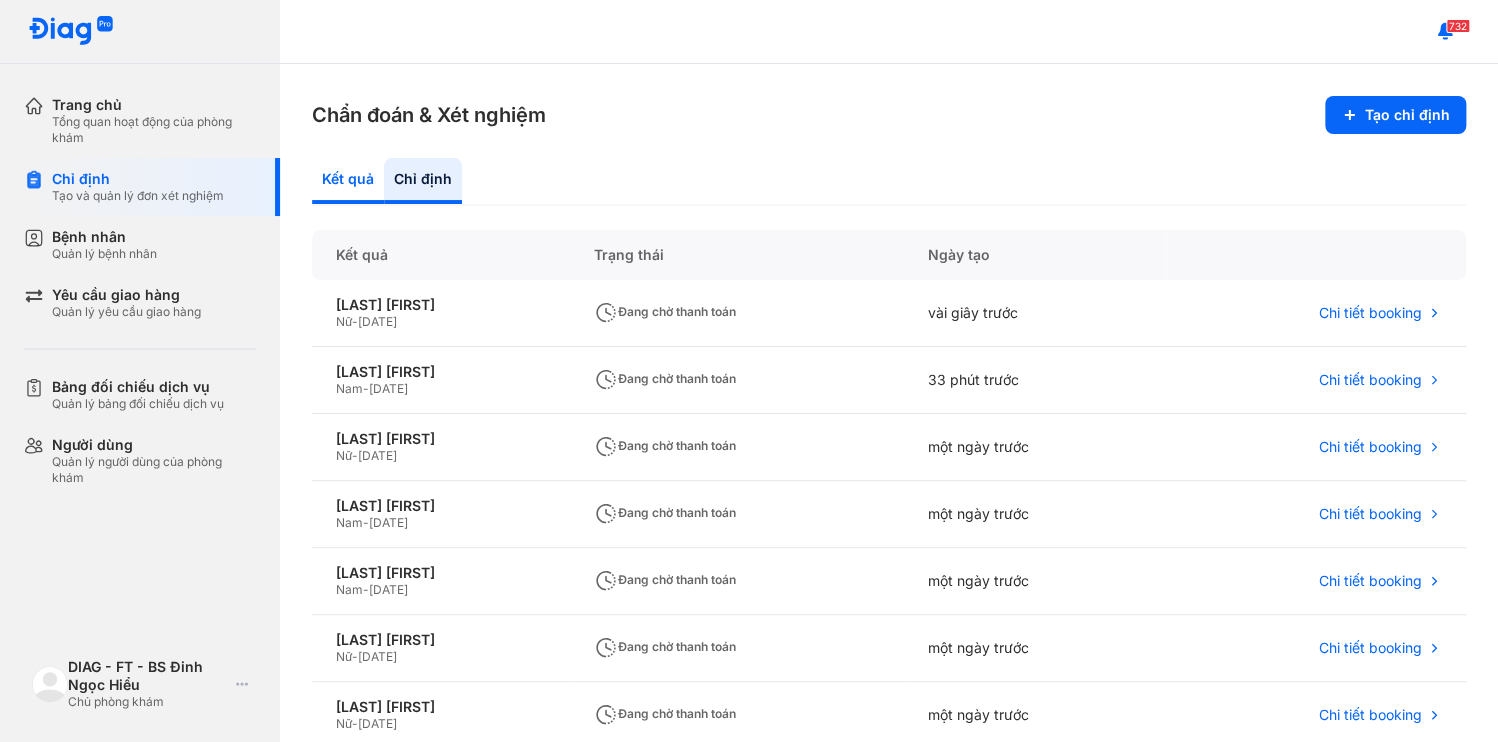 click on "Kết quả" 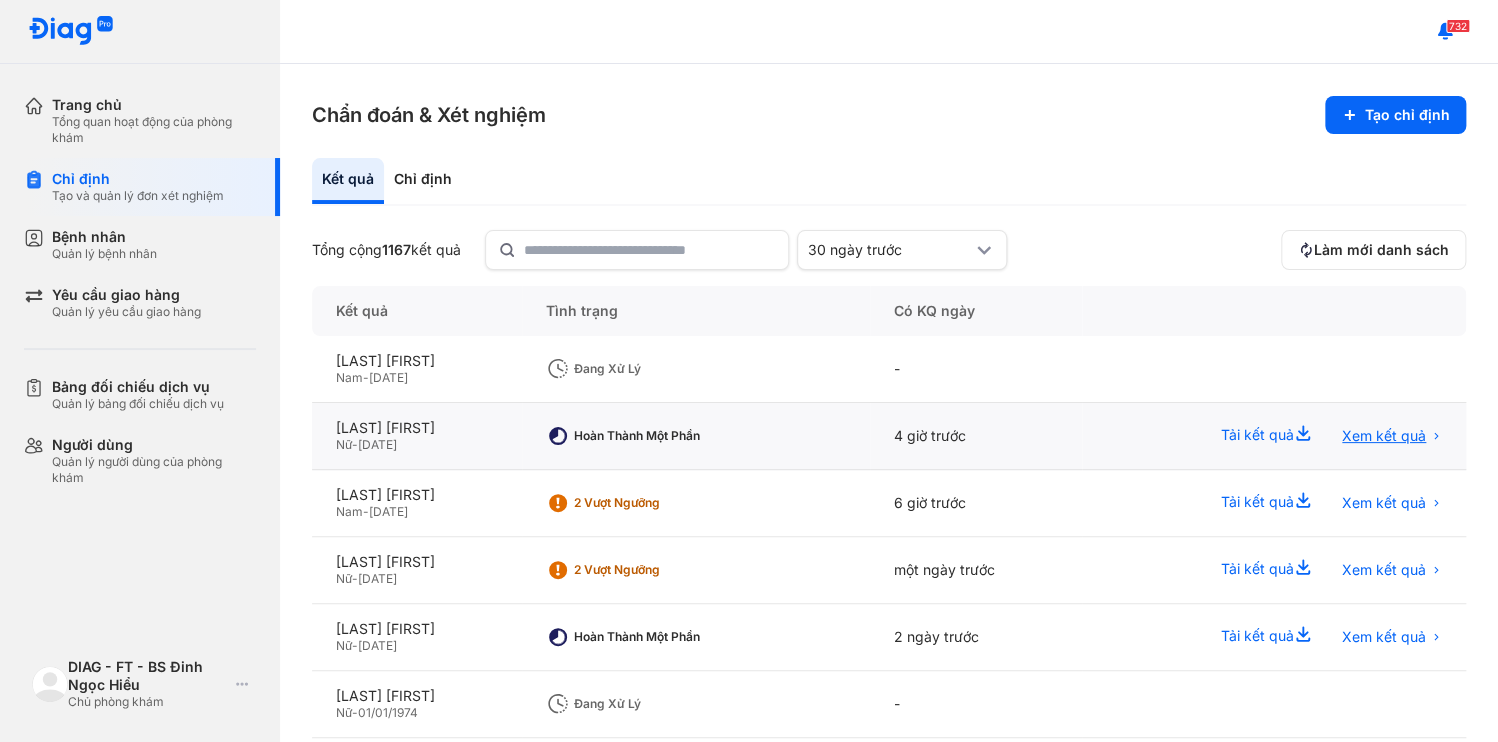 click on "Xem kết quả" at bounding box center (1384, 436) 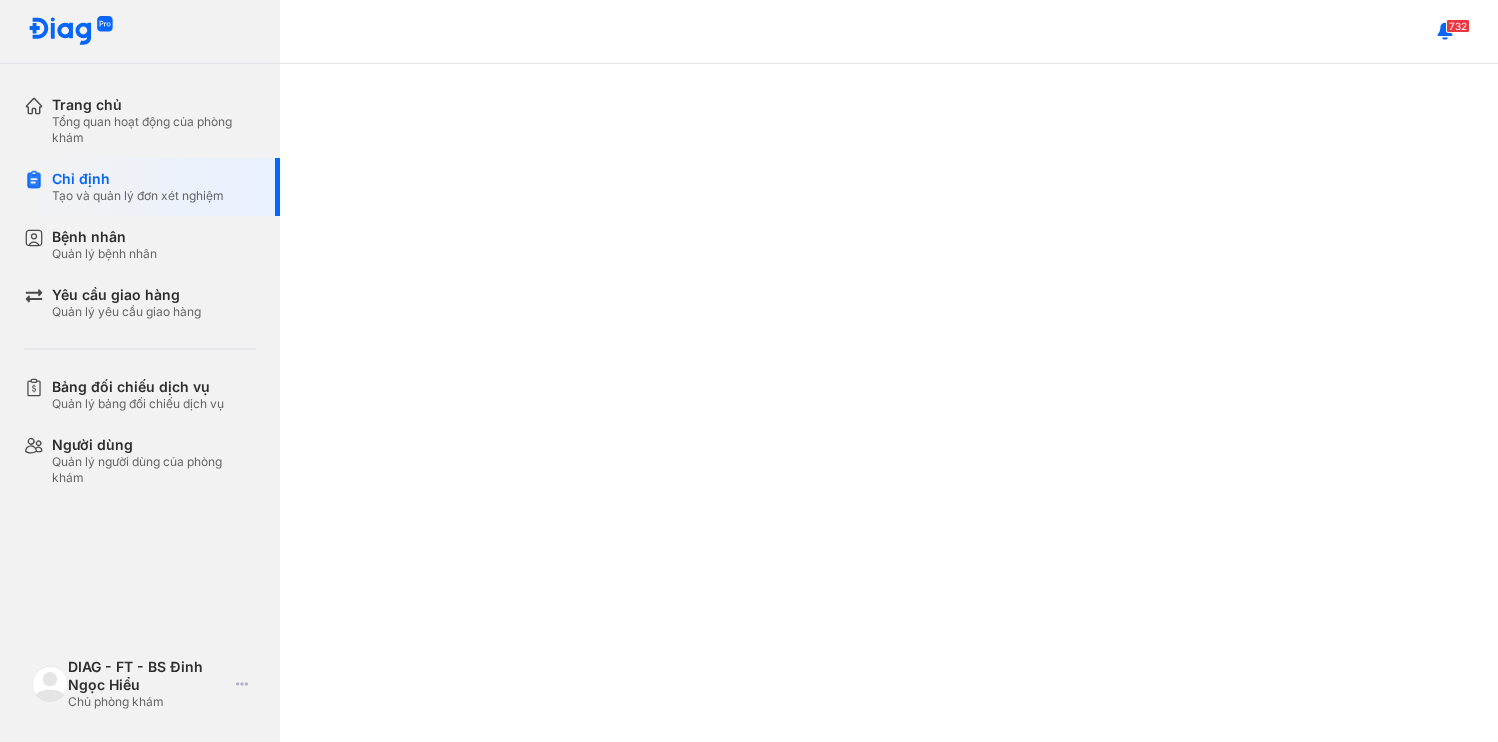 scroll, scrollTop: 0, scrollLeft: 0, axis: both 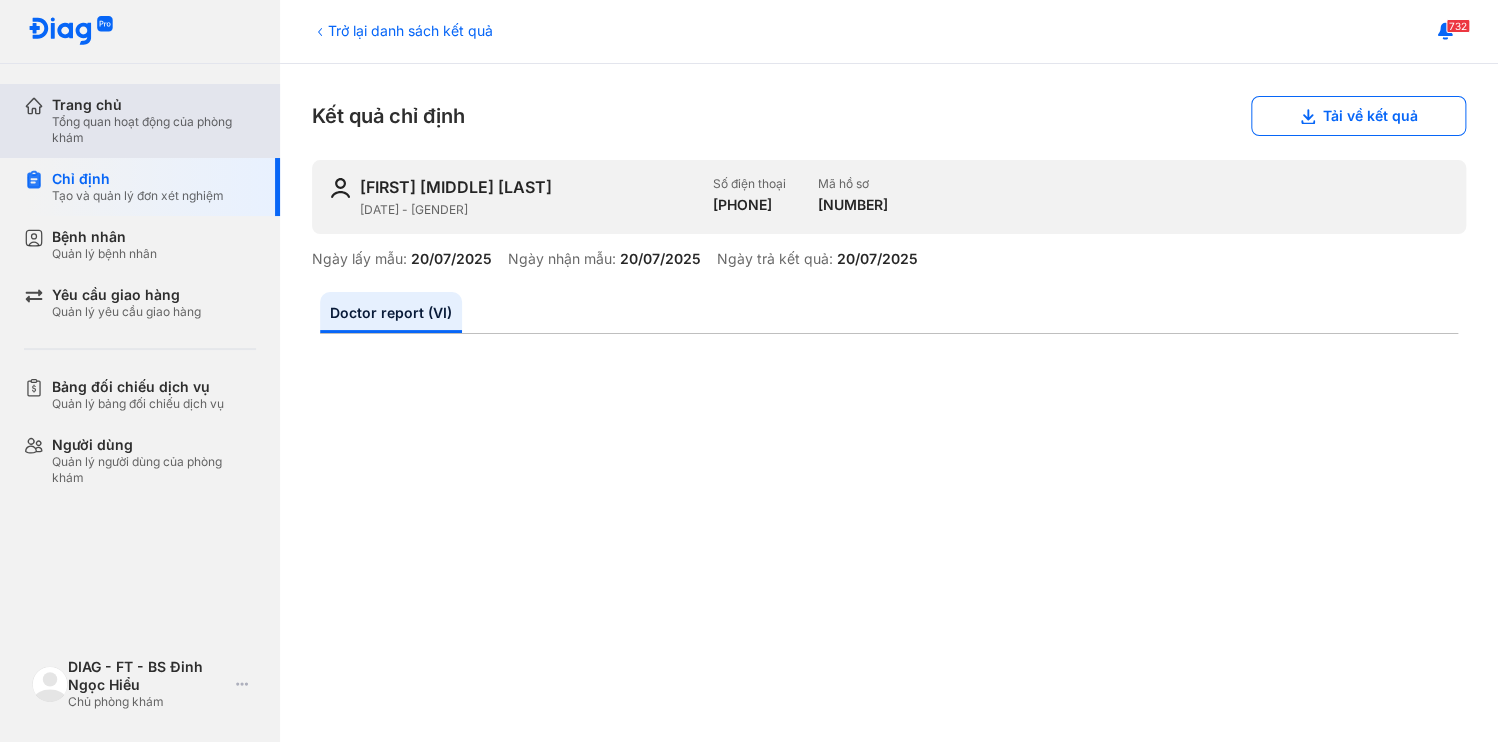 click on "Trang chủ" at bounding box center [154, 105] 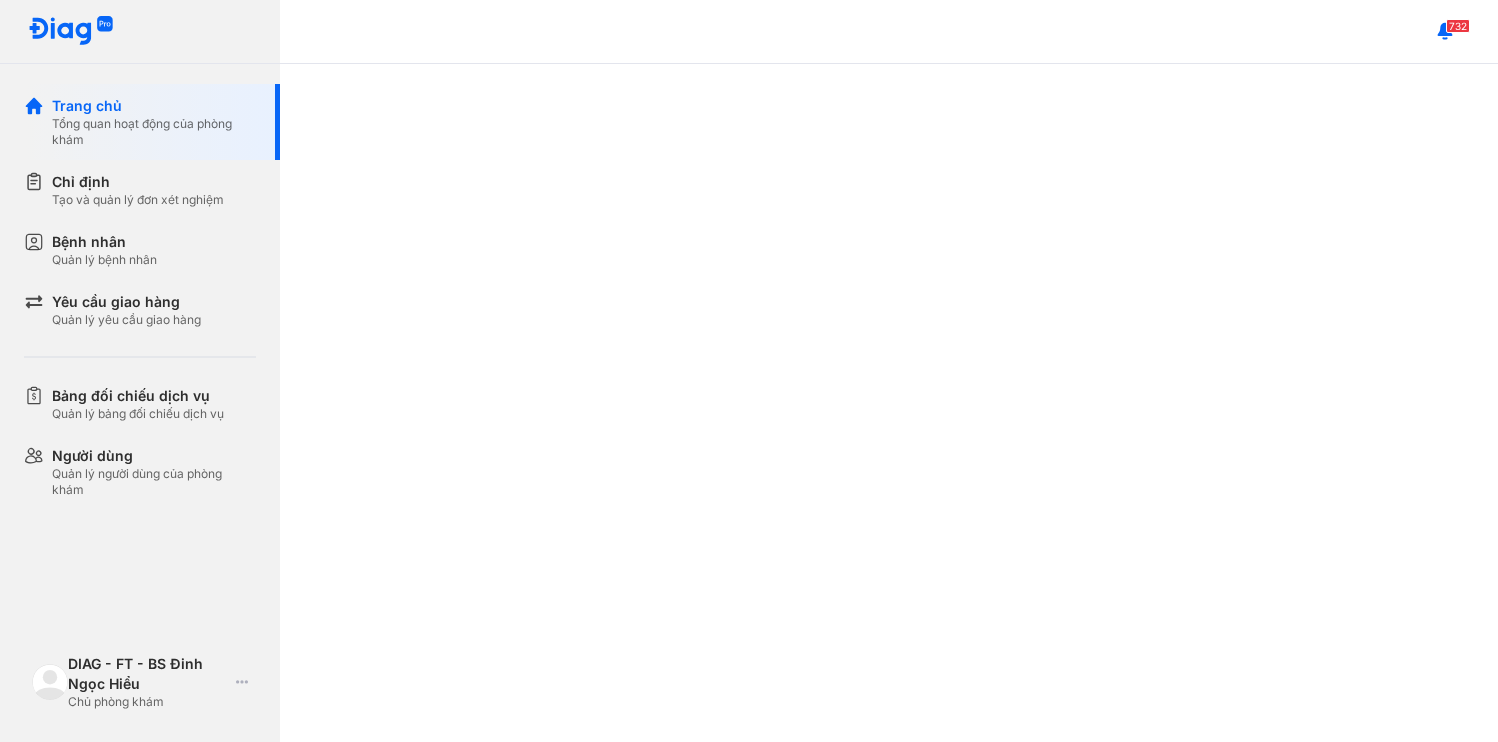 scroll, scrollTop: 0, scrollLeft: 0, axis: both 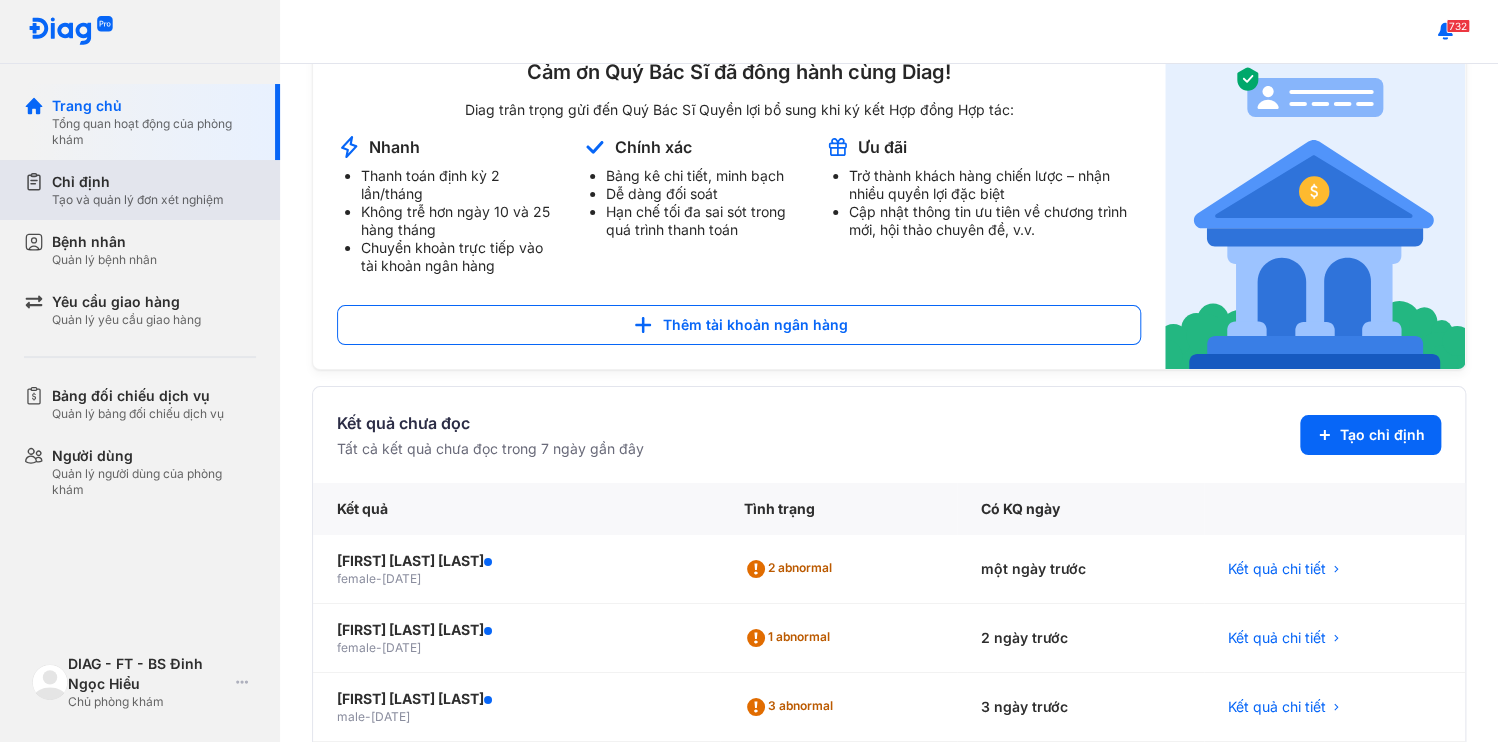 click on "Chỉ định" at bounding box center [138, 182] 